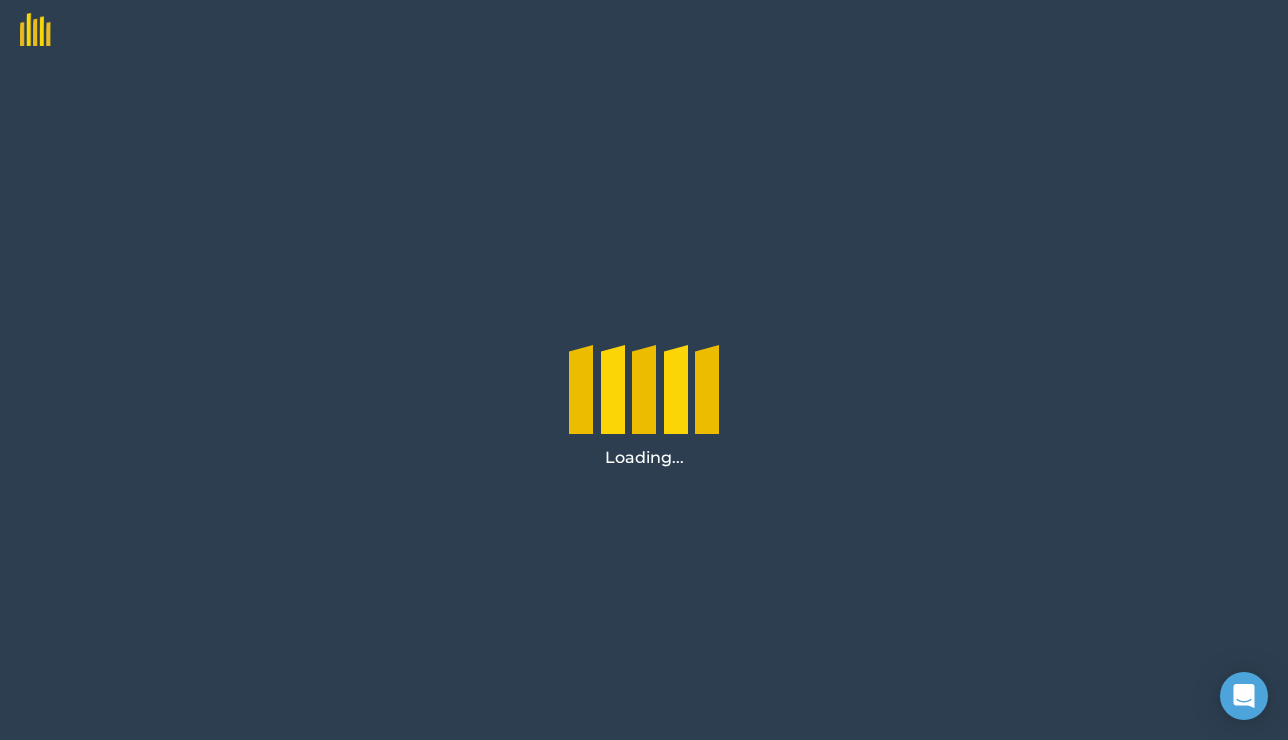 scroll, scrollTop: 0, scrollLeft: 0, axis: both 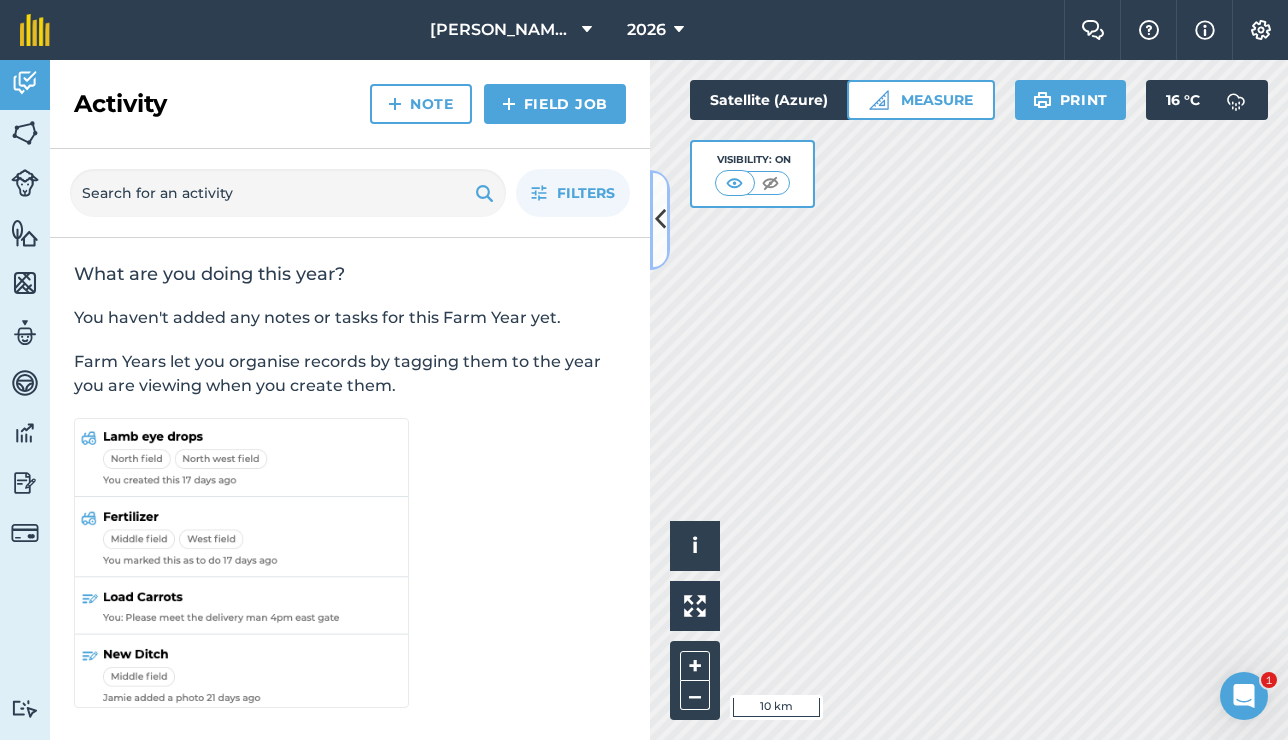 click at bounding box center [660, 220] 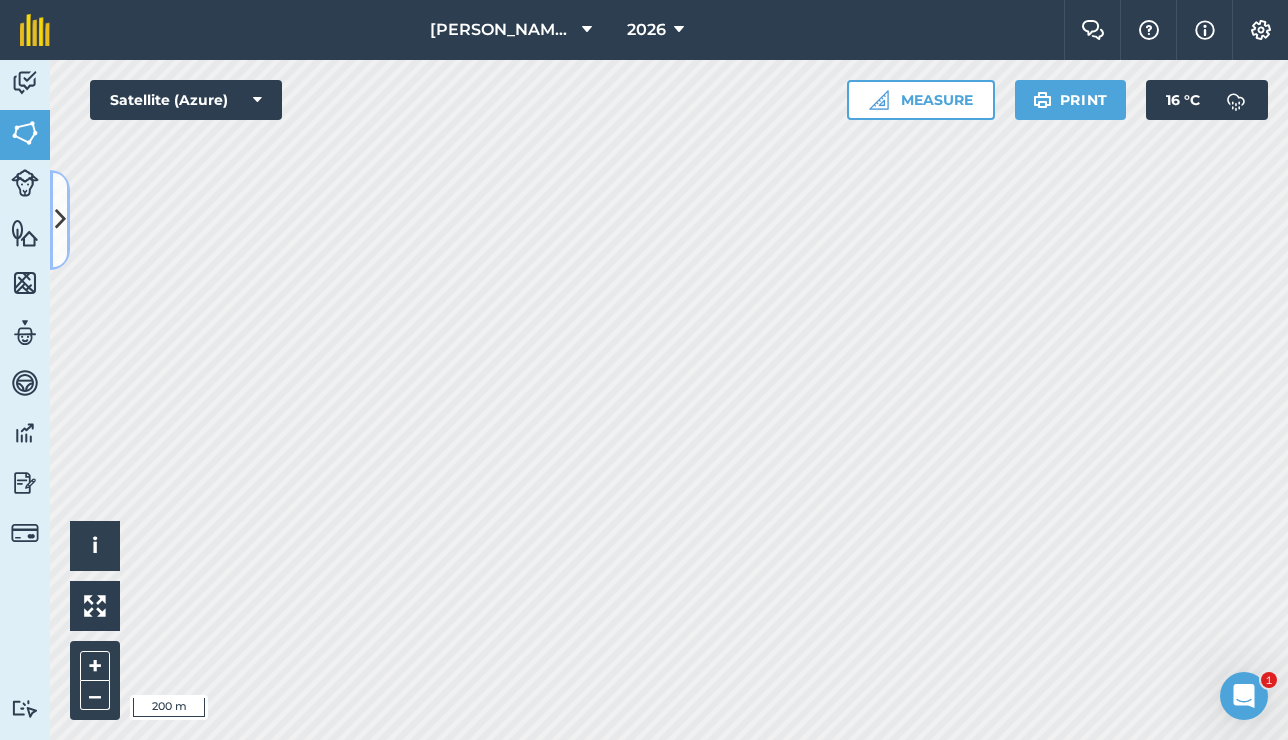 click at bounding box center (60, 220) 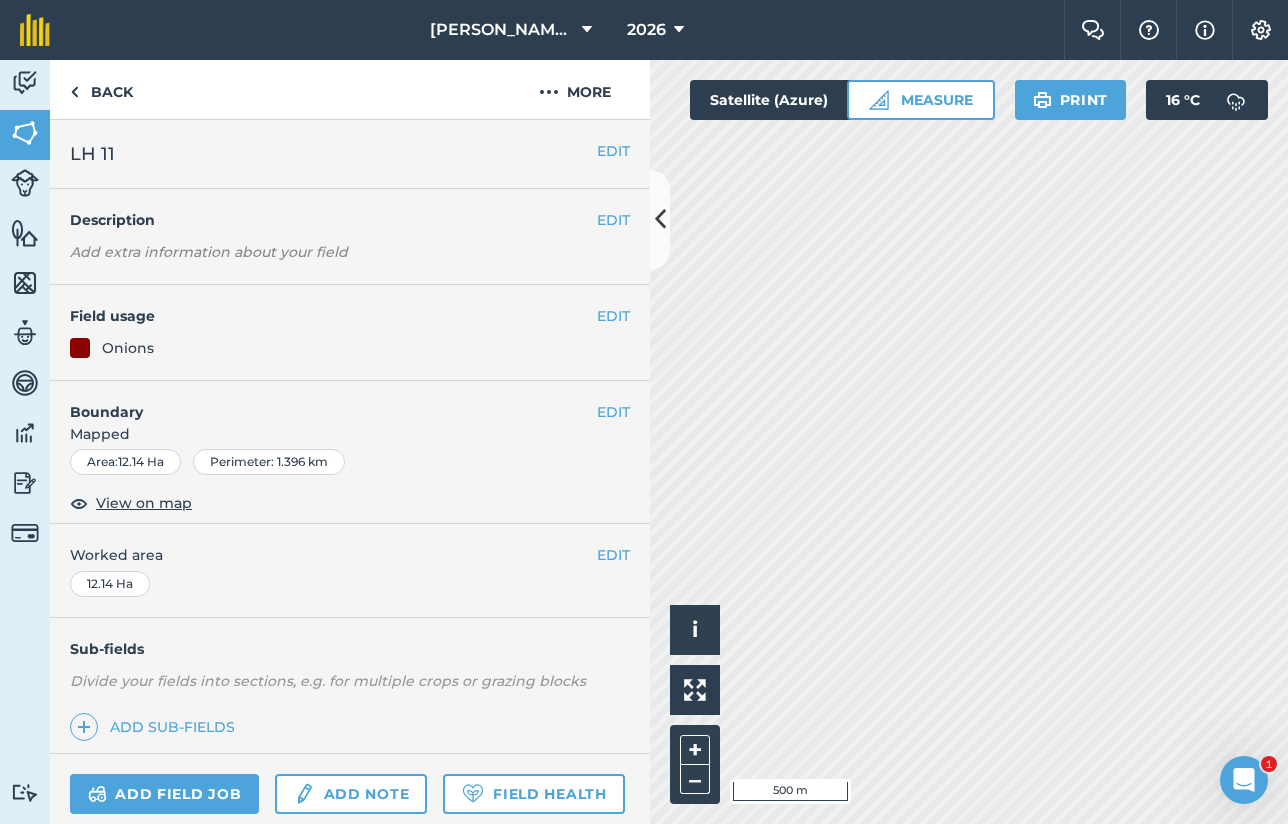 click on "Activity Fields Livestock Features Maps Team Vehicles Data Reporting Billing Tutorials Tutorials   Back   More EDIT LH 11 EDIT Description Add extra information about your field EDIT Field usage Onions EDIT Boundary   Mapped Area :  12.14   Ha Perimeter :   1.396   km   View on map EDIT Worked area 12.14   Ha Sub-fields   Divide your fields into sections, e.g. for multiple crops or grazing blocks   Add sub-fields Add field job Add note   Field Health To-Do Field History Reports There are no outstanding tasks for this field. Hello i © 2025 TomTom, Microsoft 500 m + – Satellite (Azure) Measure Print 16   ° C" at bounding box center (644, 442) 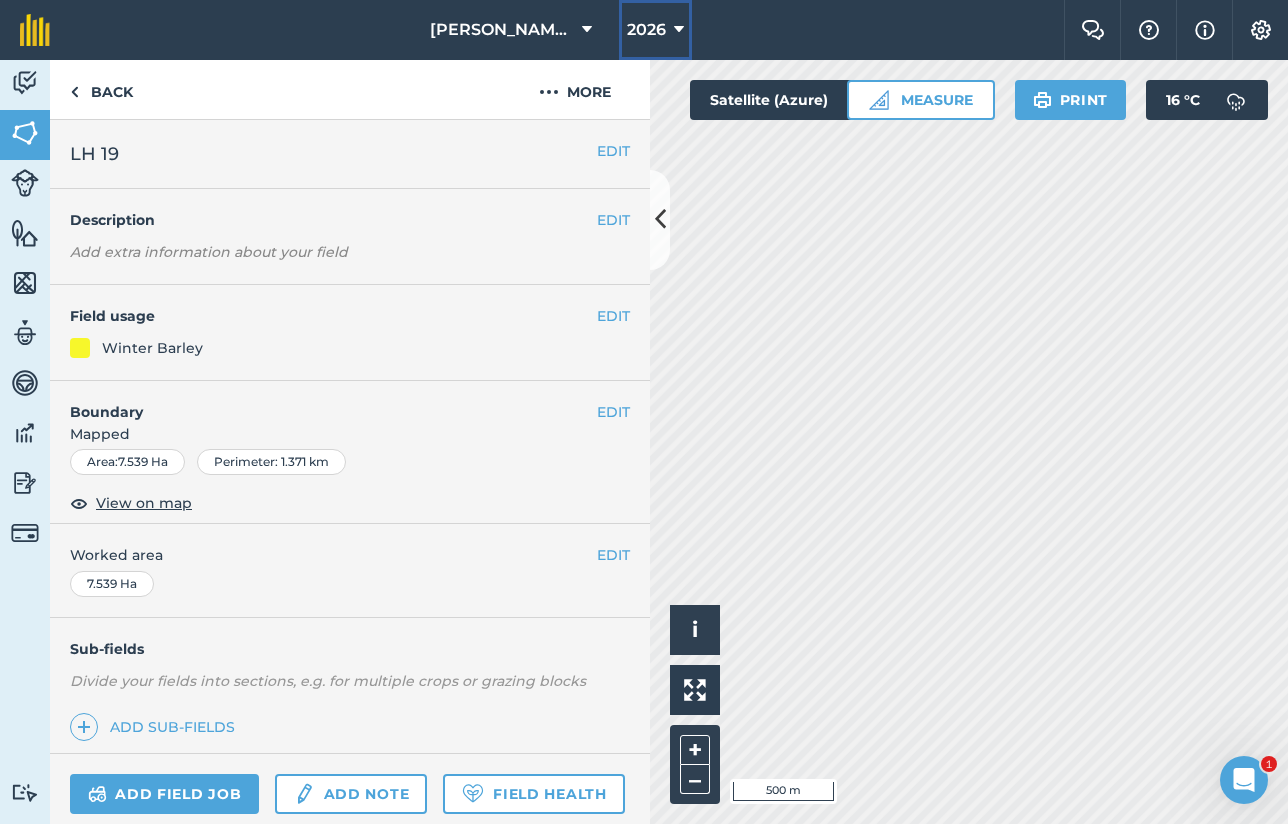 click at bounding box center [679, 30] 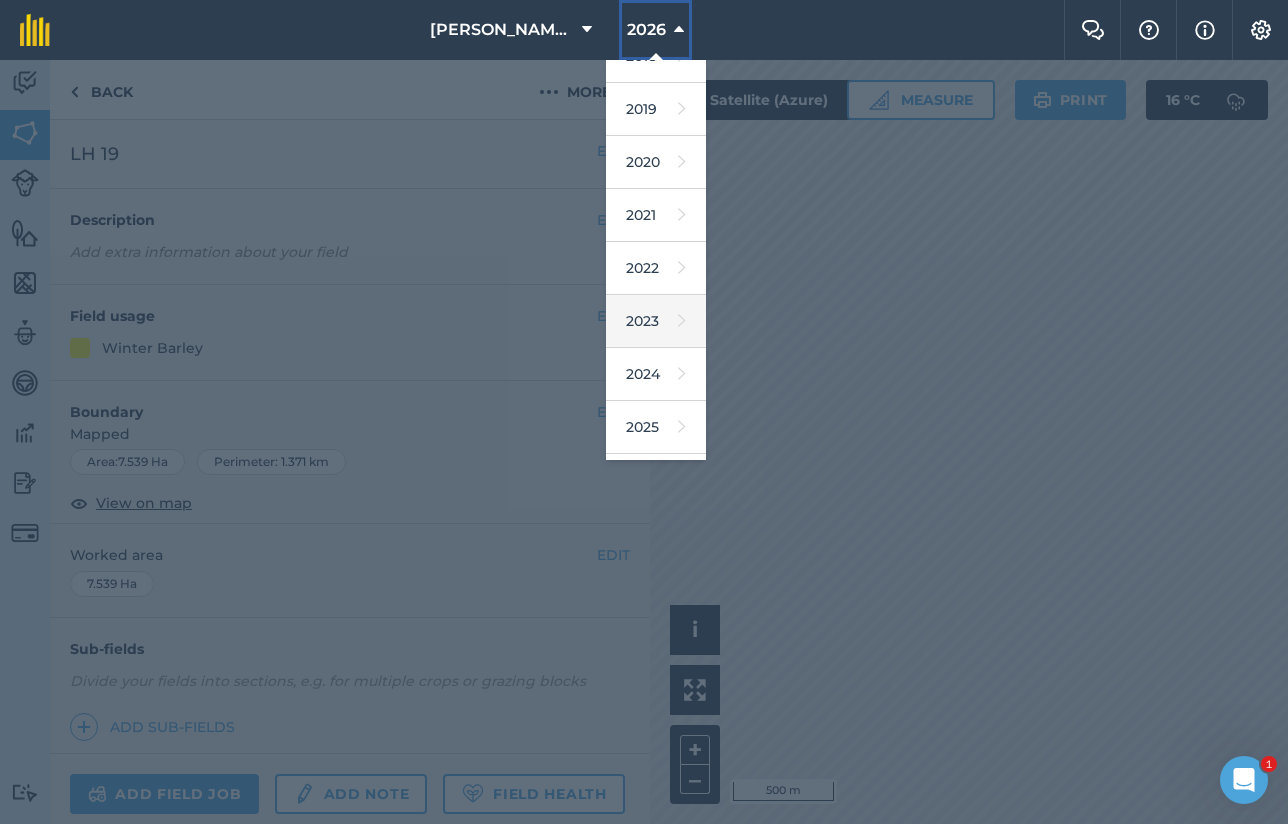 scroll, scrollTop: 89, scrollLeft: 0, axis: vertical 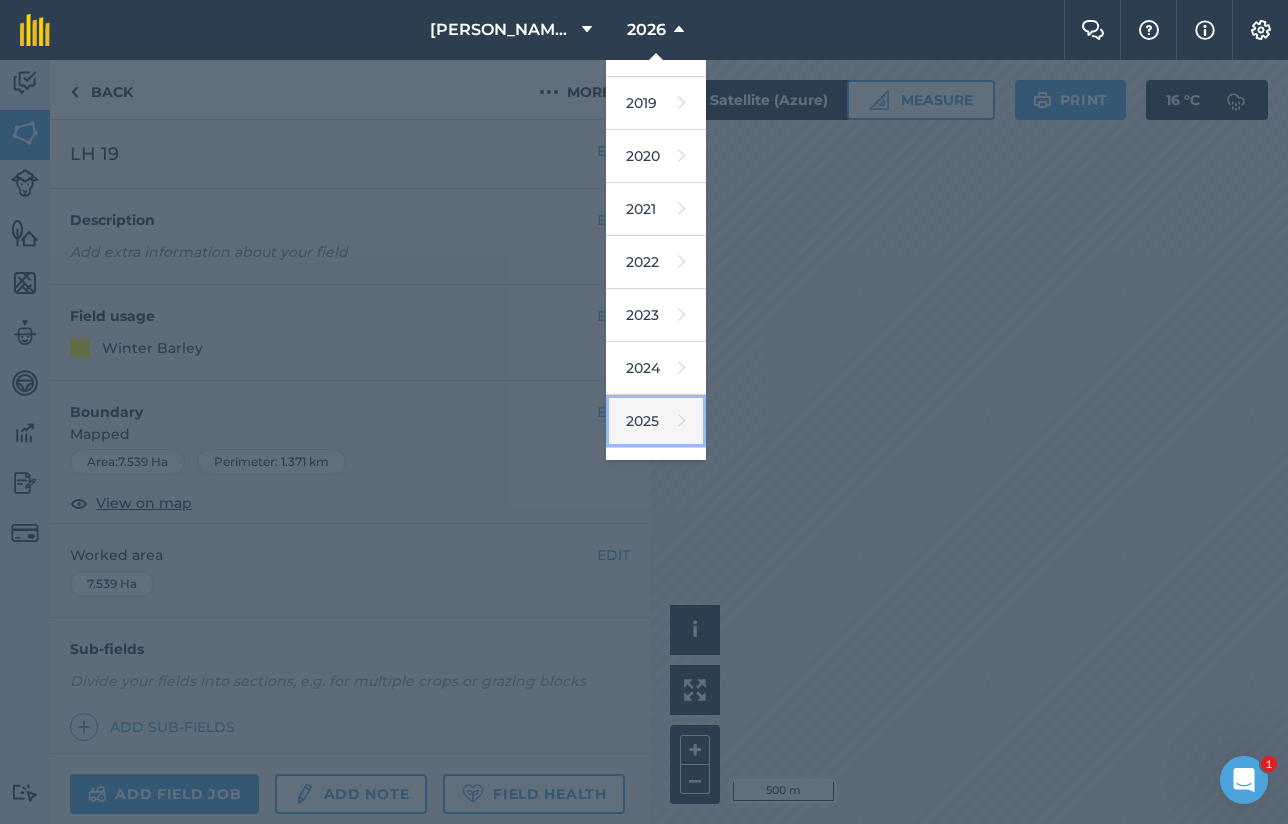 click on "2025" at bounding box center [656, 421] 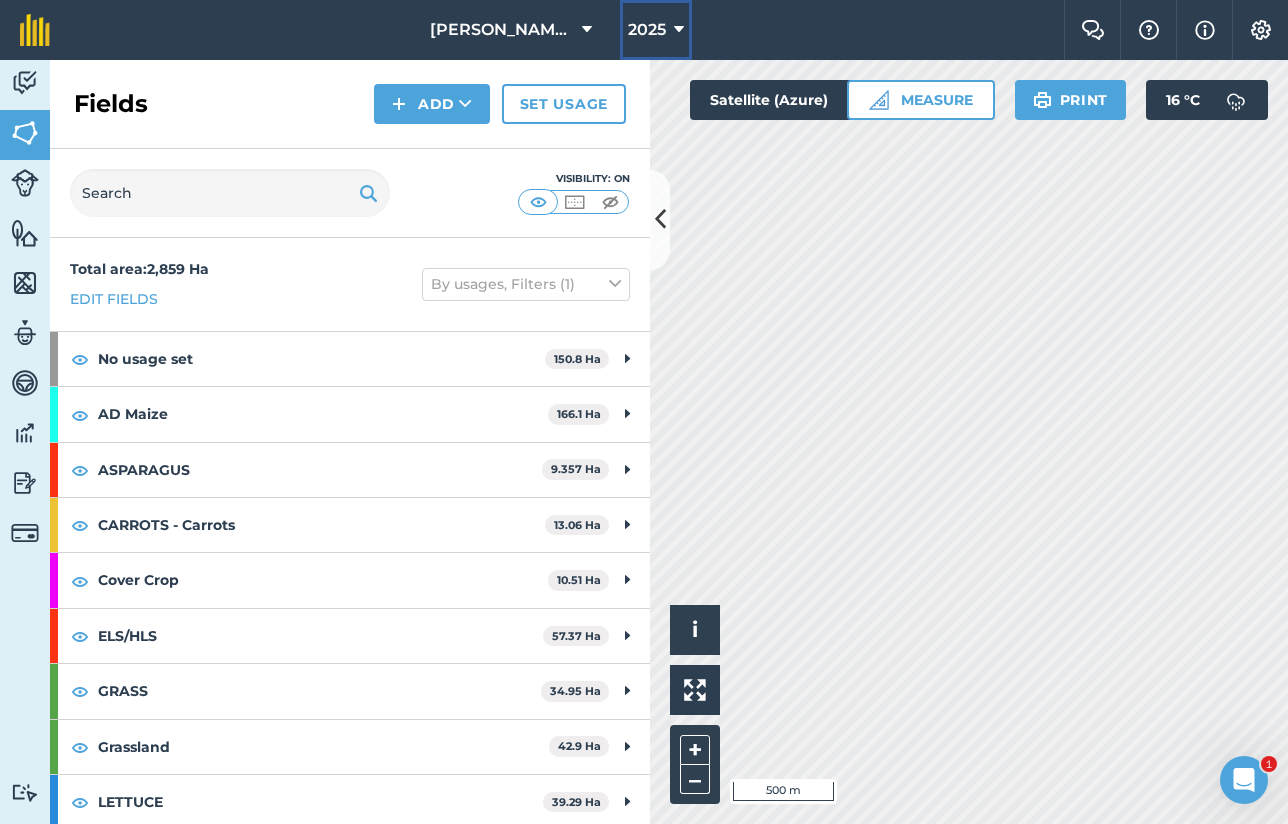 click on "2025" at bounding box center [647, 30] 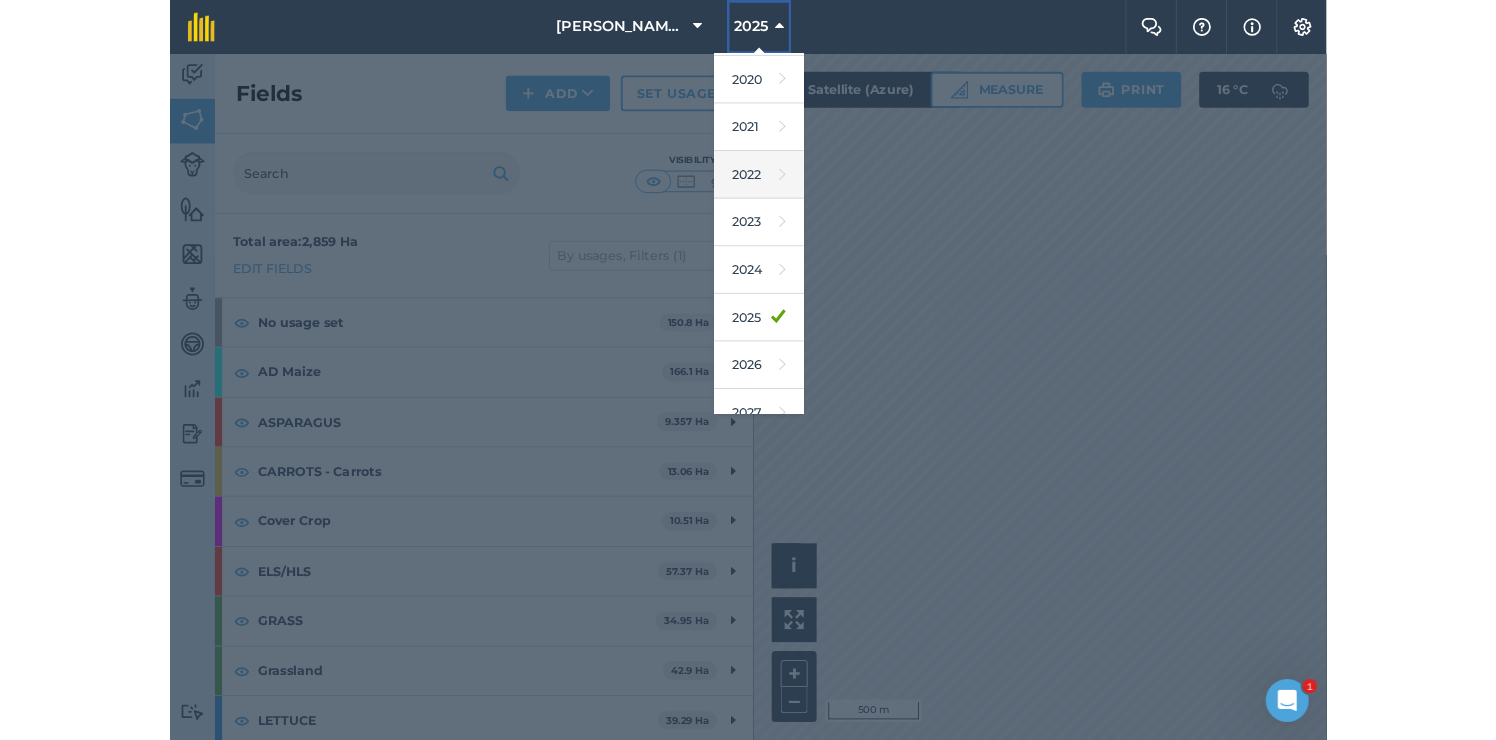 scroll, scrollTop: 183, scrollLeft: 0, axis: vertical 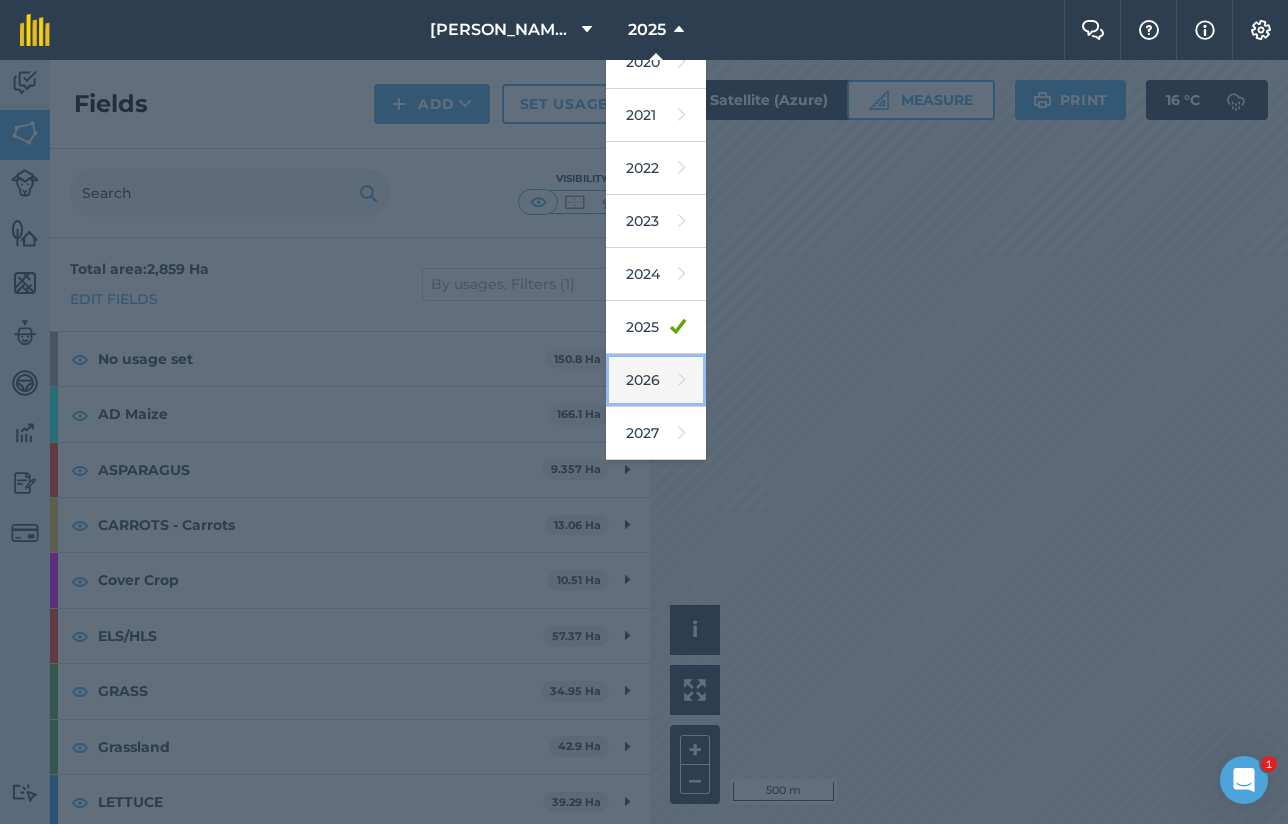 click on "2026" at bounding box center [656, 380] 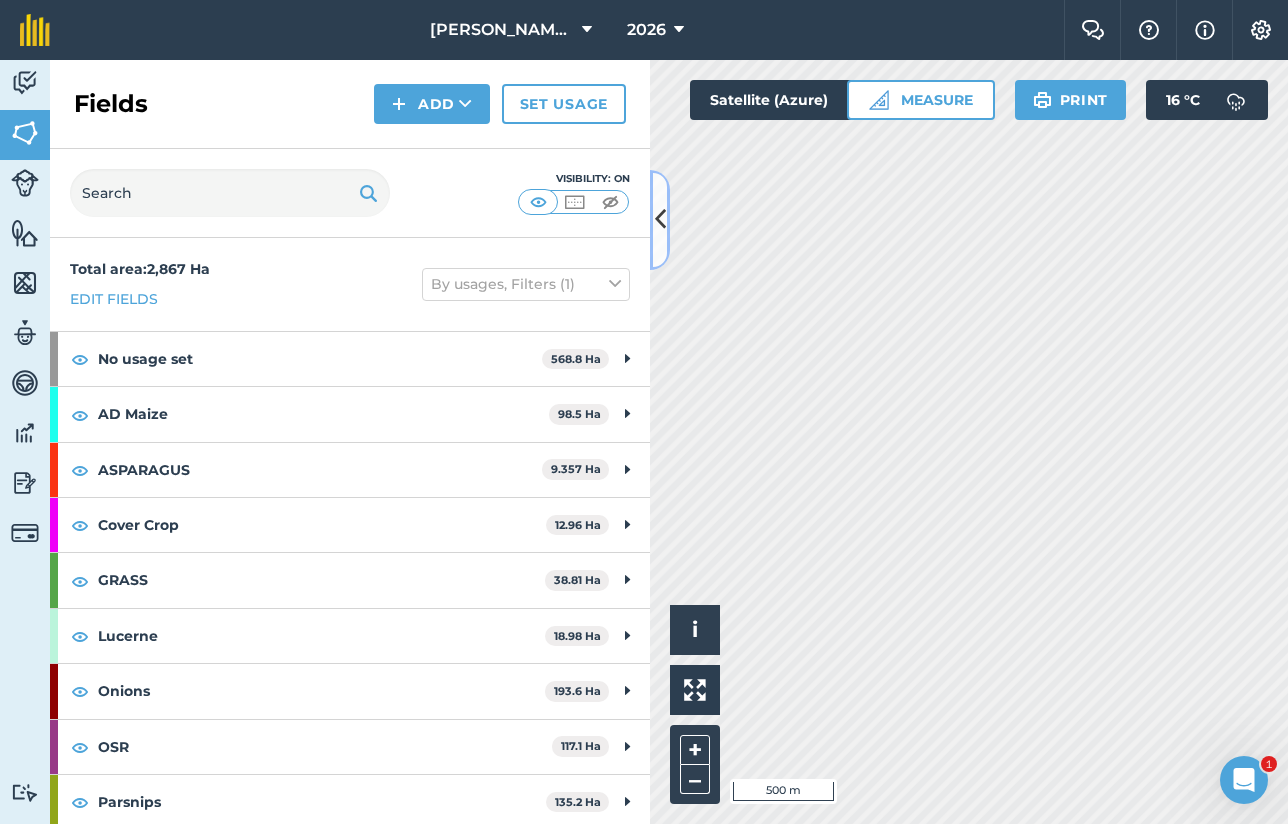 click at bounding box center [660, 219] 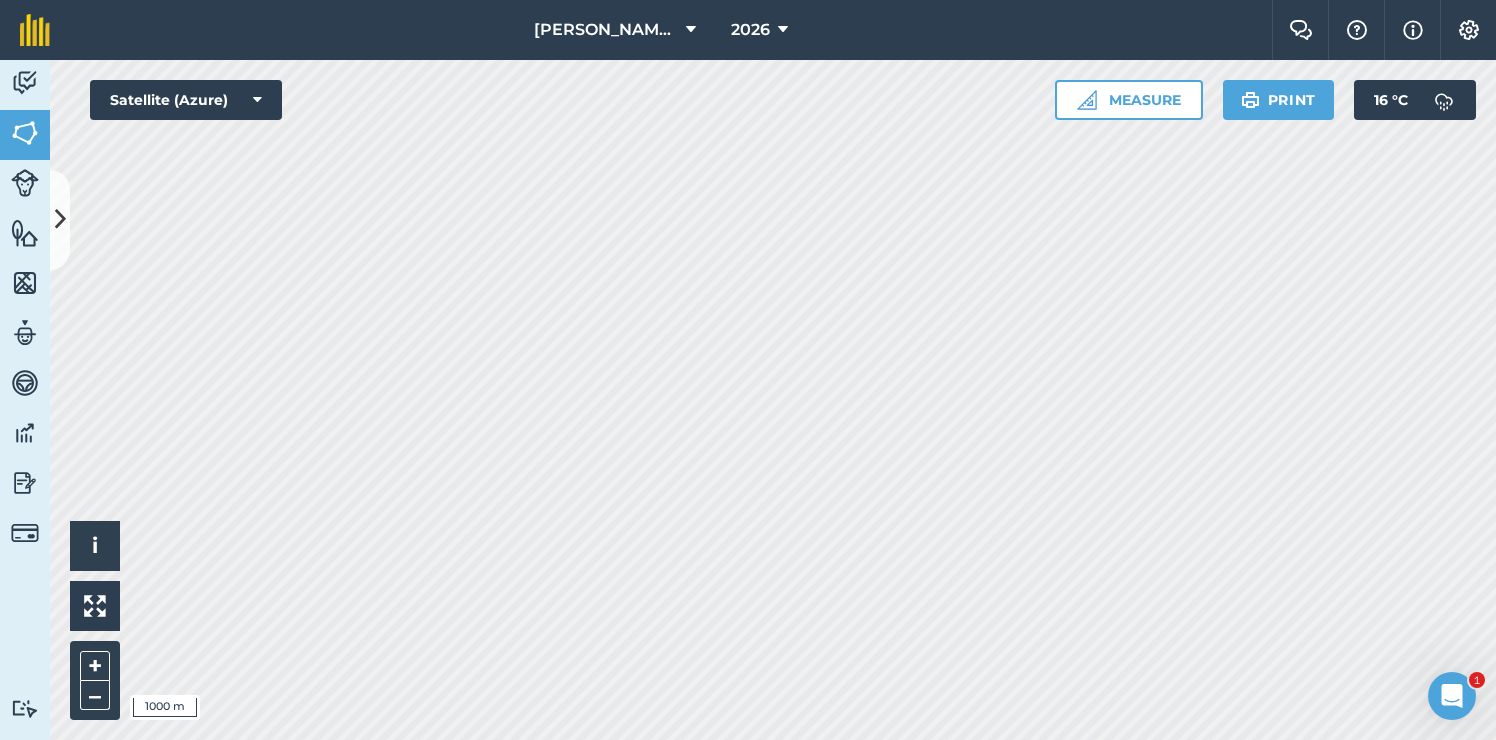 click on "[PERSON_NAME] Ltd. 2026 Farm Chat Help Info Settings [PERSON_NAME] Ltd.  -  2026 Reproduced with the permission of  Microsoft Printed on  [DATE] Field usages No usage set AD Maize ASPARAGUS CARROTS - Carrots Cover Crop ELS/HLS GRASS Grassland LETTUCE Lucerne OATS Onions OSR Parsnips Pigs POTATOES - Potatoes RYE: FODDER/FORAGE Spring Barley Sugarbeet Trials Winter Barley Winter Wheat Winter Wheat (2nd) Yard Feature types 2ha Plot ELS/HLS Farm Yard Uncropped Area Activity Fields Livestock Features Maps Team Vehicles Data Reporting Billing Tutorials Tutorials Fields   Add   Set usage Visibility: On Total area :  2,867   Ha Edit fields By usages, Filters (1) No usage set 568.8   Ha 223 5.281   Ha 1A 13.31   Ha 32 acres 11.09   Ha AB1 0.4593   Ha AB16 0.4539   Ha Airfield B/C 8.943   [PERSON_NAME] Sour Close 9.683   [PERSON_NAME] [PERSON_NAME]’s 2.782   [PERSON_NAME] [PERSON_NAME] 4.181   [PERSON_NAME] 1.398   Ha Blackbarn 17.85   Ha Boaters Hole 4.966   [GEOGRAPHIC_DATA] 11.87   Ha BR 26 13.49   Ha BR 46" at bounding box center [748, 370] 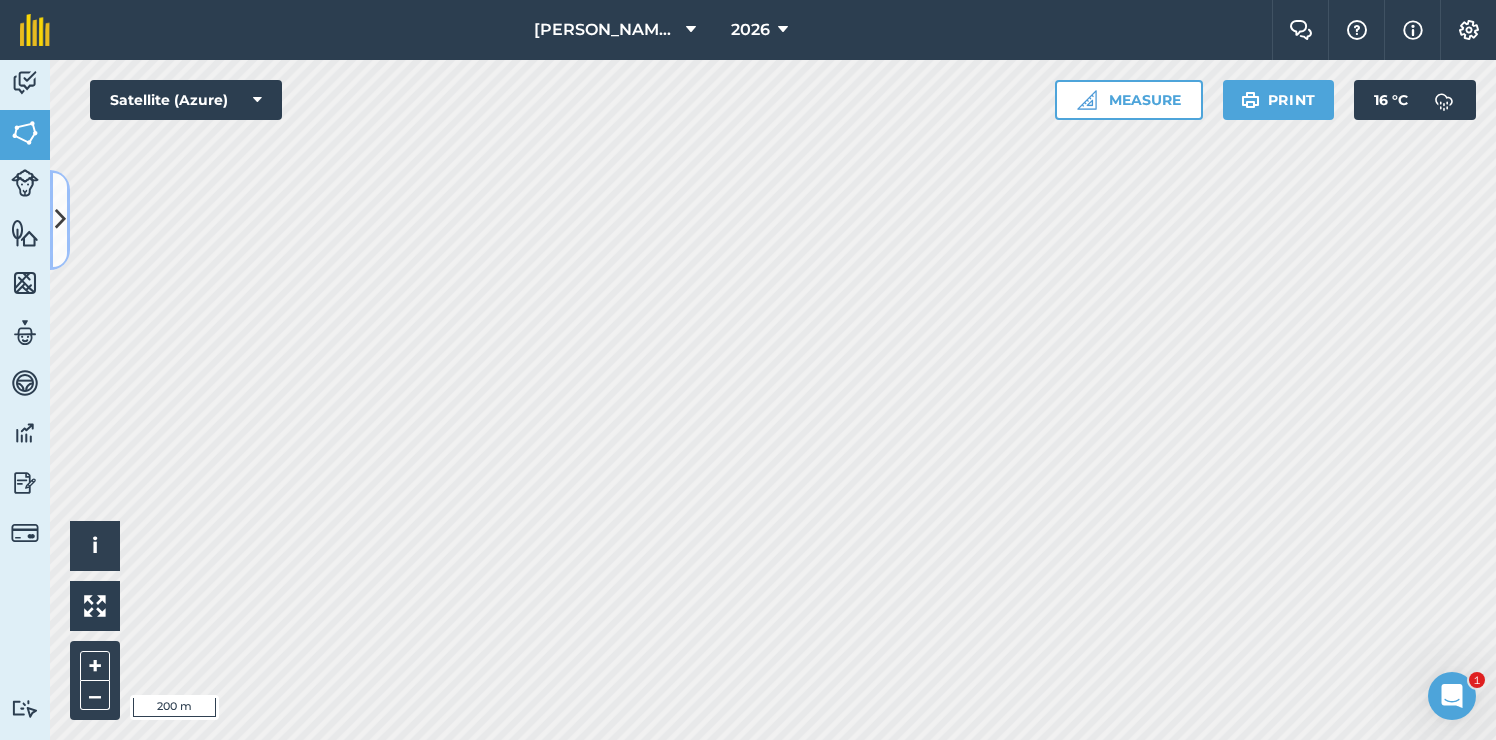 click at bounding box center (60, 220) 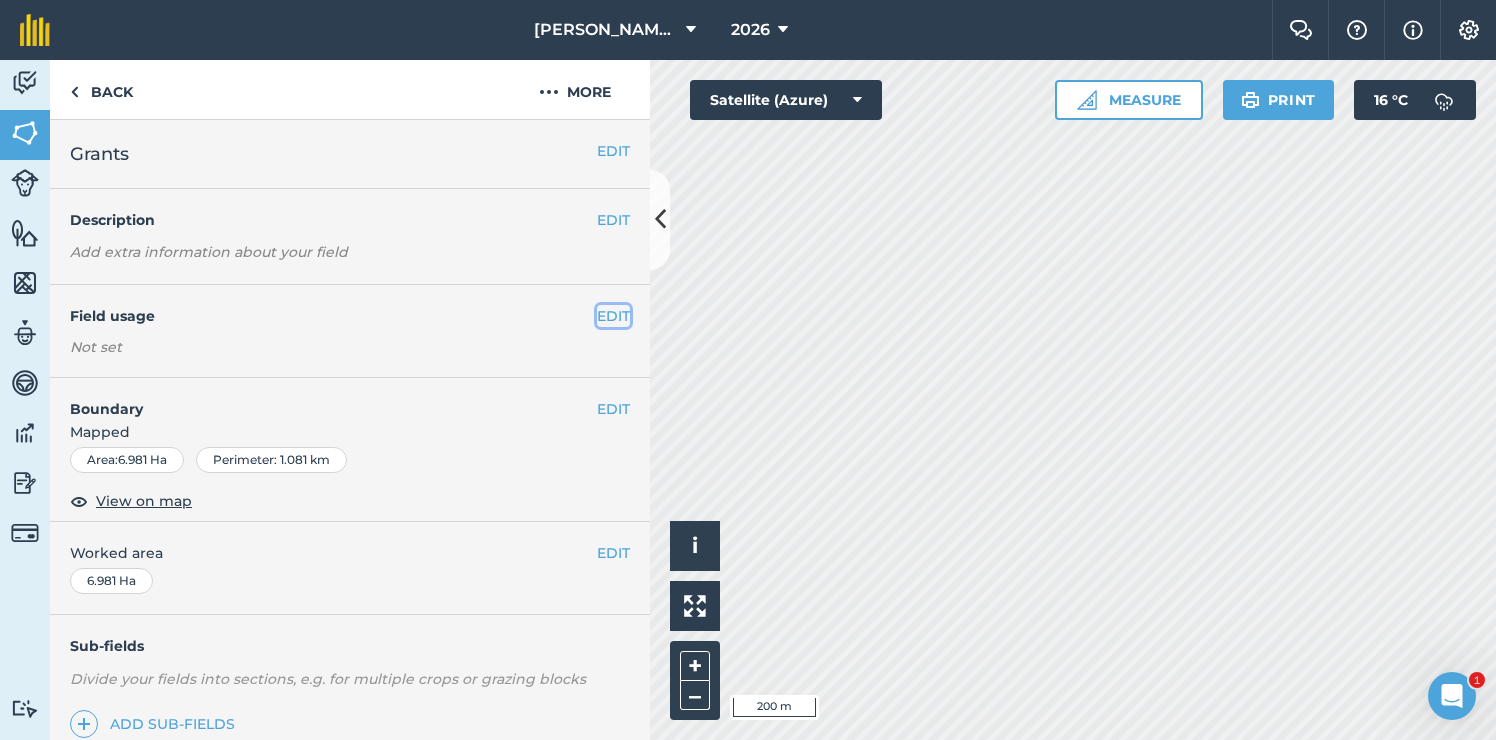 click on "EDIT" at bounding box center [613, 316] 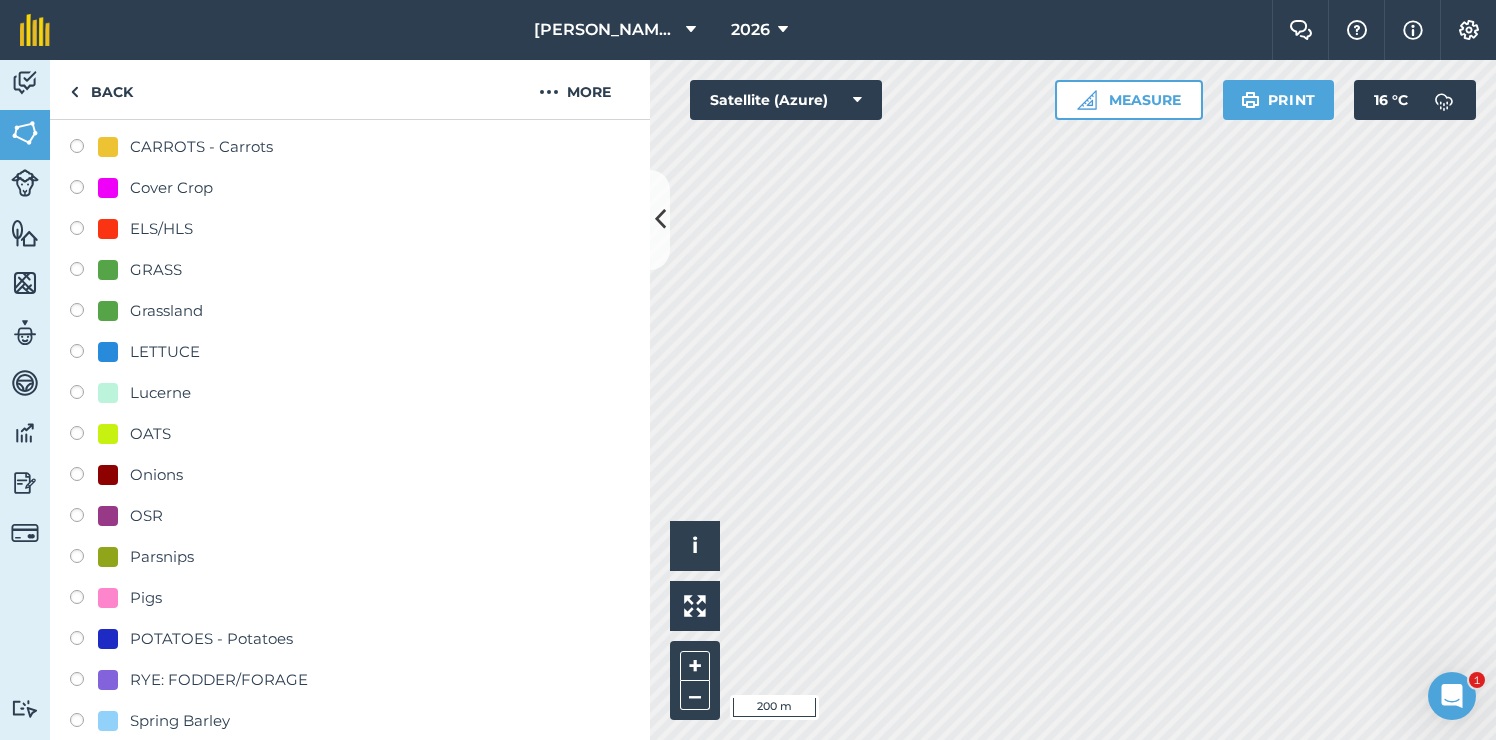 scroll, scrollTop: 353, scrollLeft: 0, axis: vertical 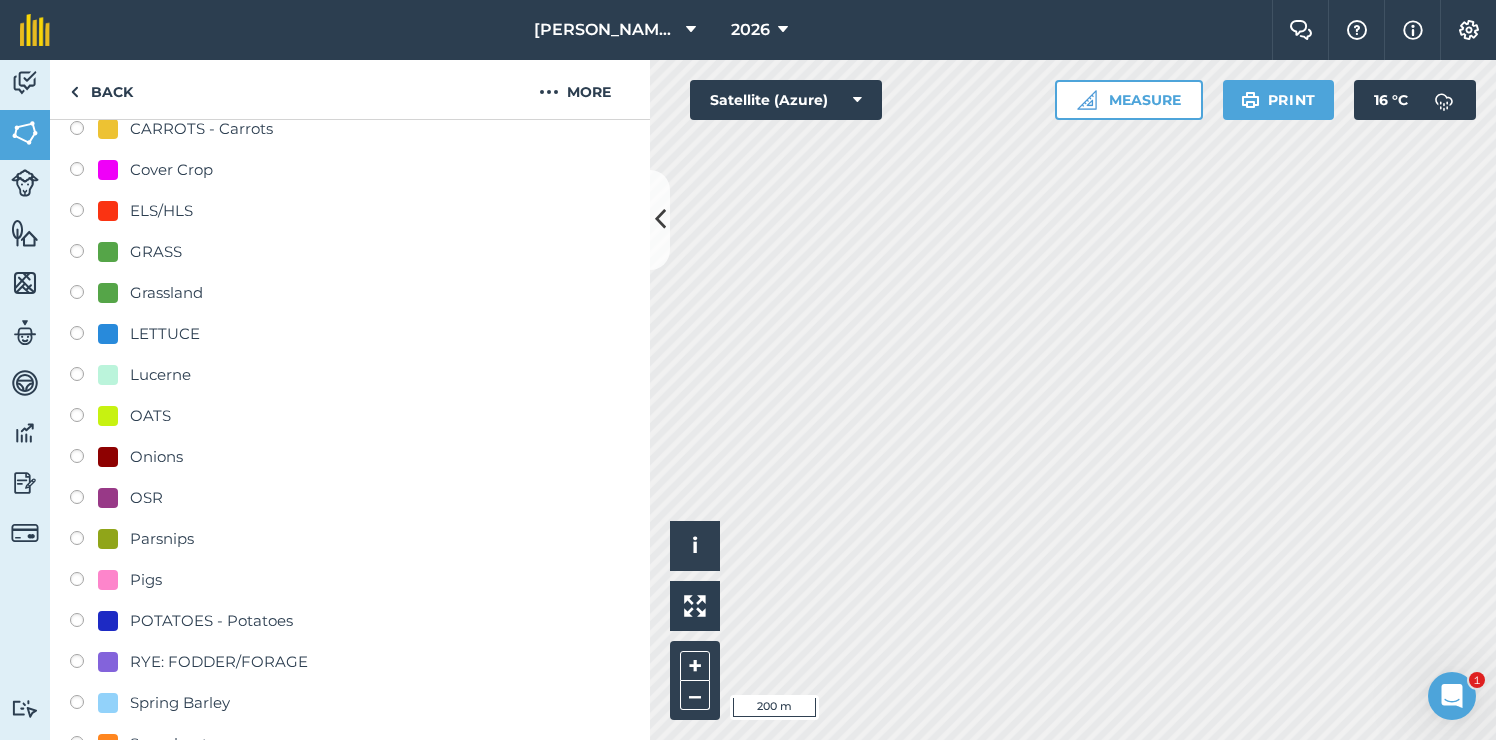 click at bounding box center [84, 623] 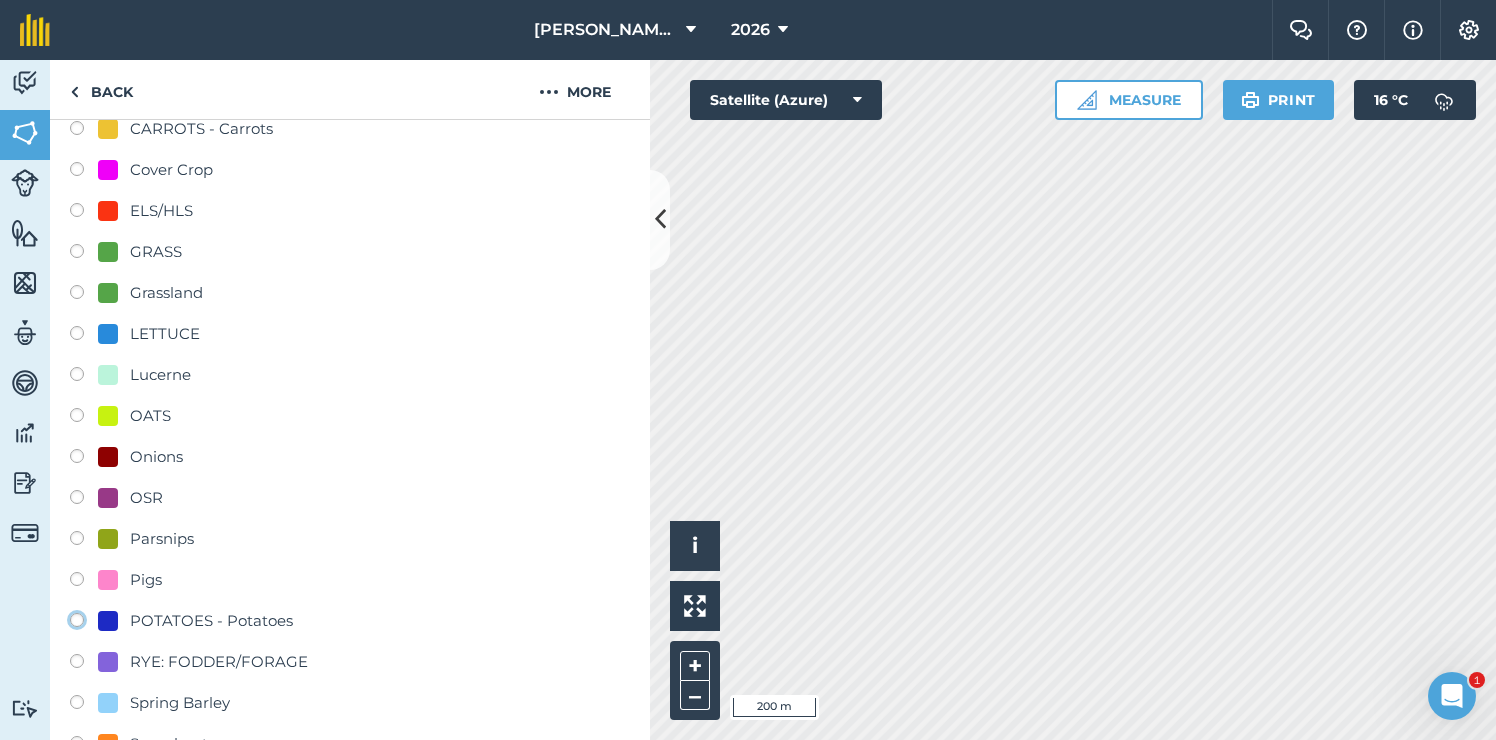 click on "POTATOES - Potatoes" at bounding box center (-9923, 619) 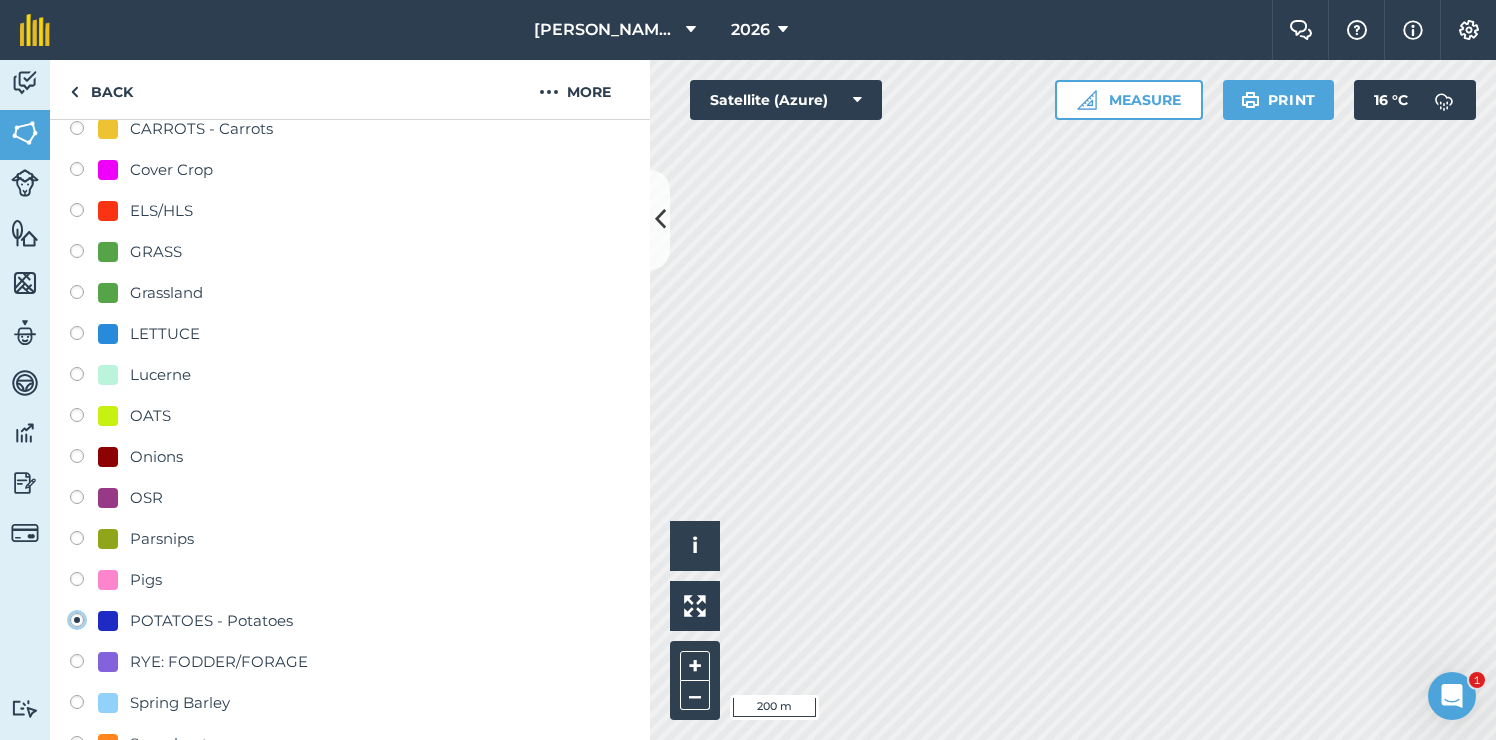 radio on "true" 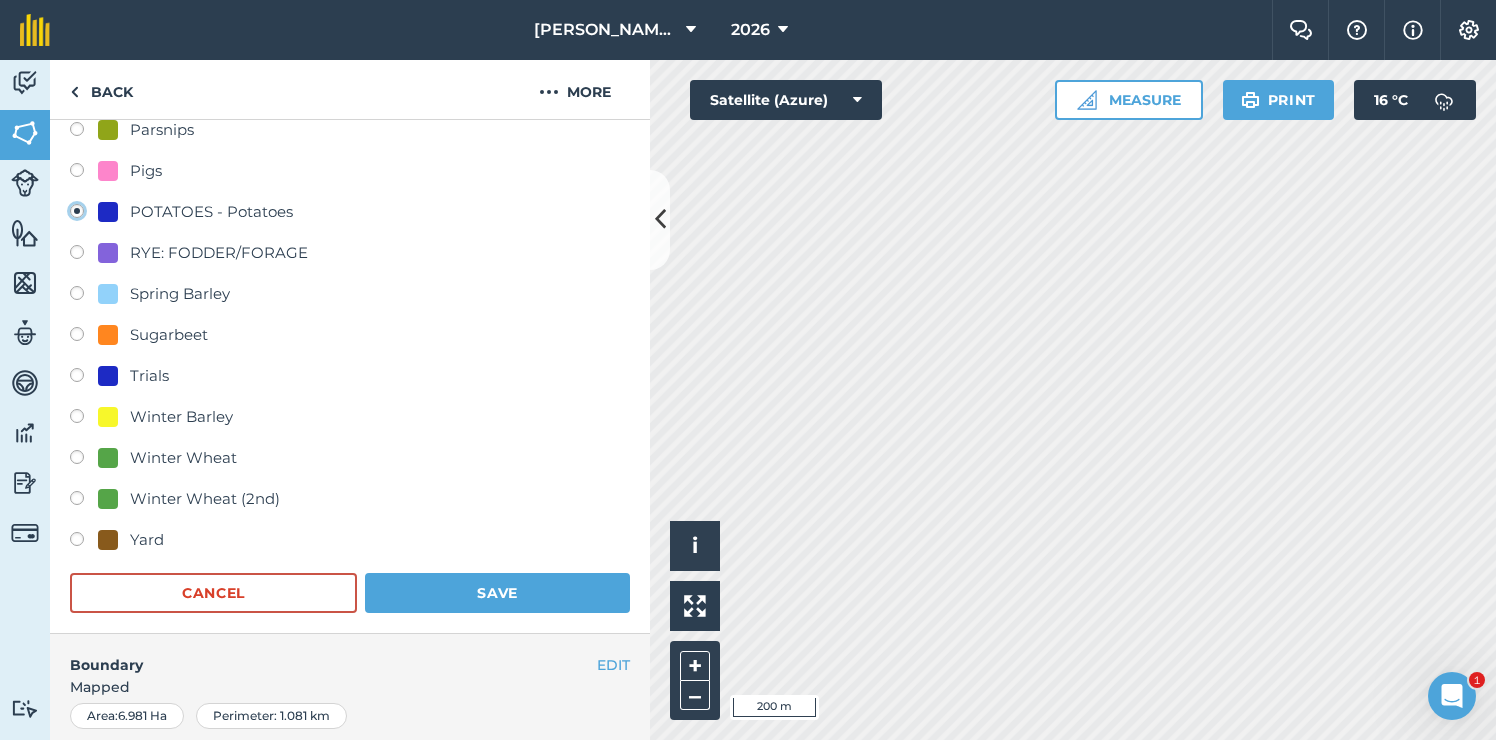 scroll, scrollTop: 770, scrollLeft: 0, axis: vertical 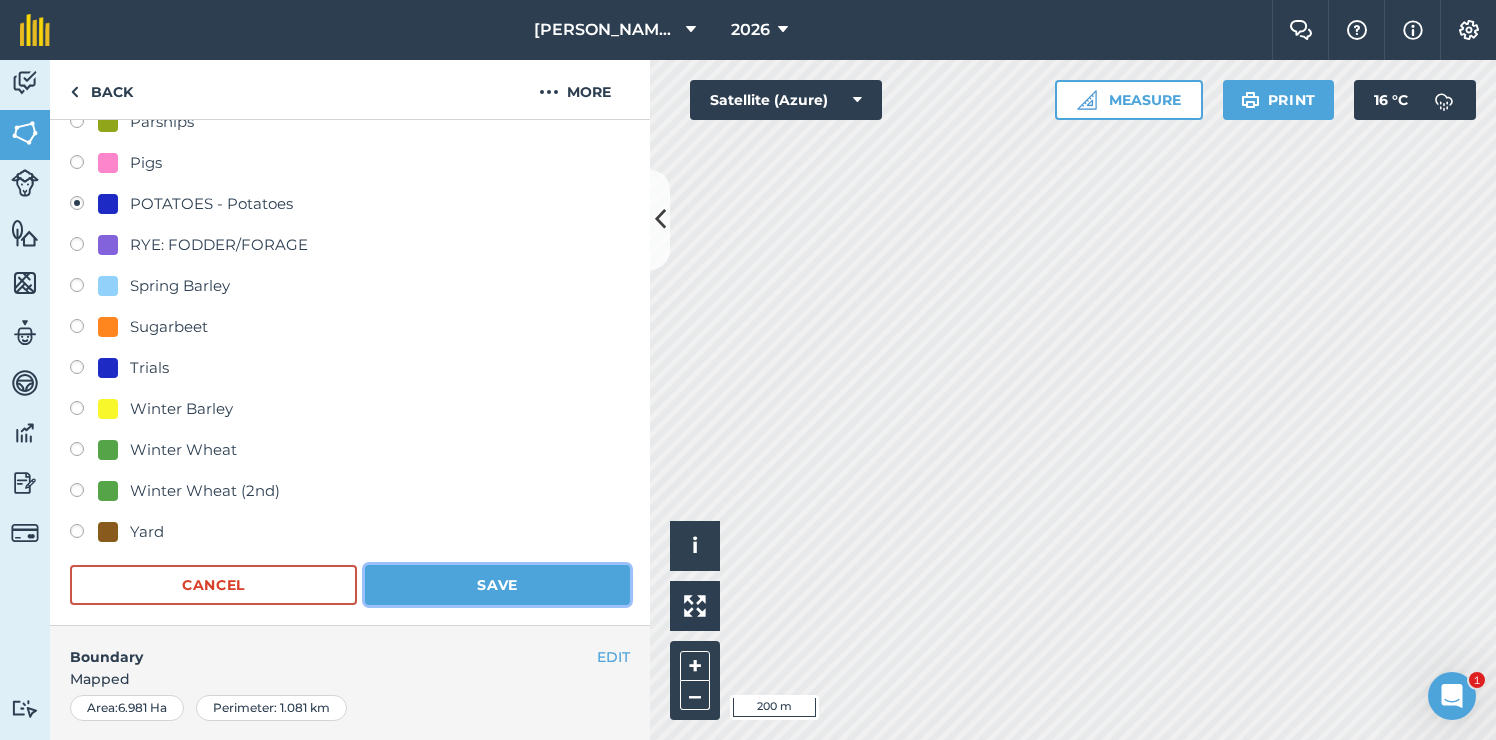 click on "Save" at bounding box center (497, 585) 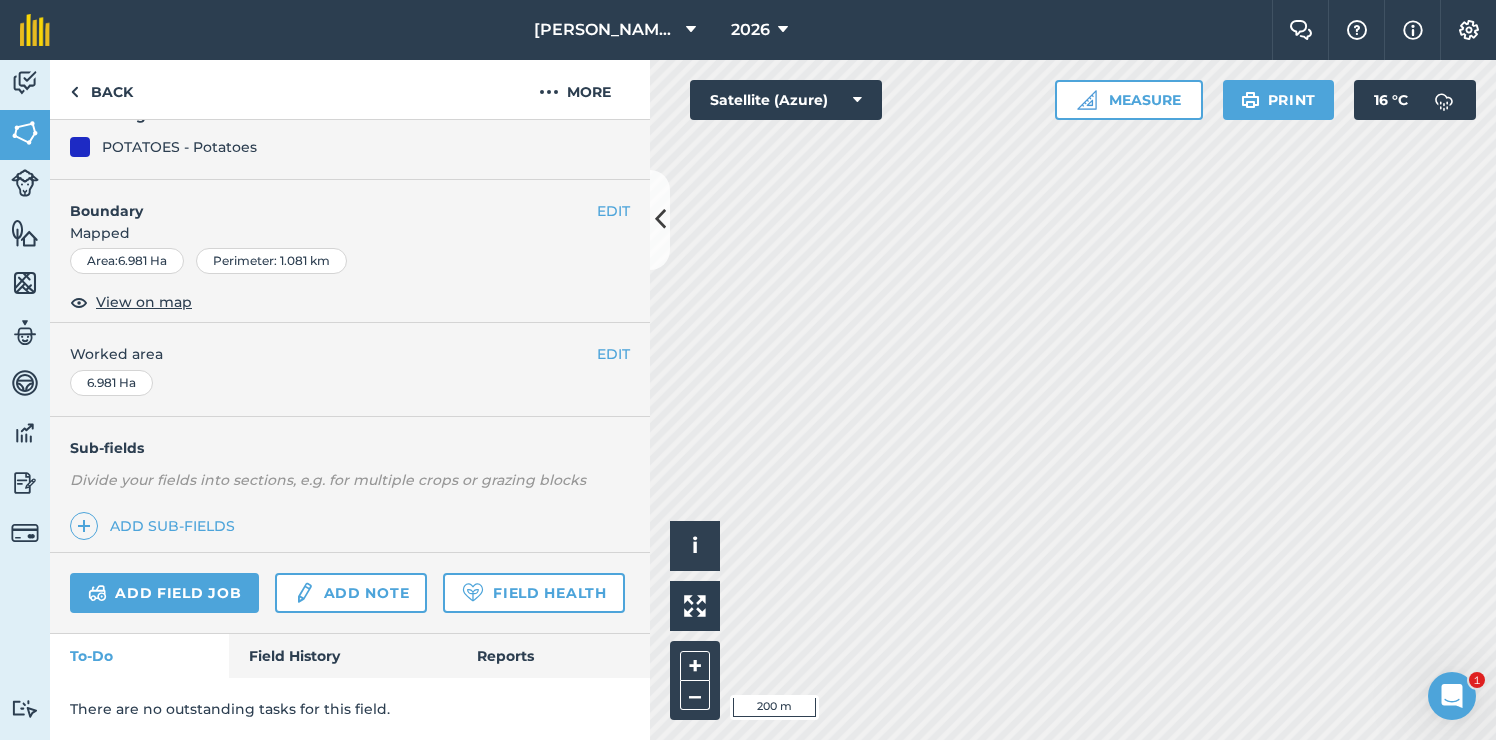 scroll, scrollTop: 201, scrollLeft: 0, axis: vertical 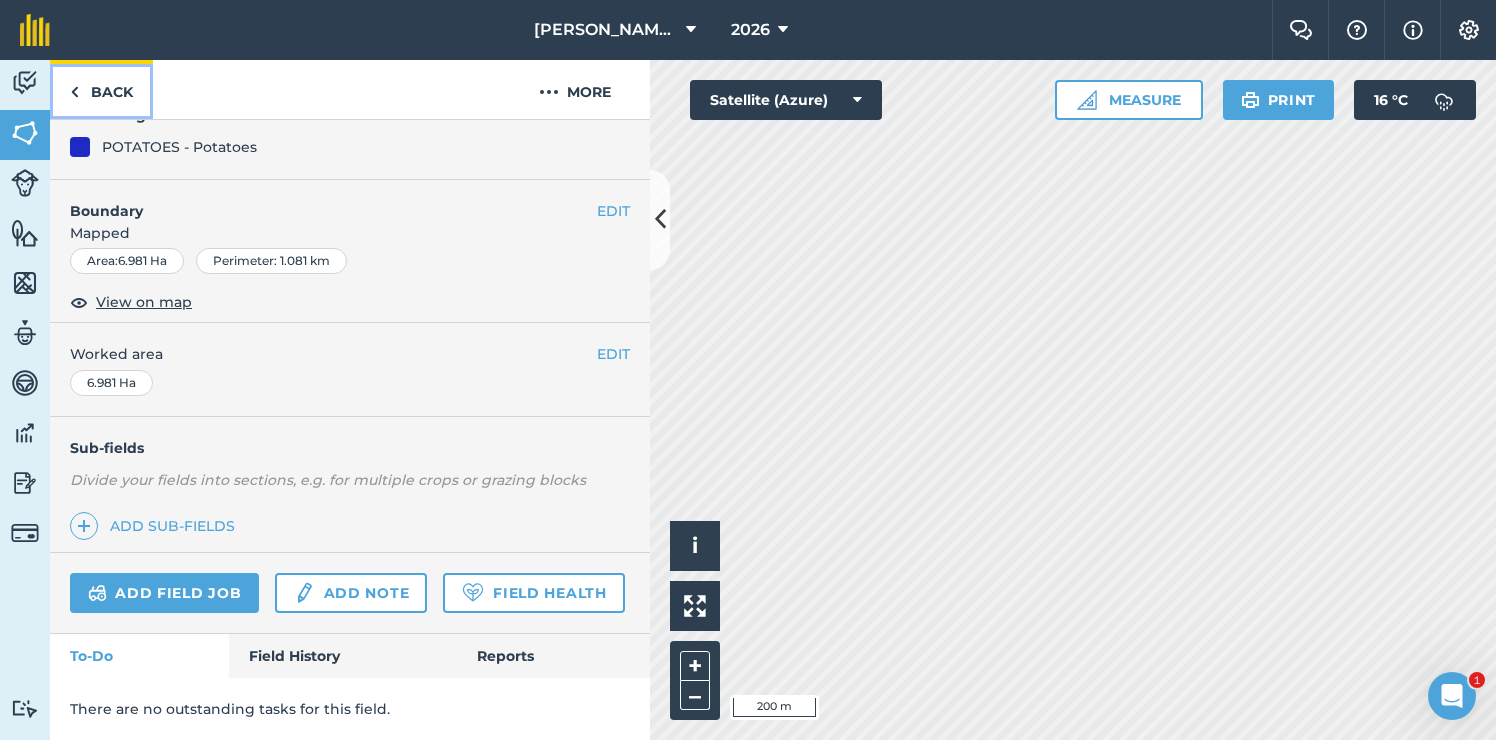 click on "Back" at bounding box center (101, 89) 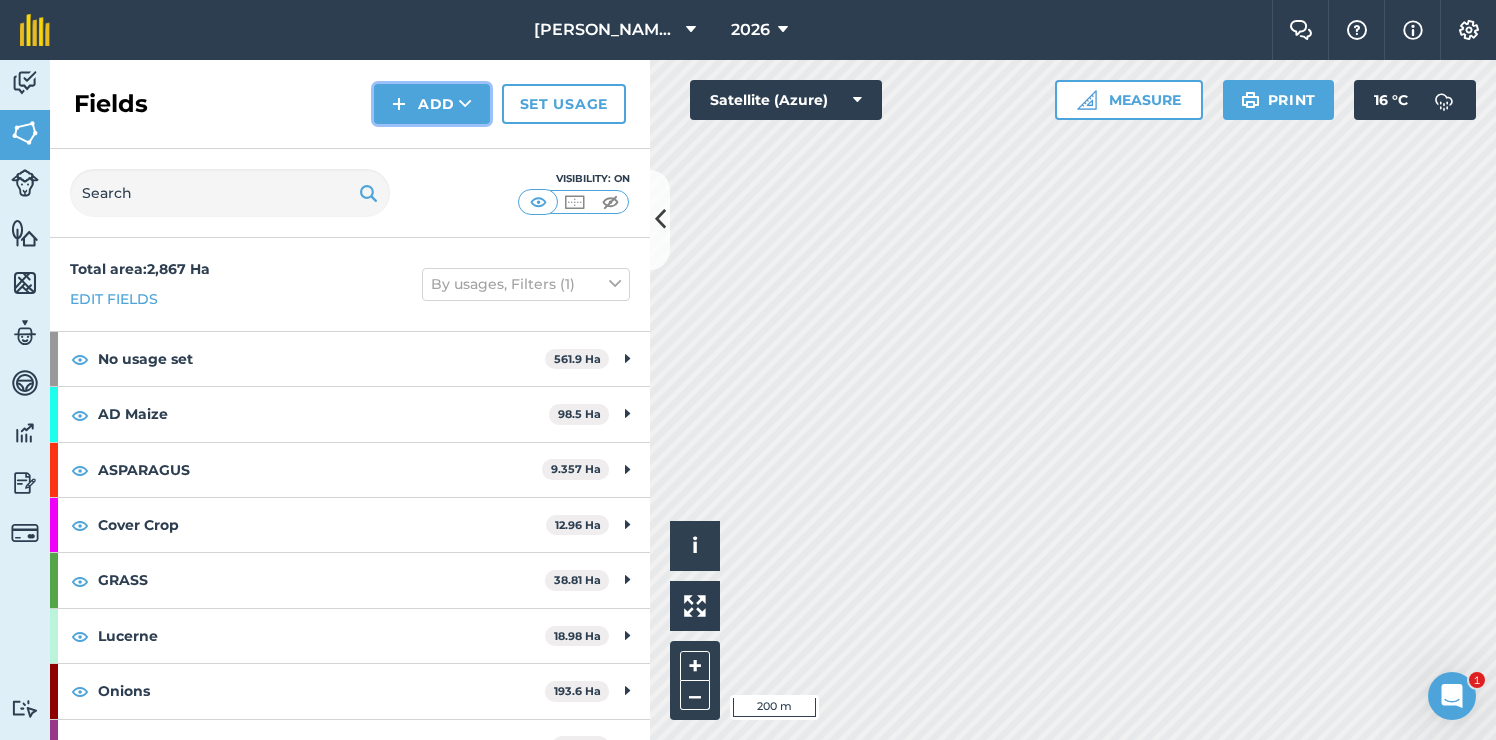 click on "Add" at bounding box center [432, 104] 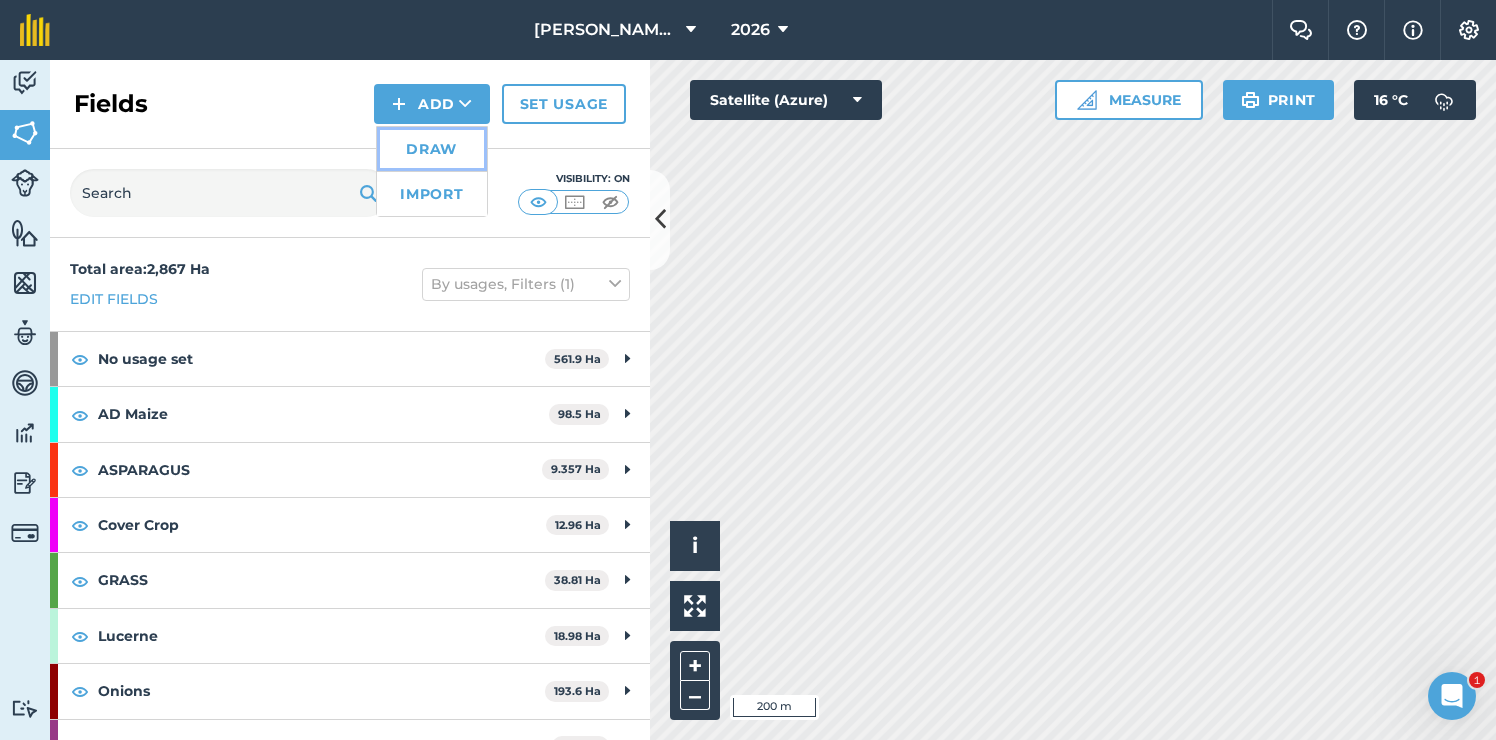 click on "Draw" at bounding box center [432, 149] 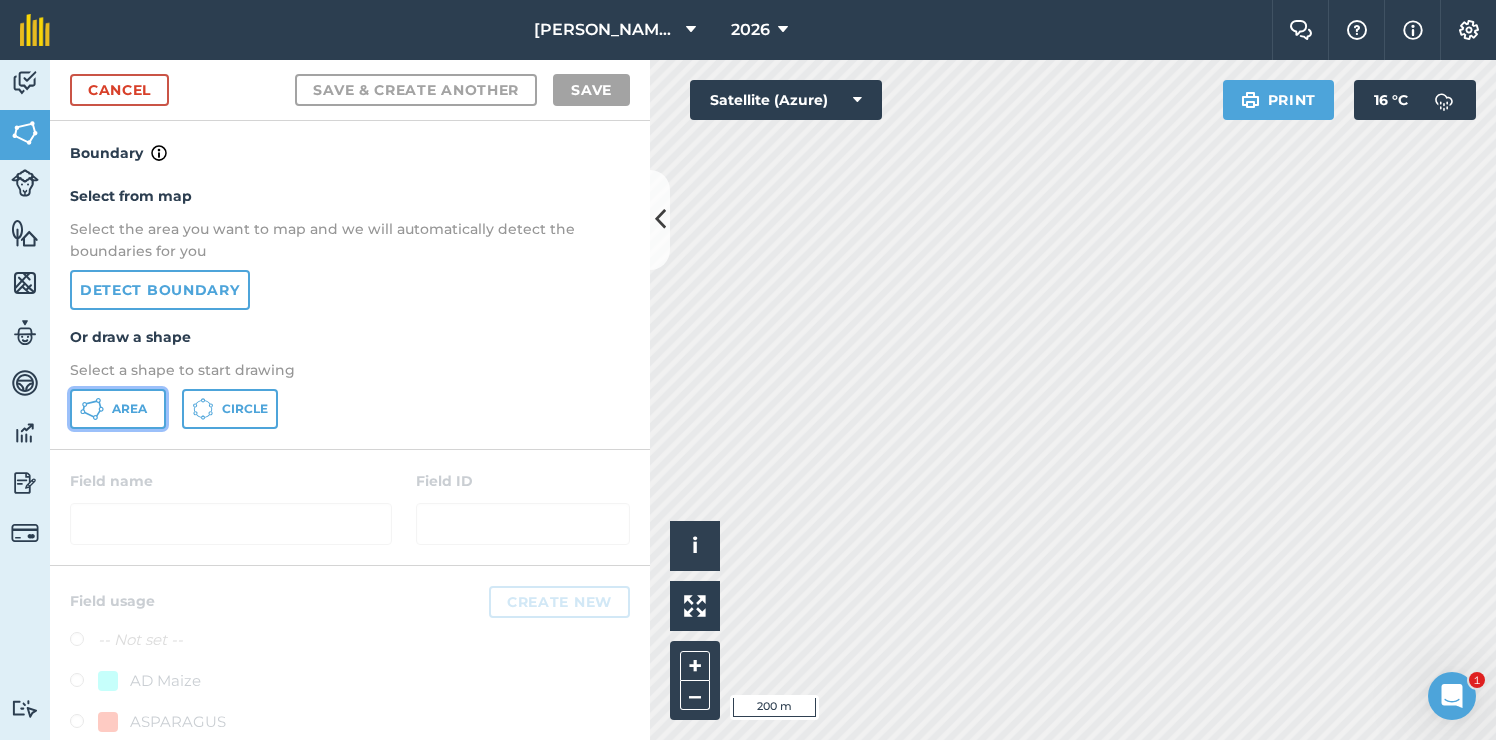 click on "Area" at bounding box center (118, 409) 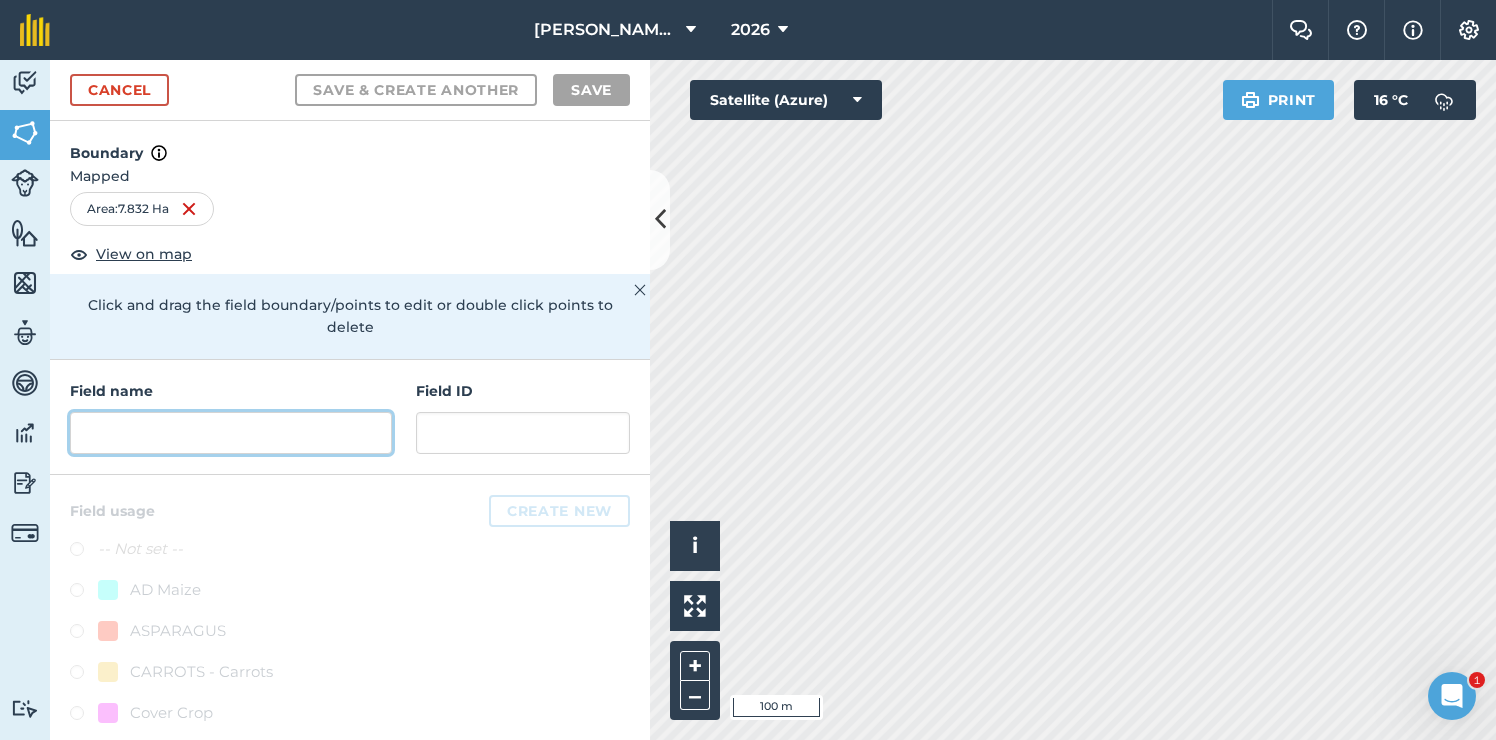 click at bounding box center (231, 433) 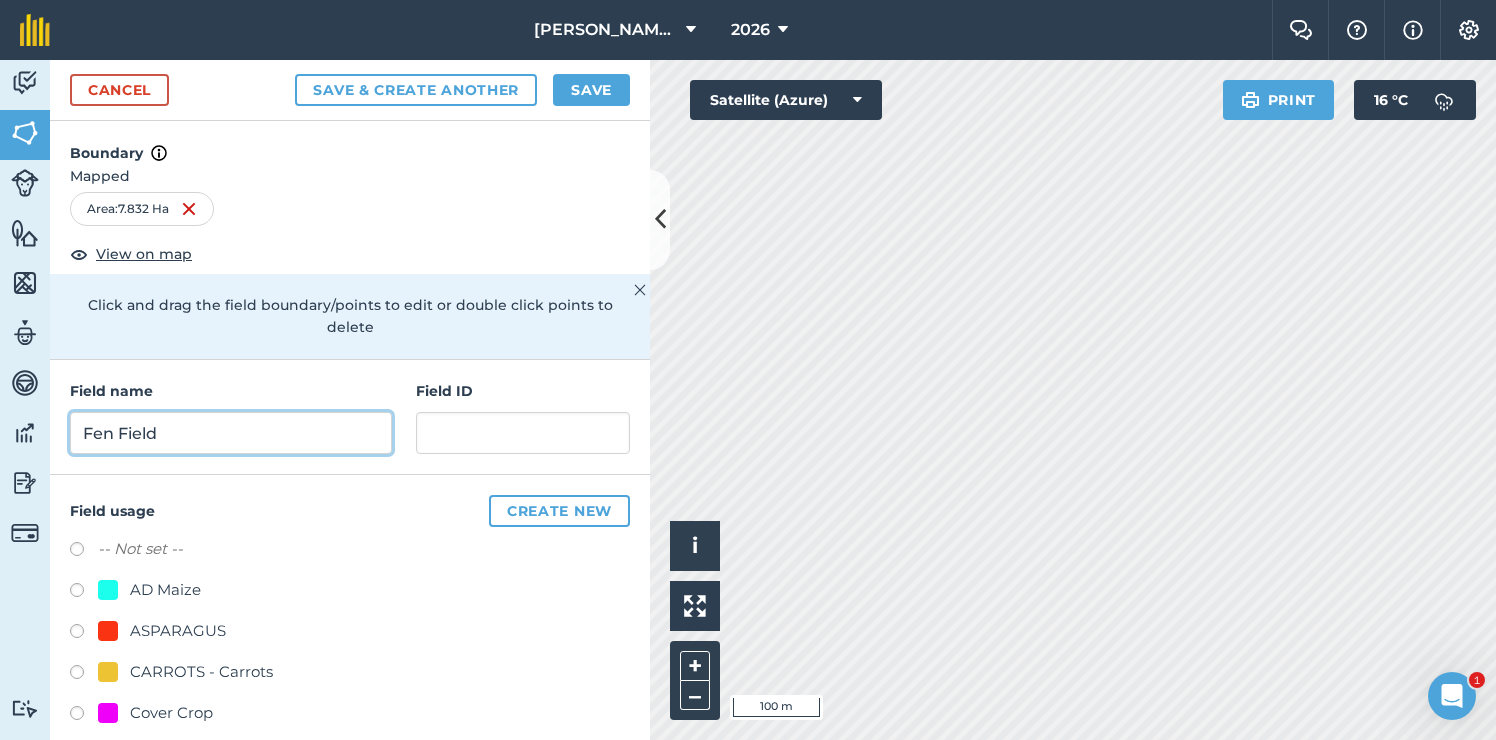 type on "Fen Field" 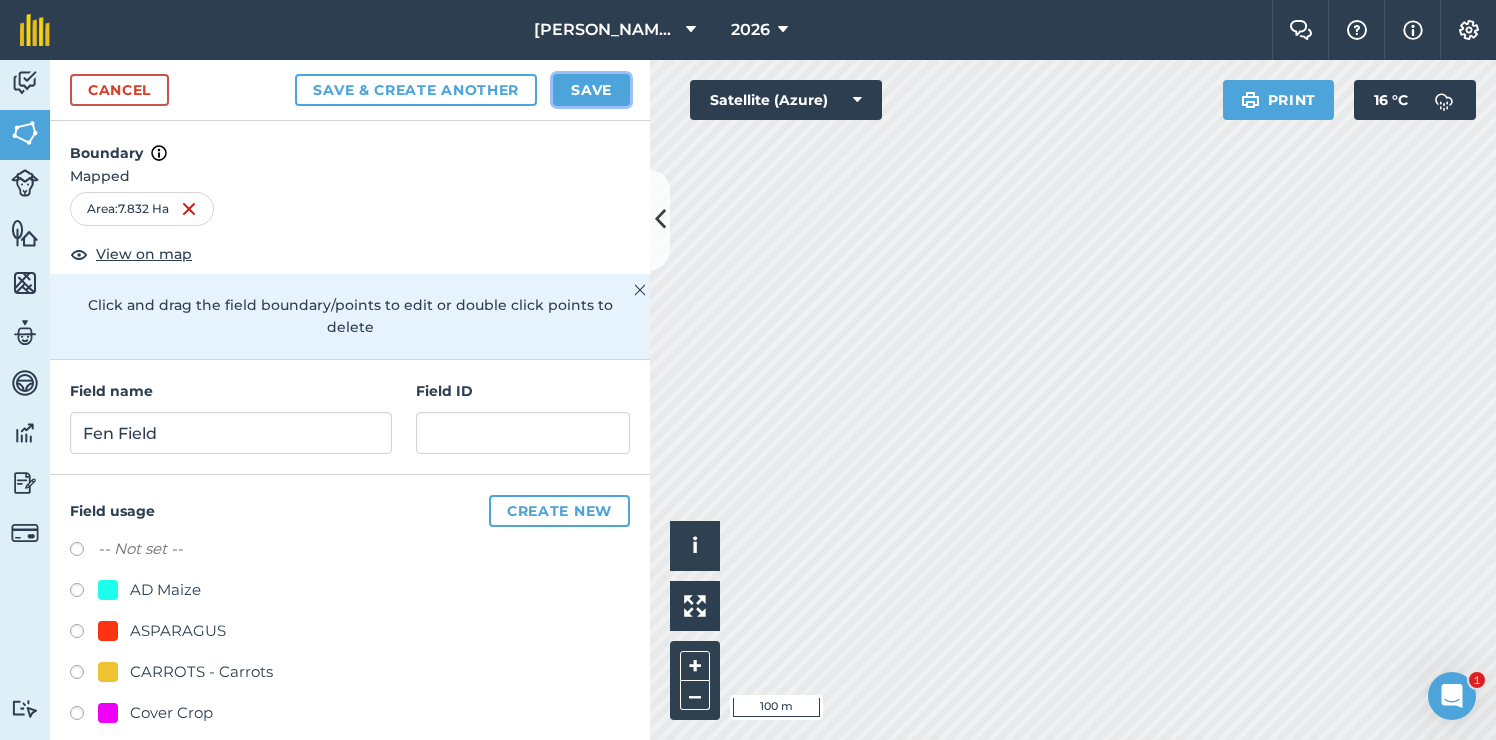 click on "Save" at bounding box center [591, 90] 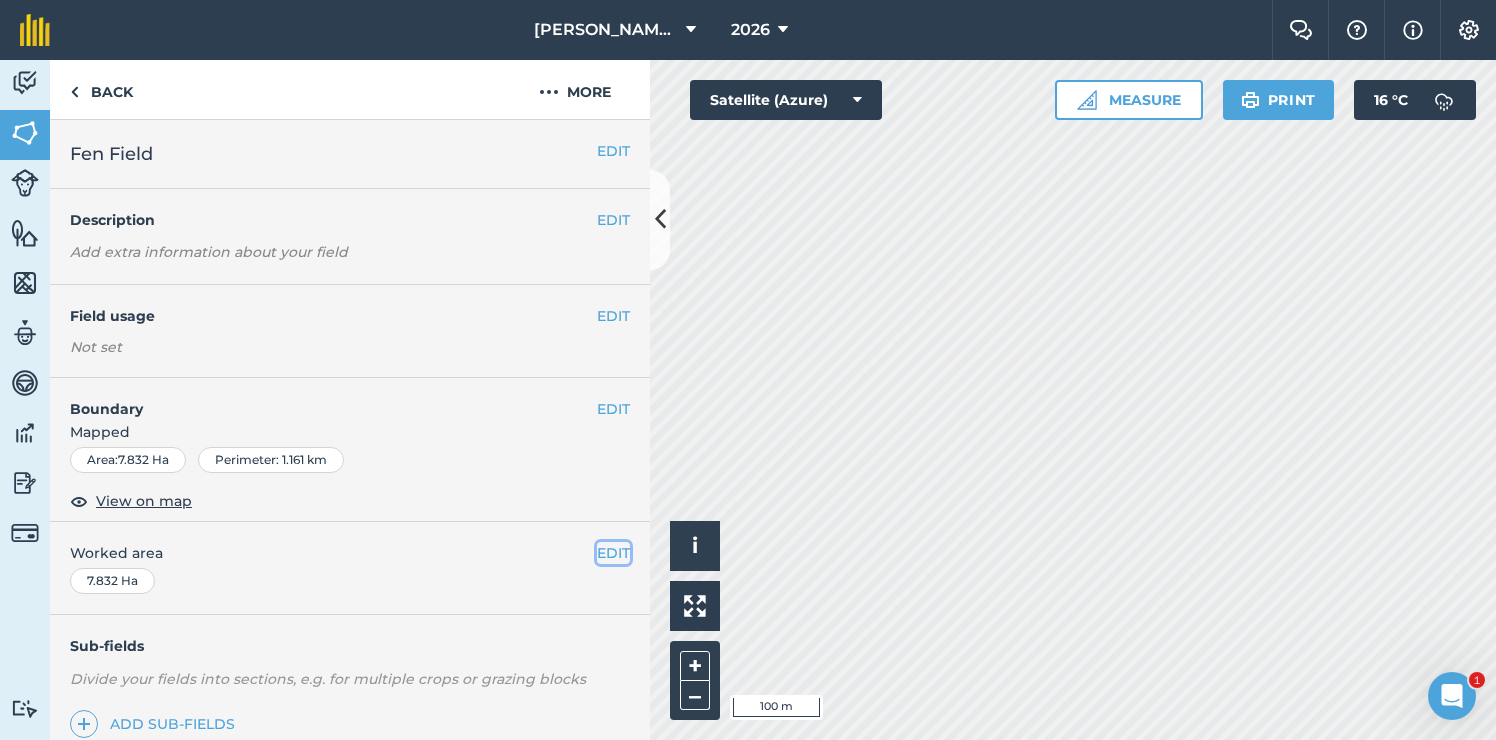 click on "EDIT" at bounding box center (613, 553) 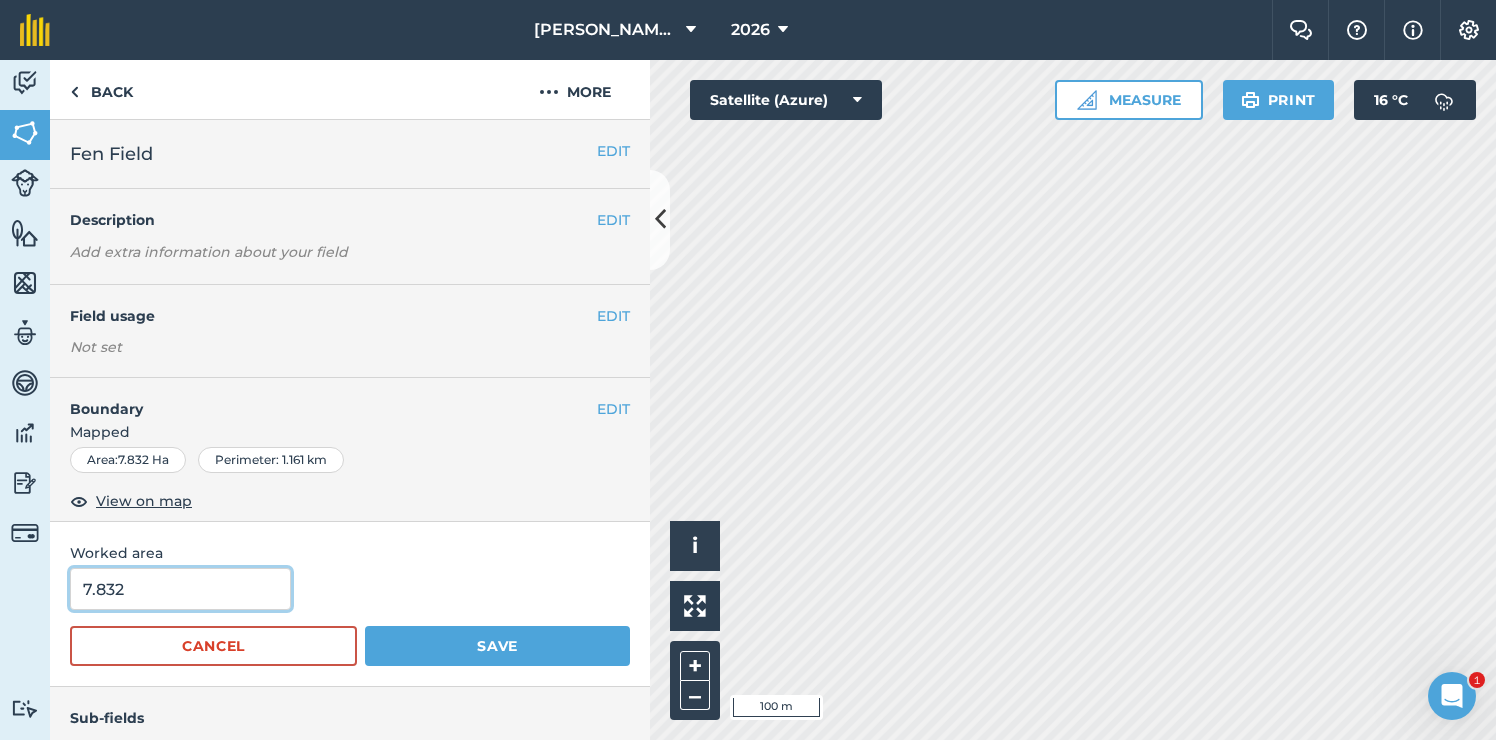 click on "7.832" at bounding box center [180, 589] 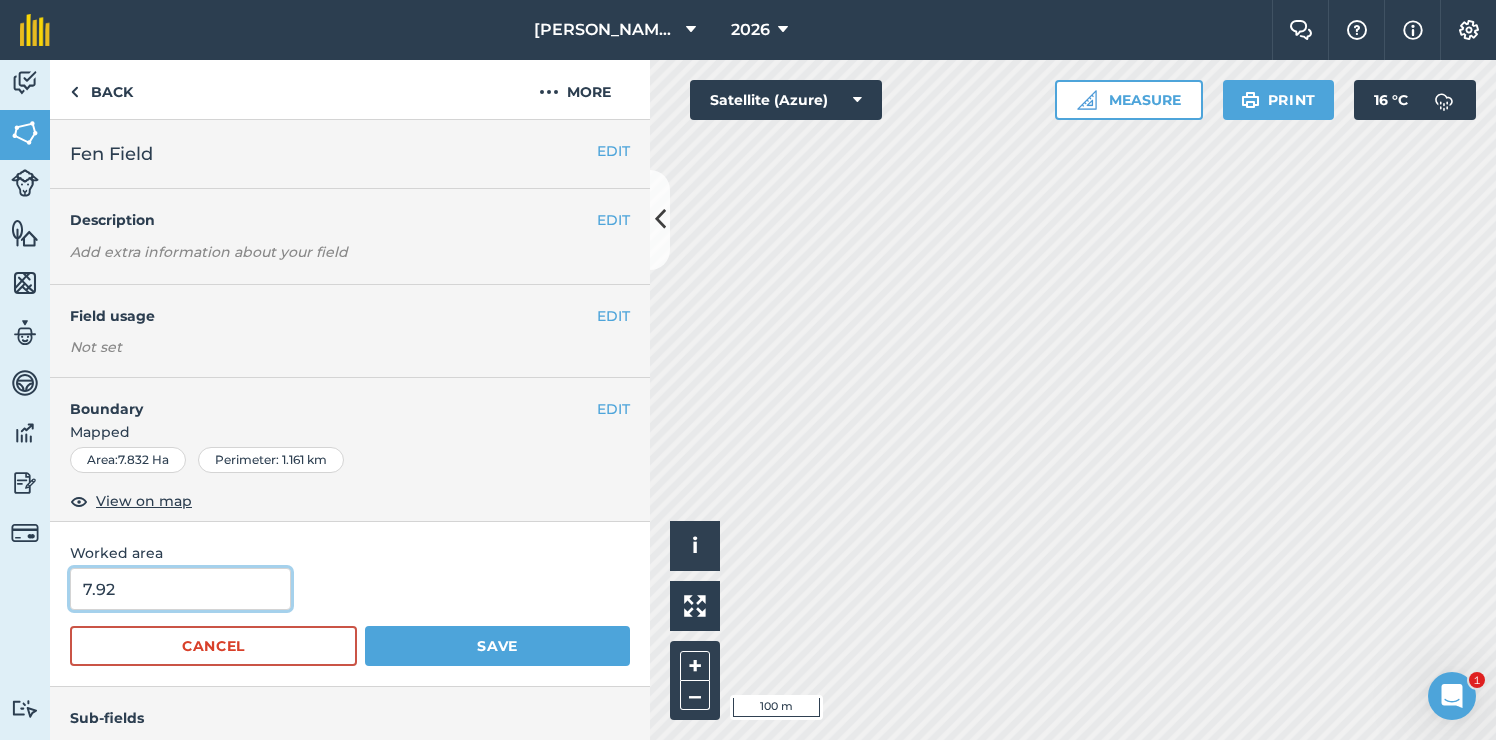 type on "7.92" 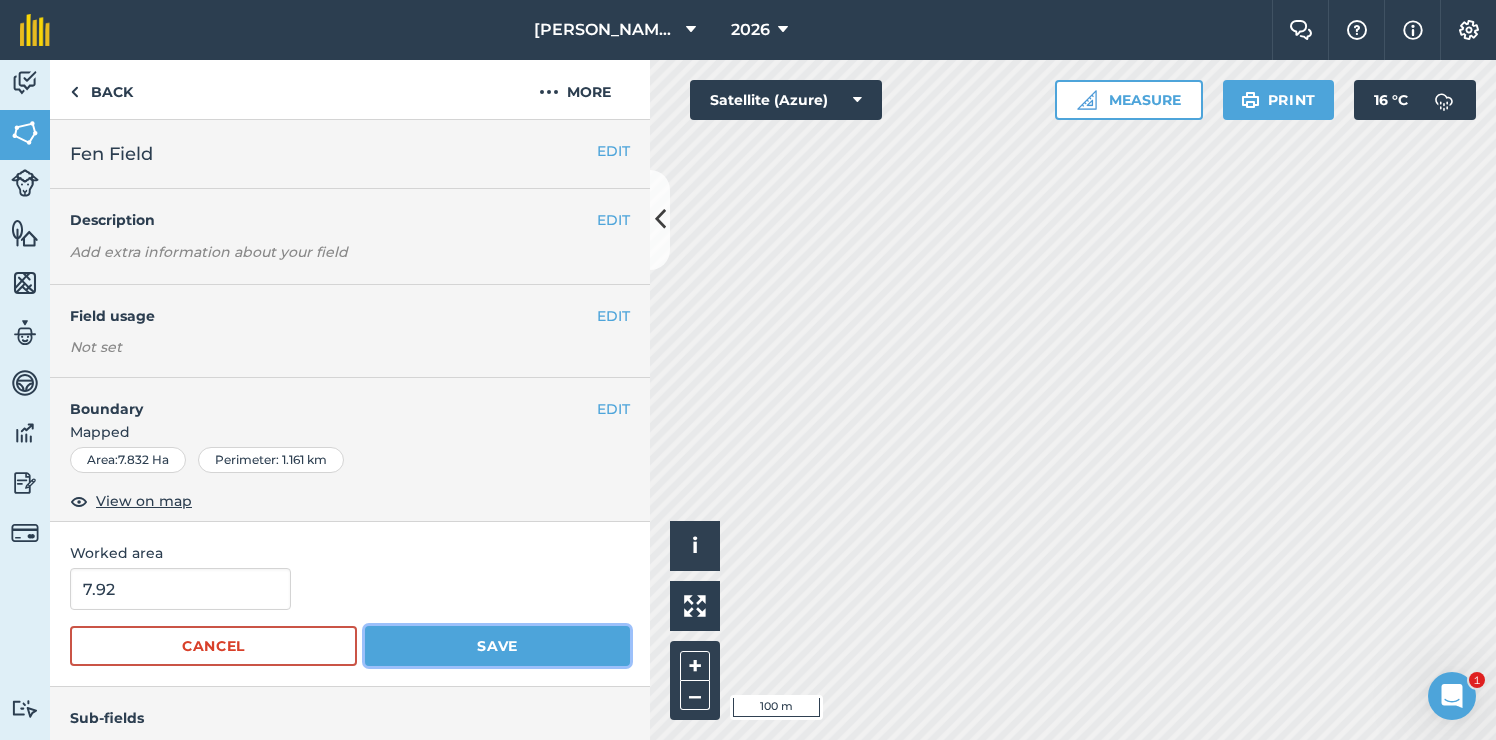 click on "Save" at bounding box center (497, 646) 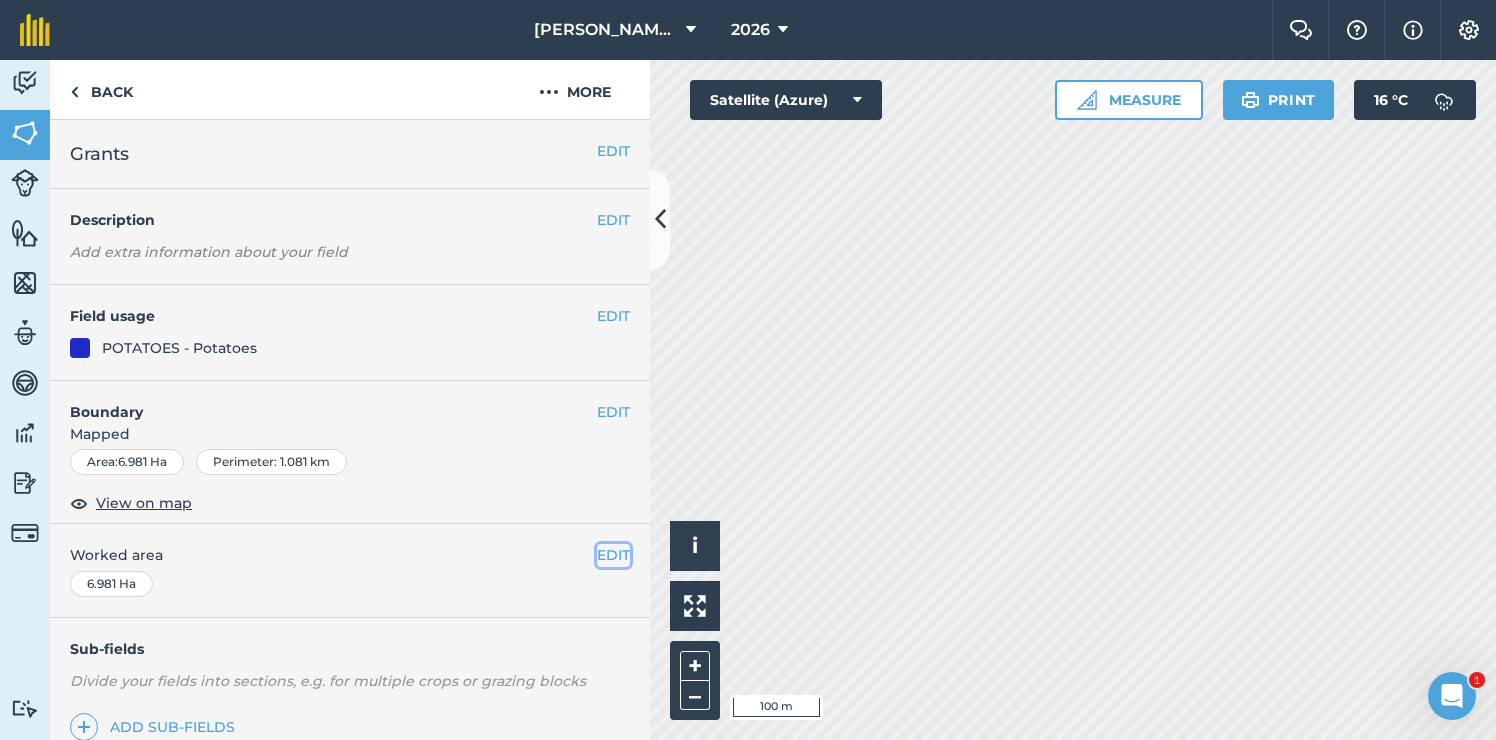 click on "EDIT" at bounding box center (613, 555) 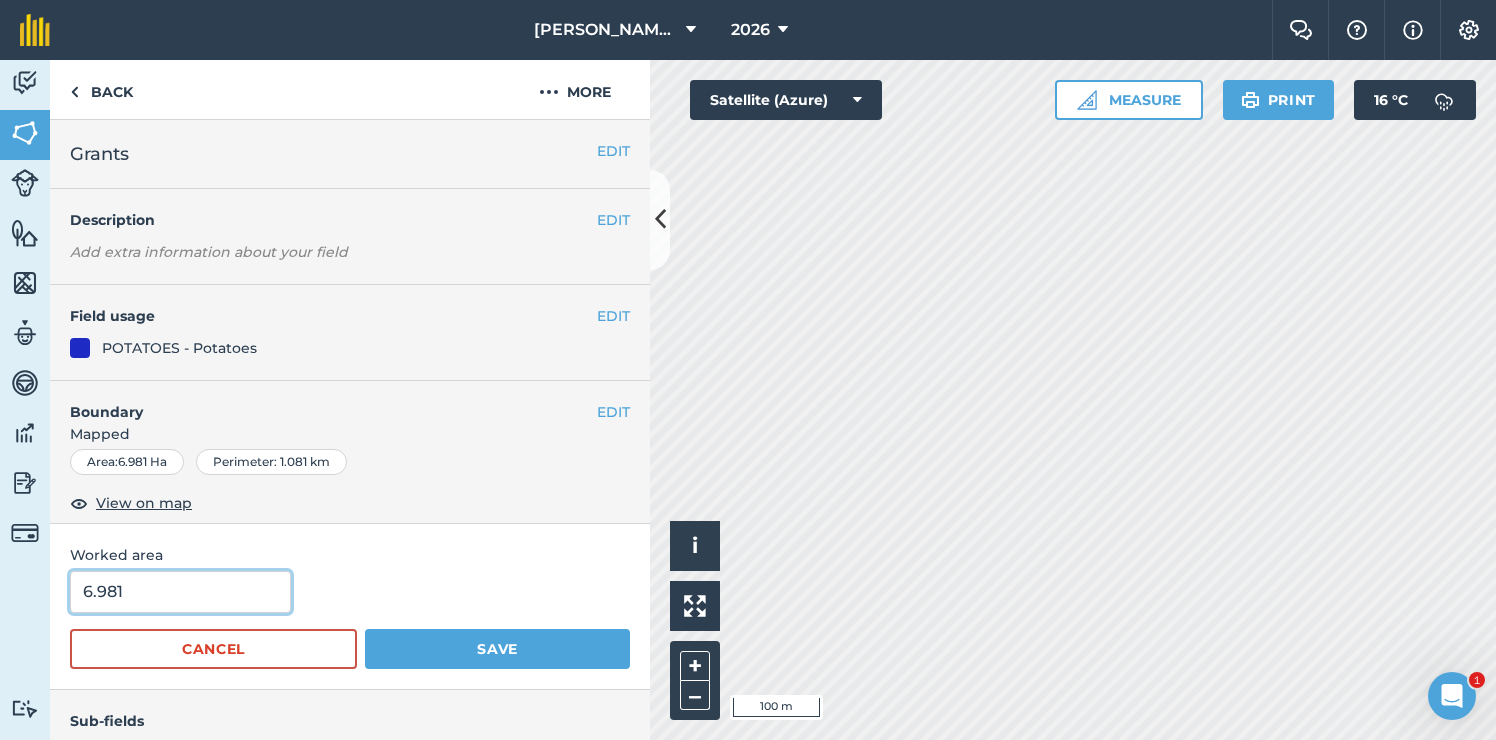 click on "6.981" at bounding box center (180, 592) 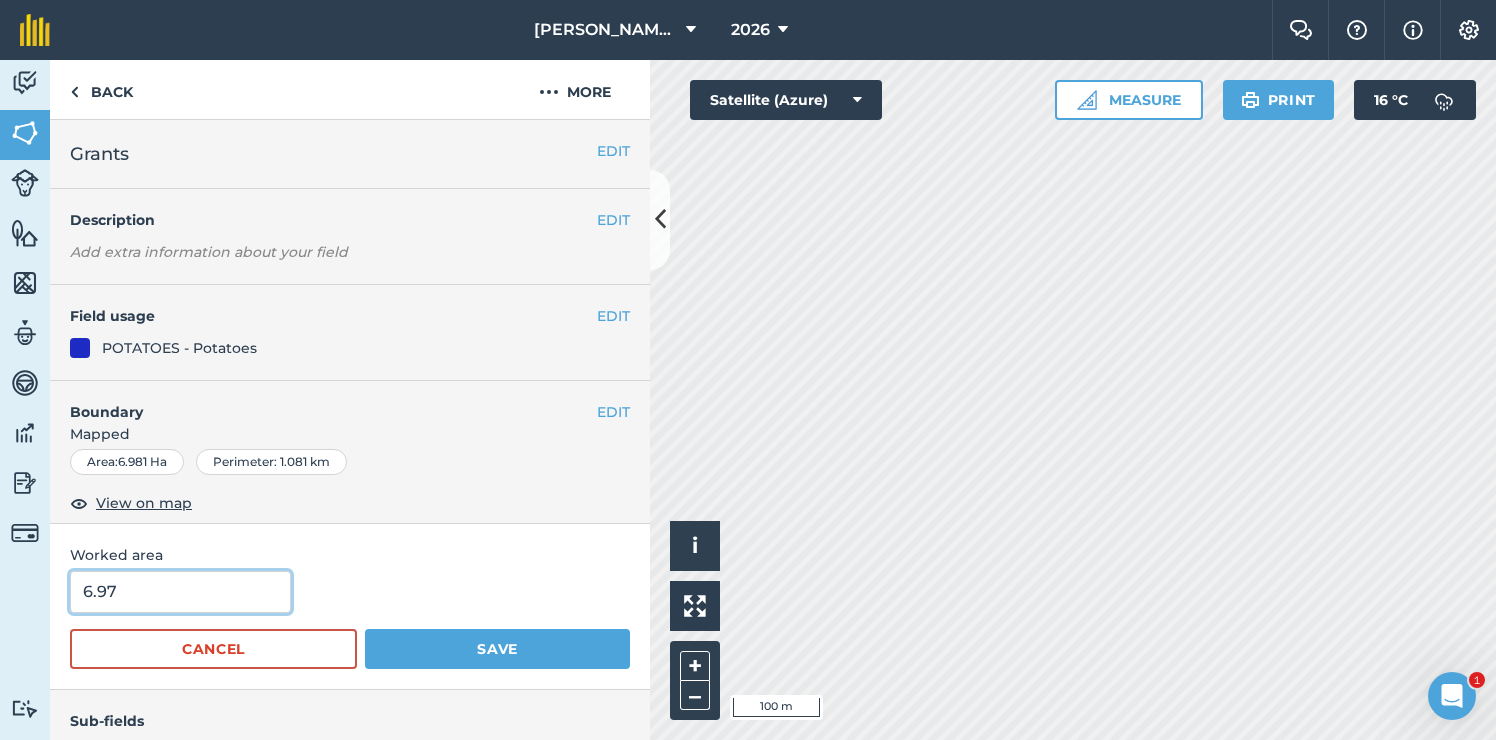 type on "6.97" 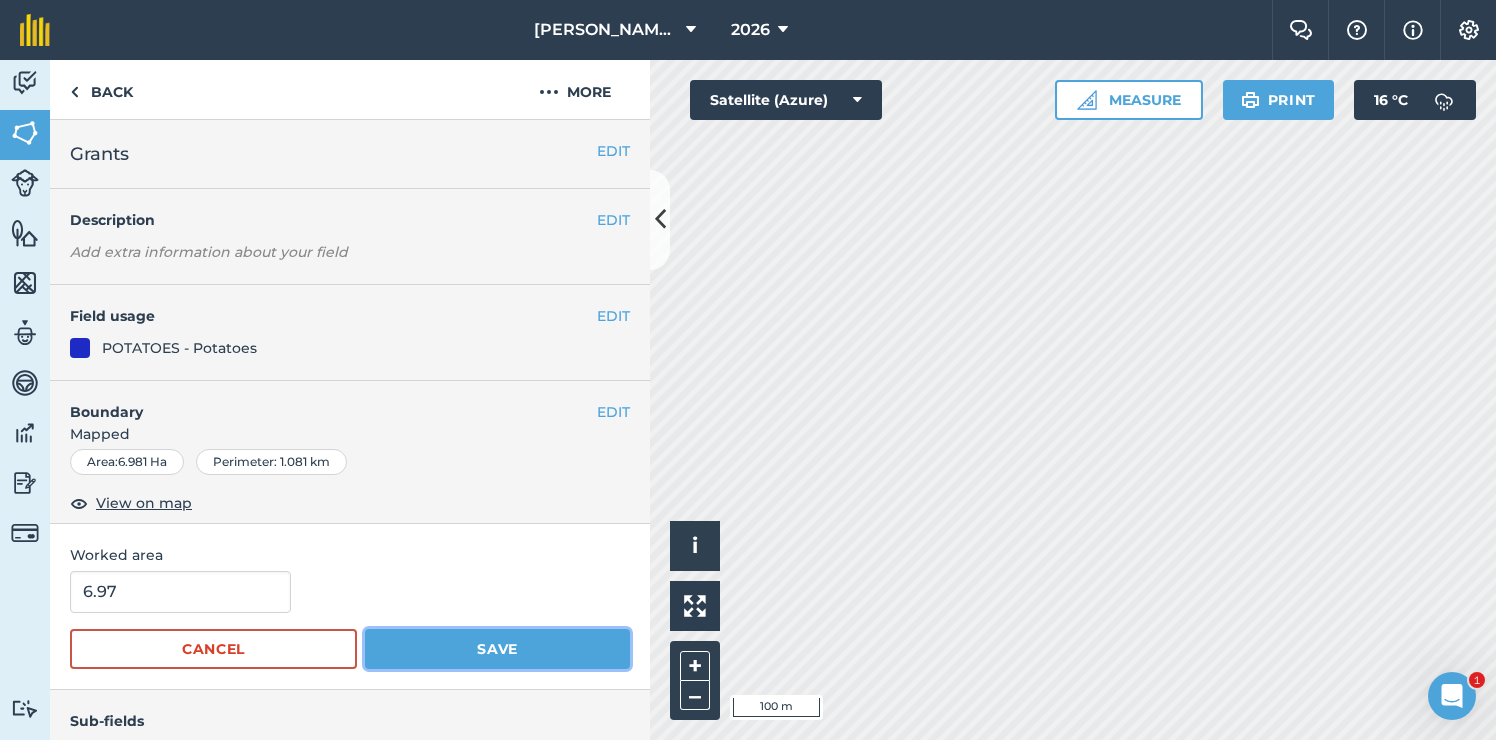 click on "Save" at bounding box center [497, 649] 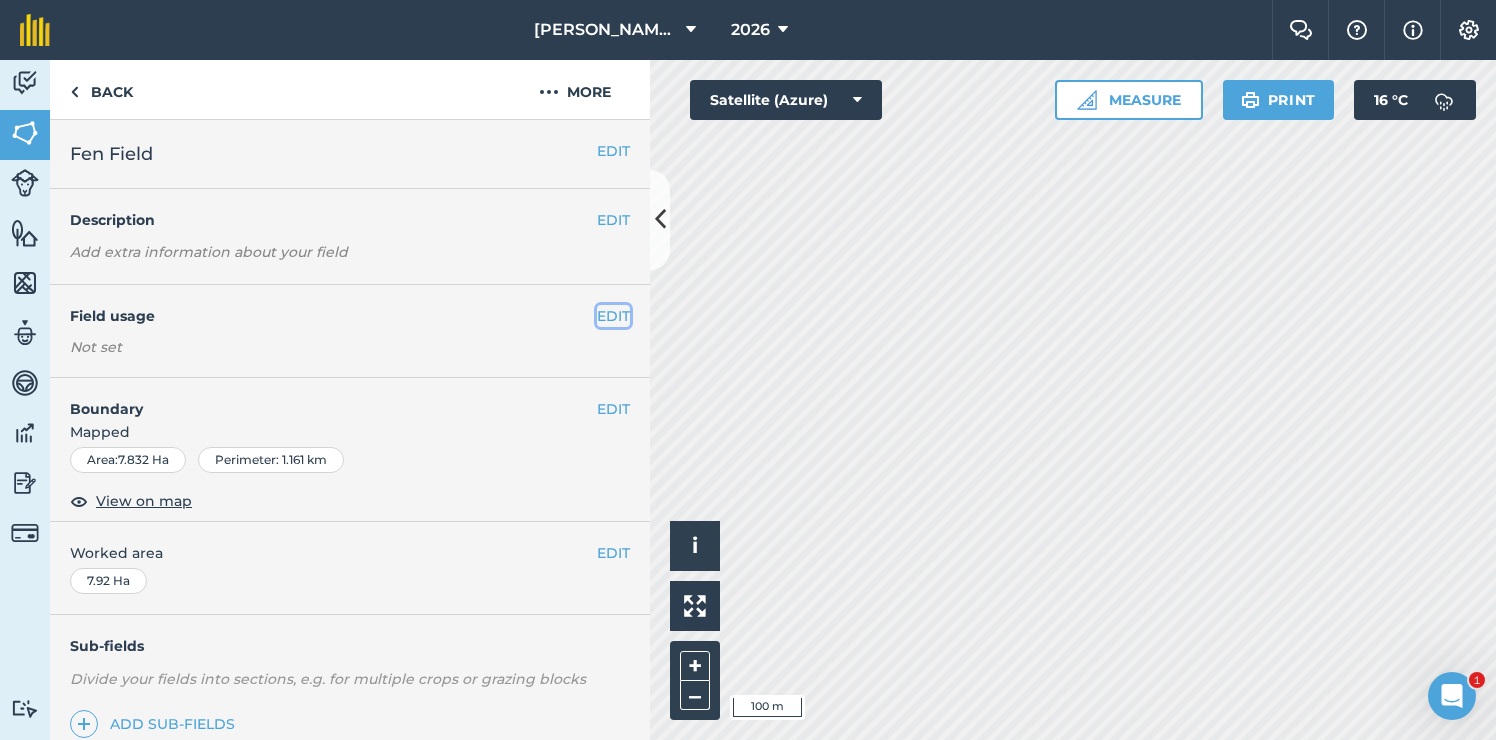 click on "EDIT" at bounding box center [613, 316] 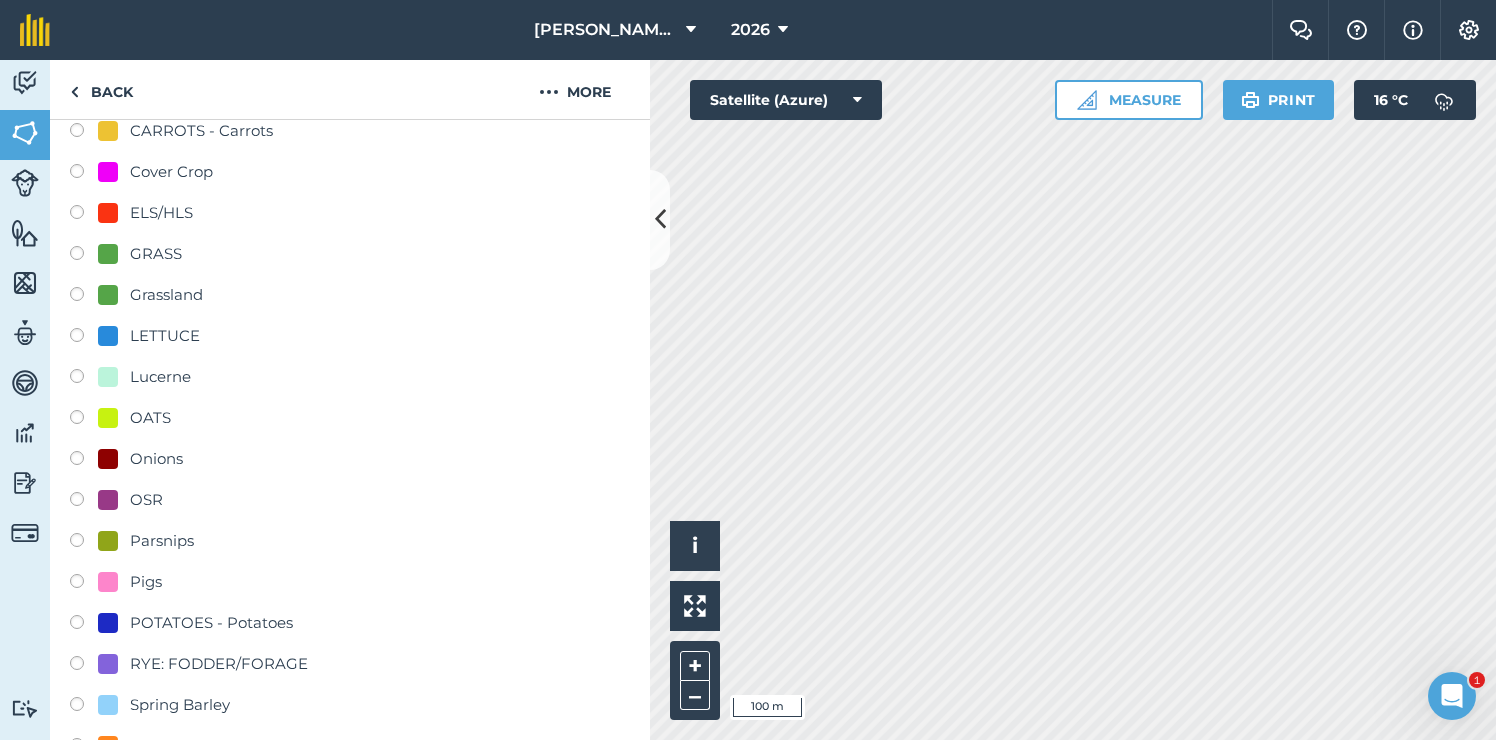 scroll, scrollTop: 383, scrollLeft: 0, axis: vertical 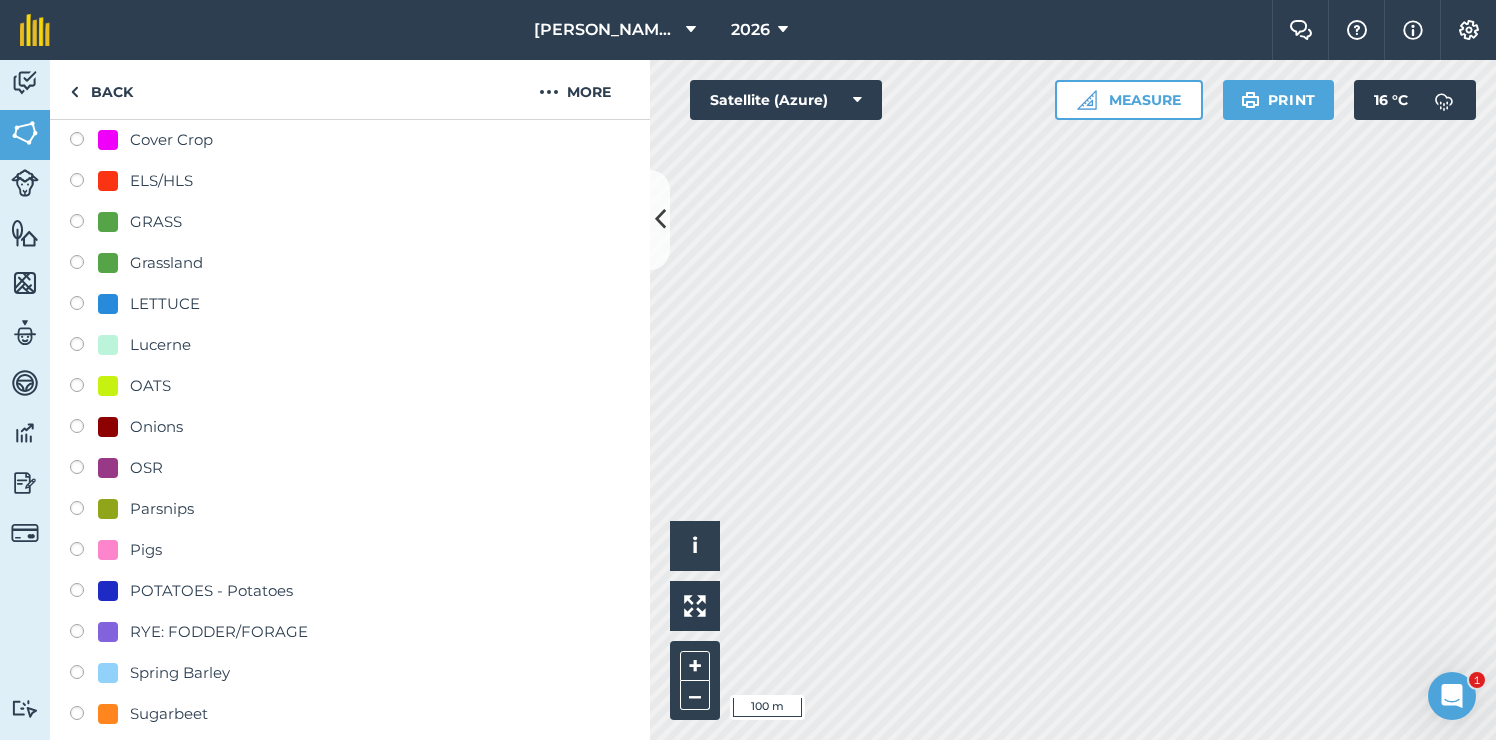 click at bounding box center [84, 593] 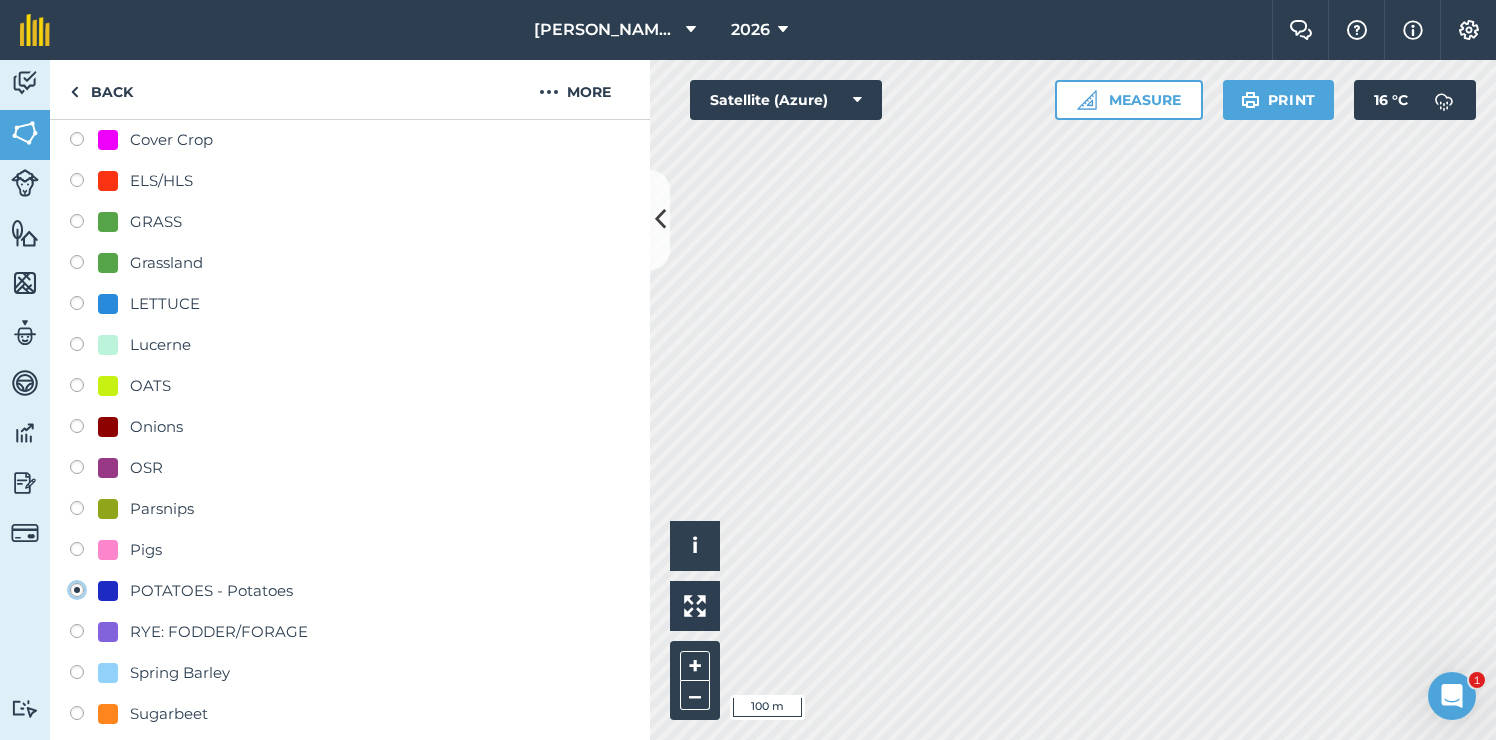 radio on "true" 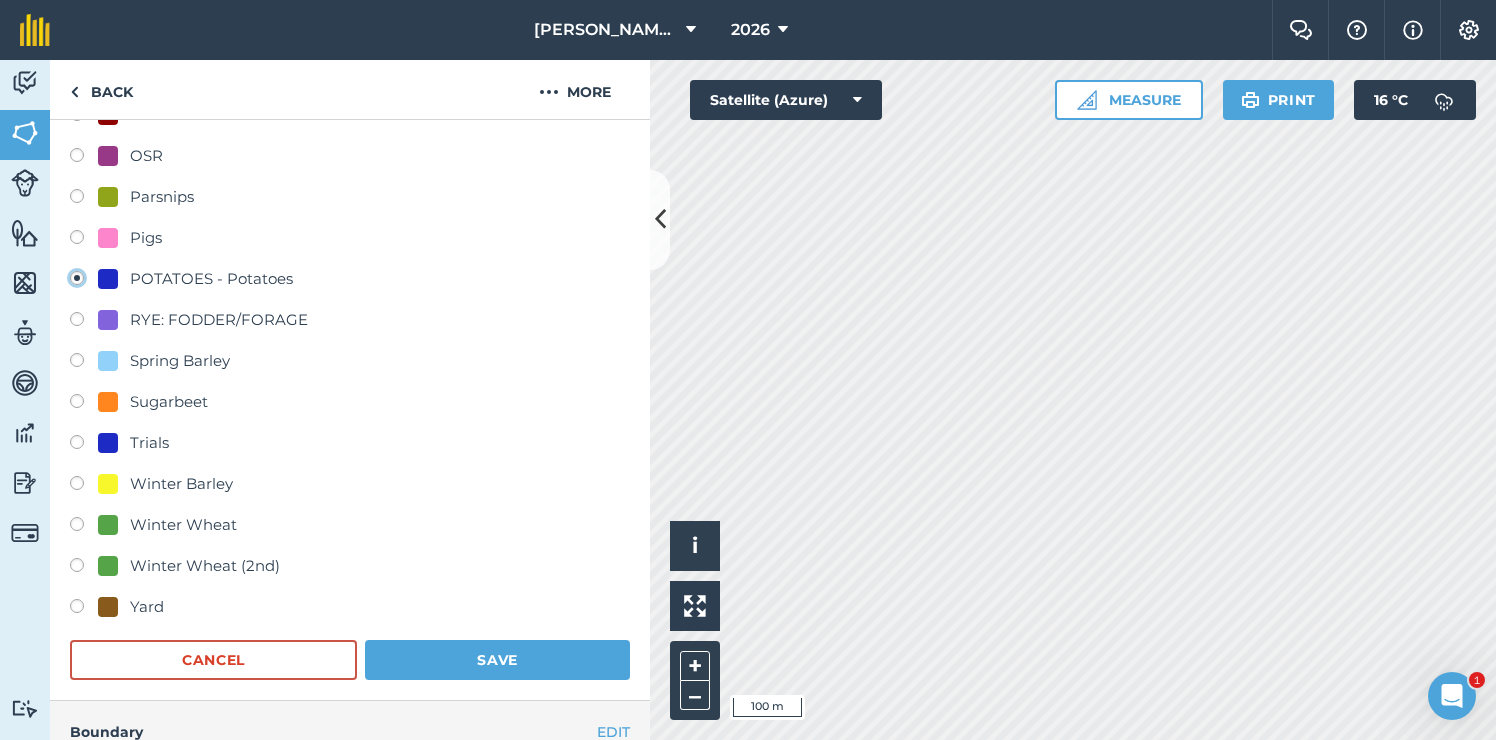 scroll, scrollTop: 701, scrollLeft: 0, axis: vertical 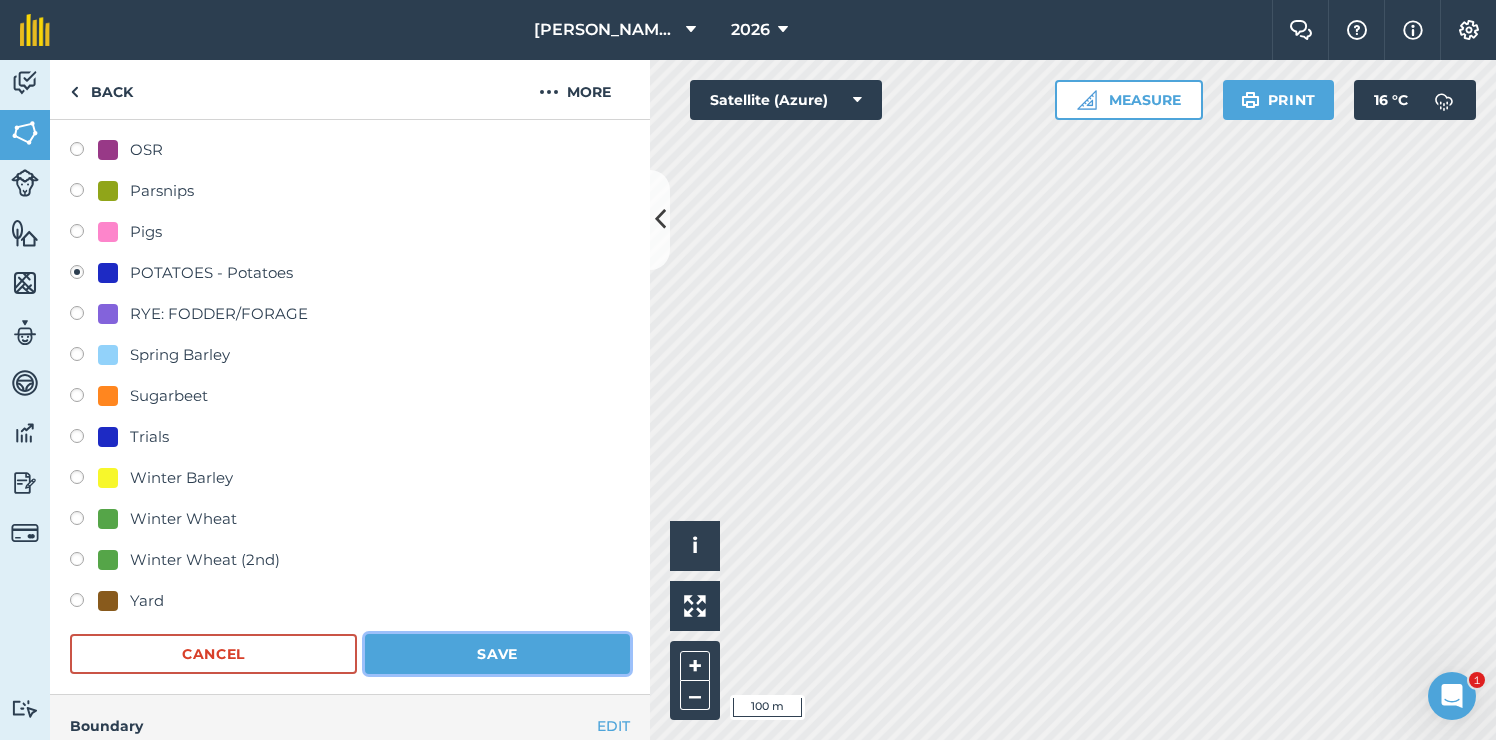 click on "Save" at bounding box center (497, 654) 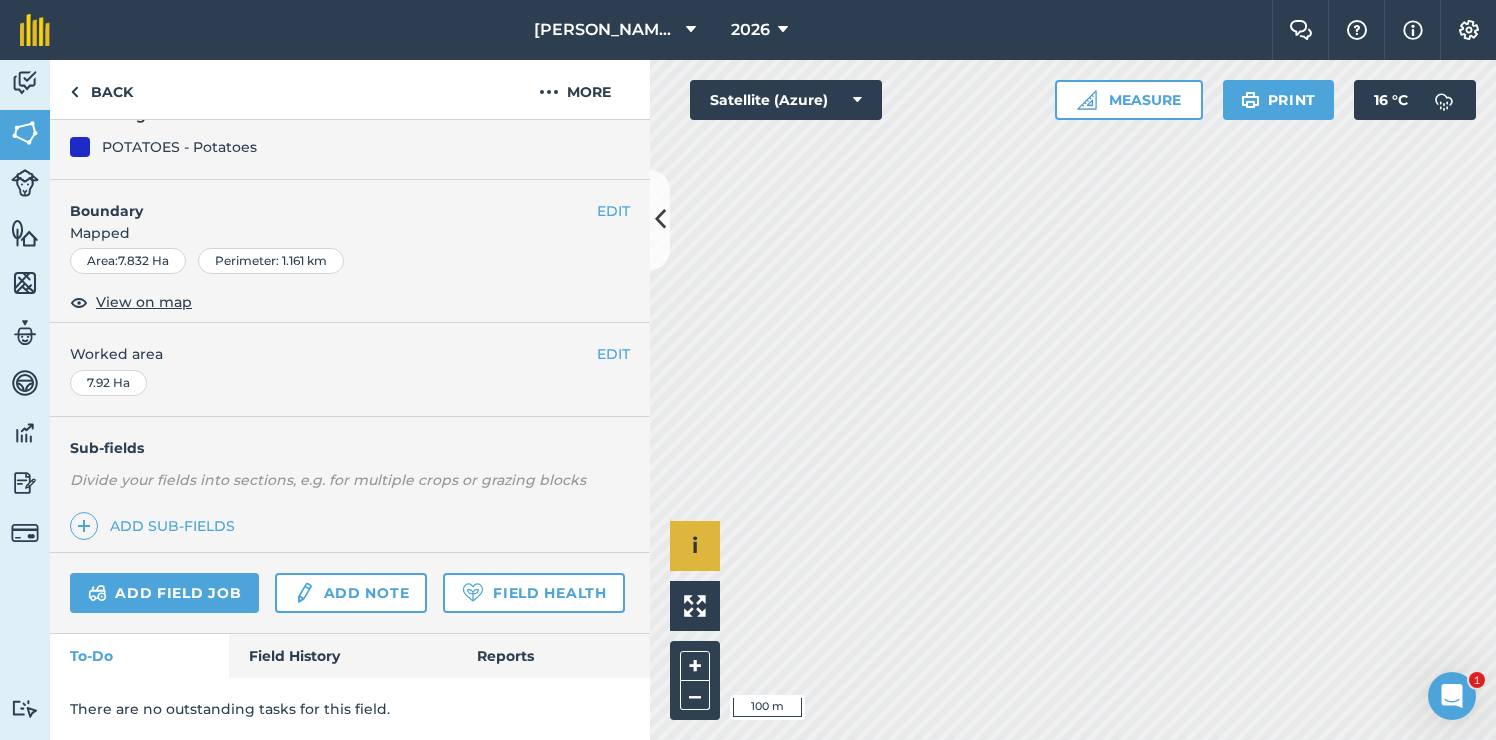 scroll, scrollTop: 201, scrollLeft: 0, axis: vertical 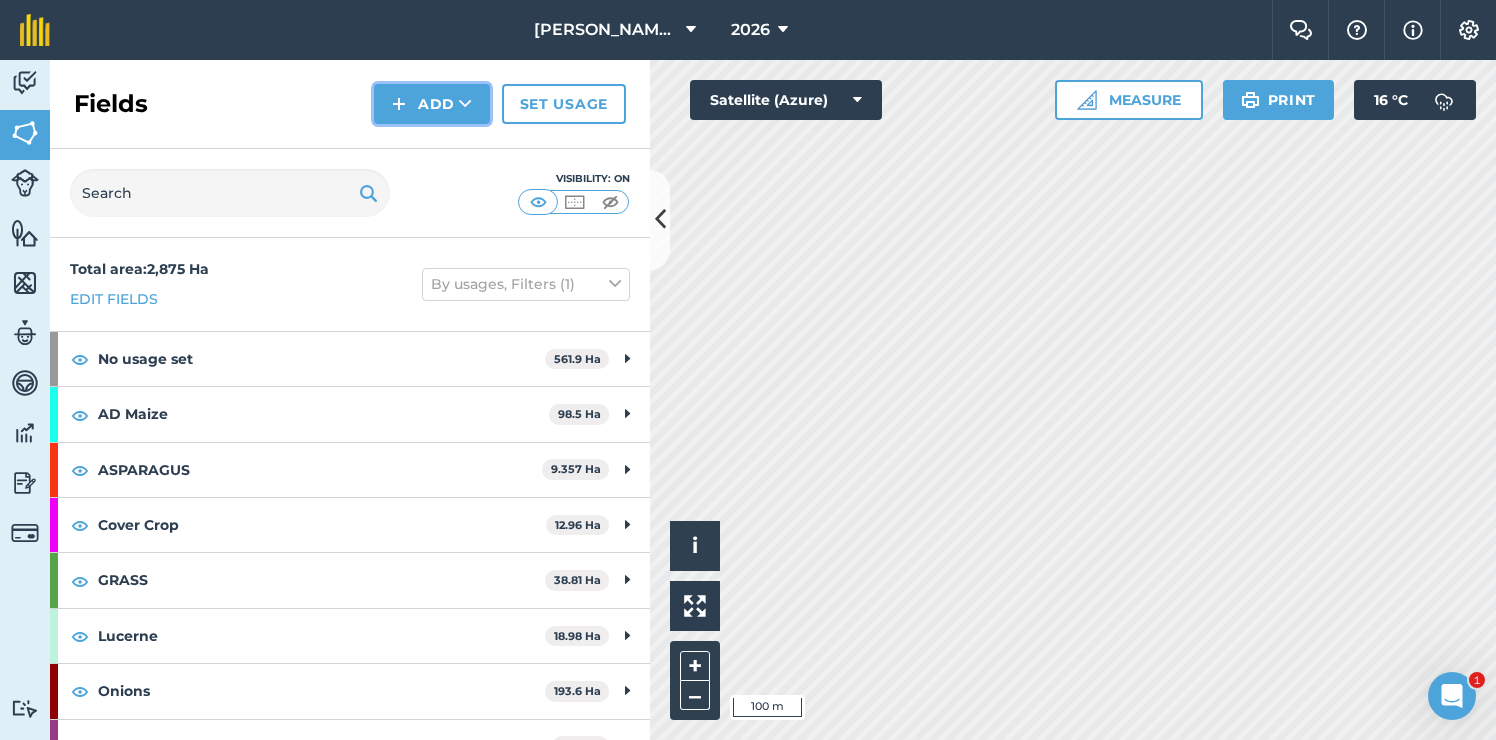click on "Add" at bounding box center (432, 104) 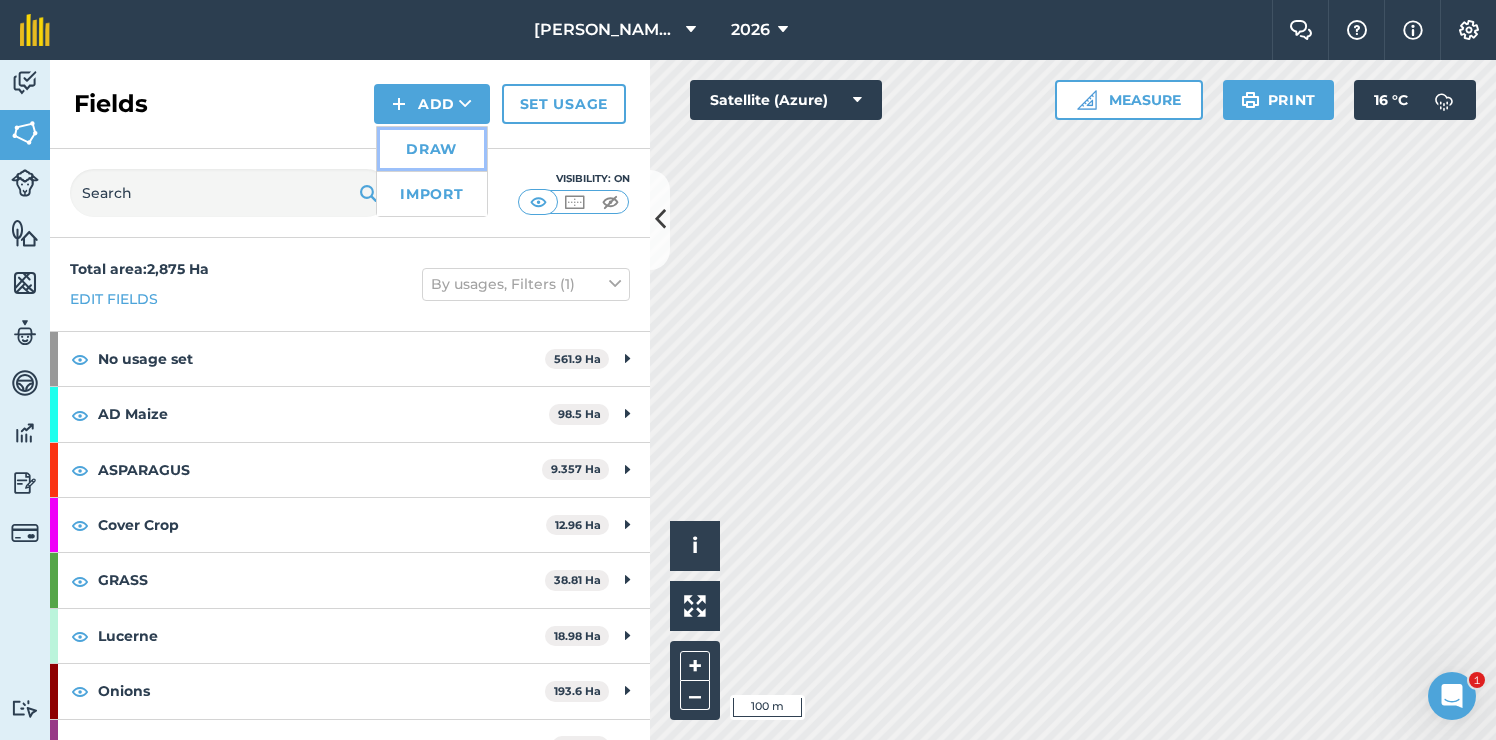 click on "Draw" at bounding box center (432, 149) 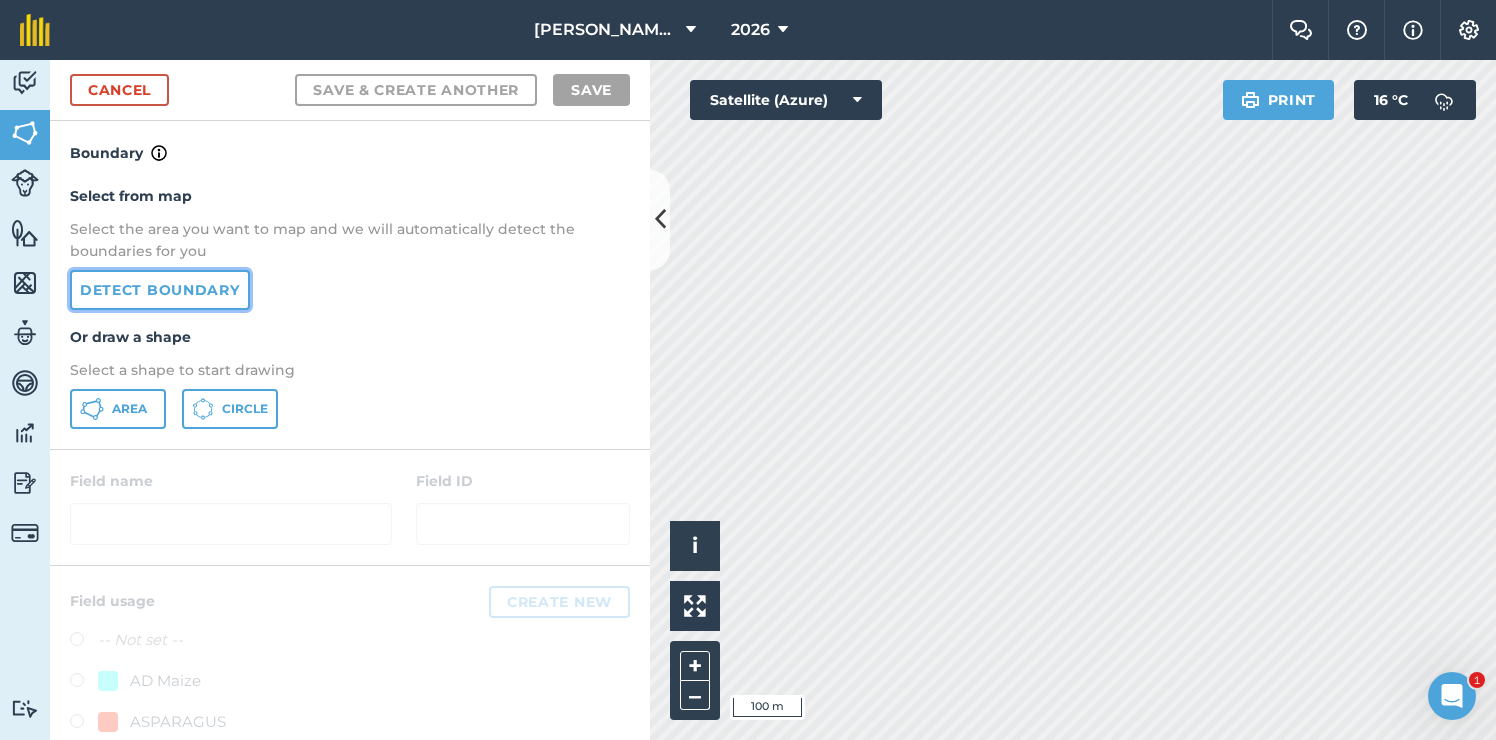 click on "Detect boundary" at bounding box center [160, 290] 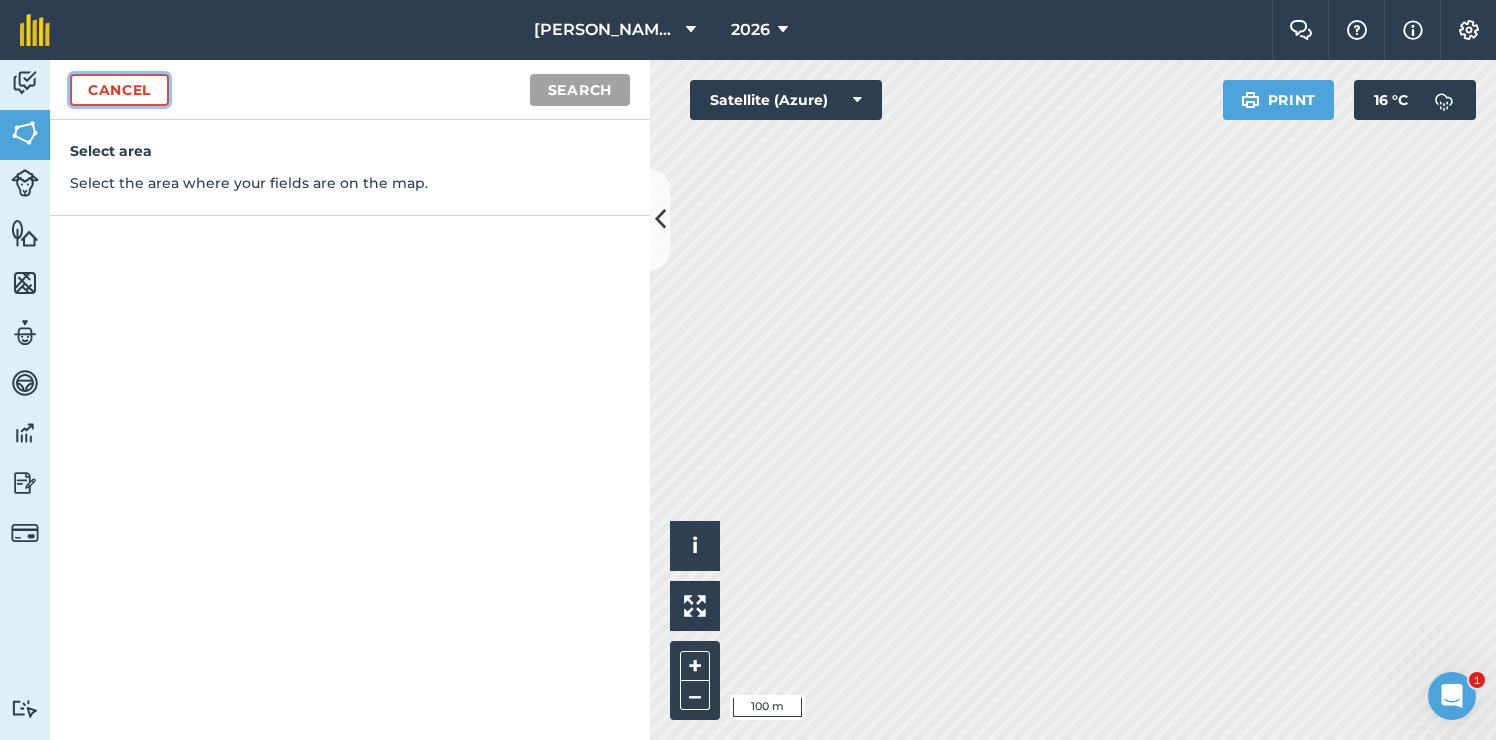 click on "Cancel" at bounding box center (119, 90) 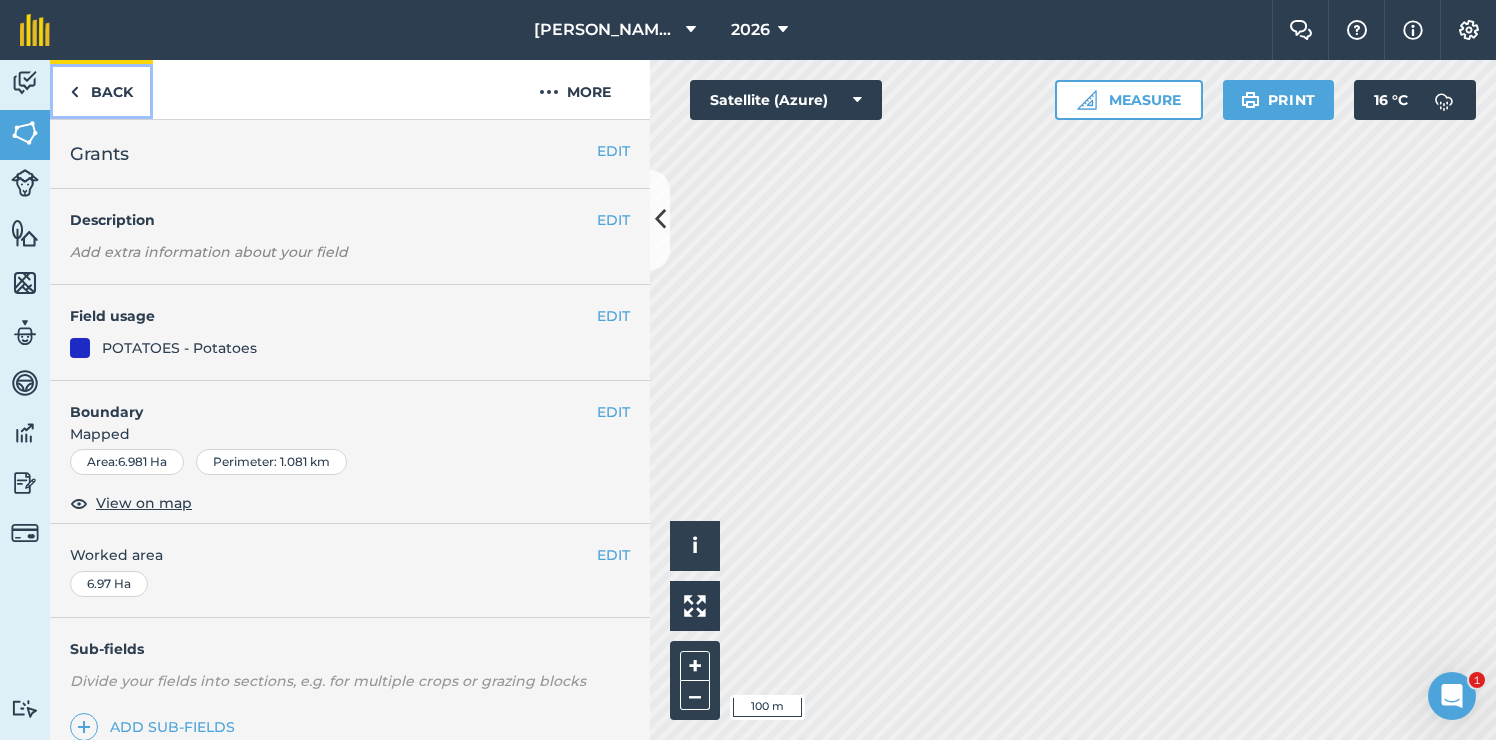 click on "Back" at bounding box center (101, 89) 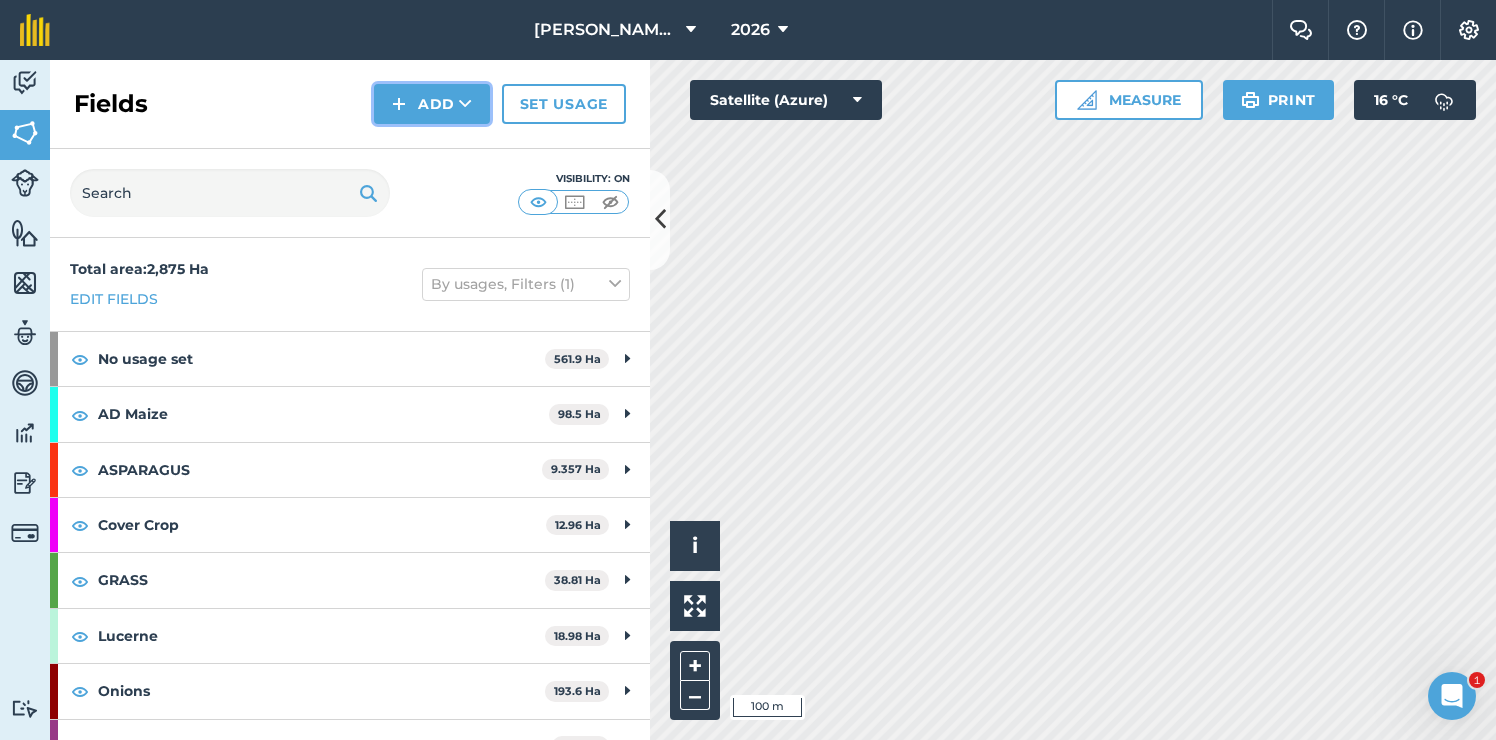 click on "Add" at bounding box center (432, 104) 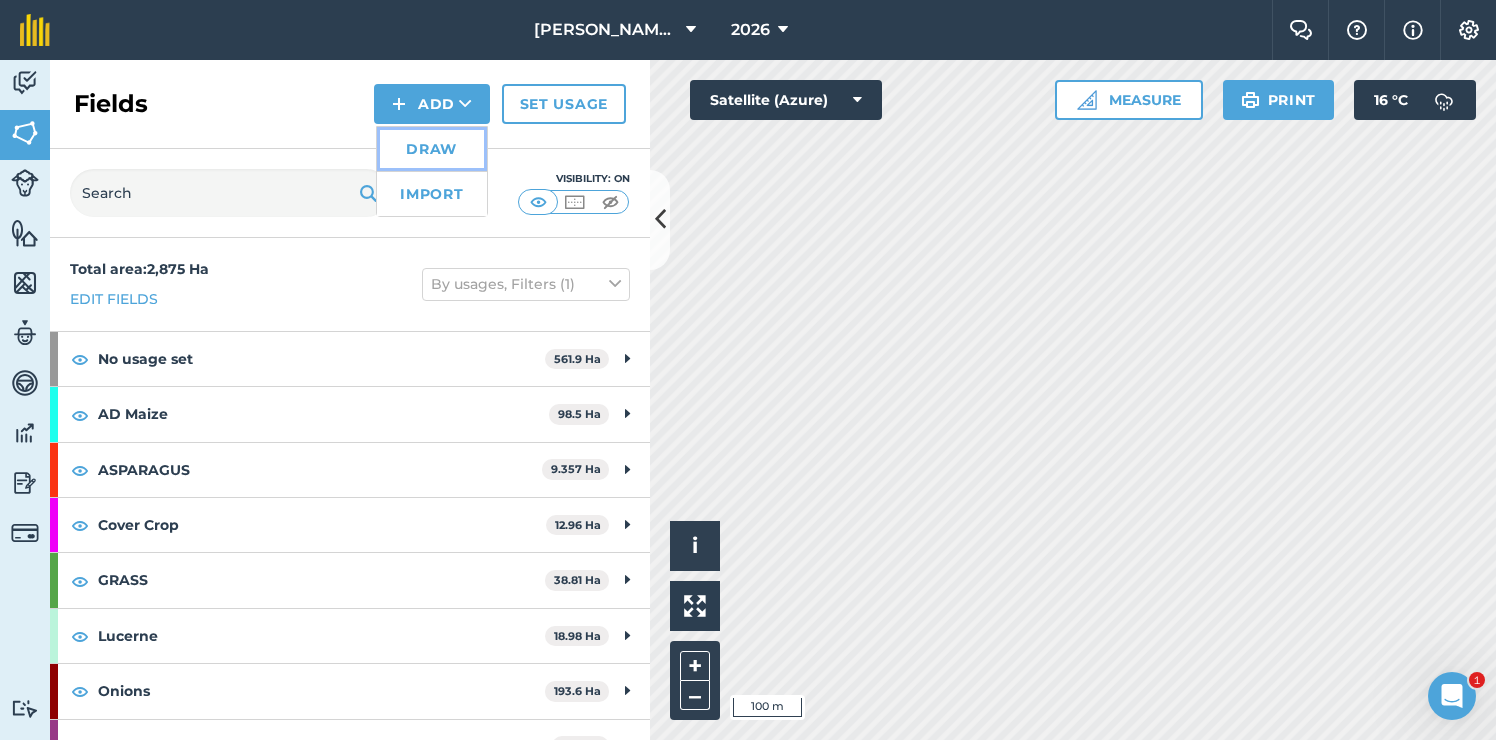 click on "Draw" at bounding box center [432, 149] 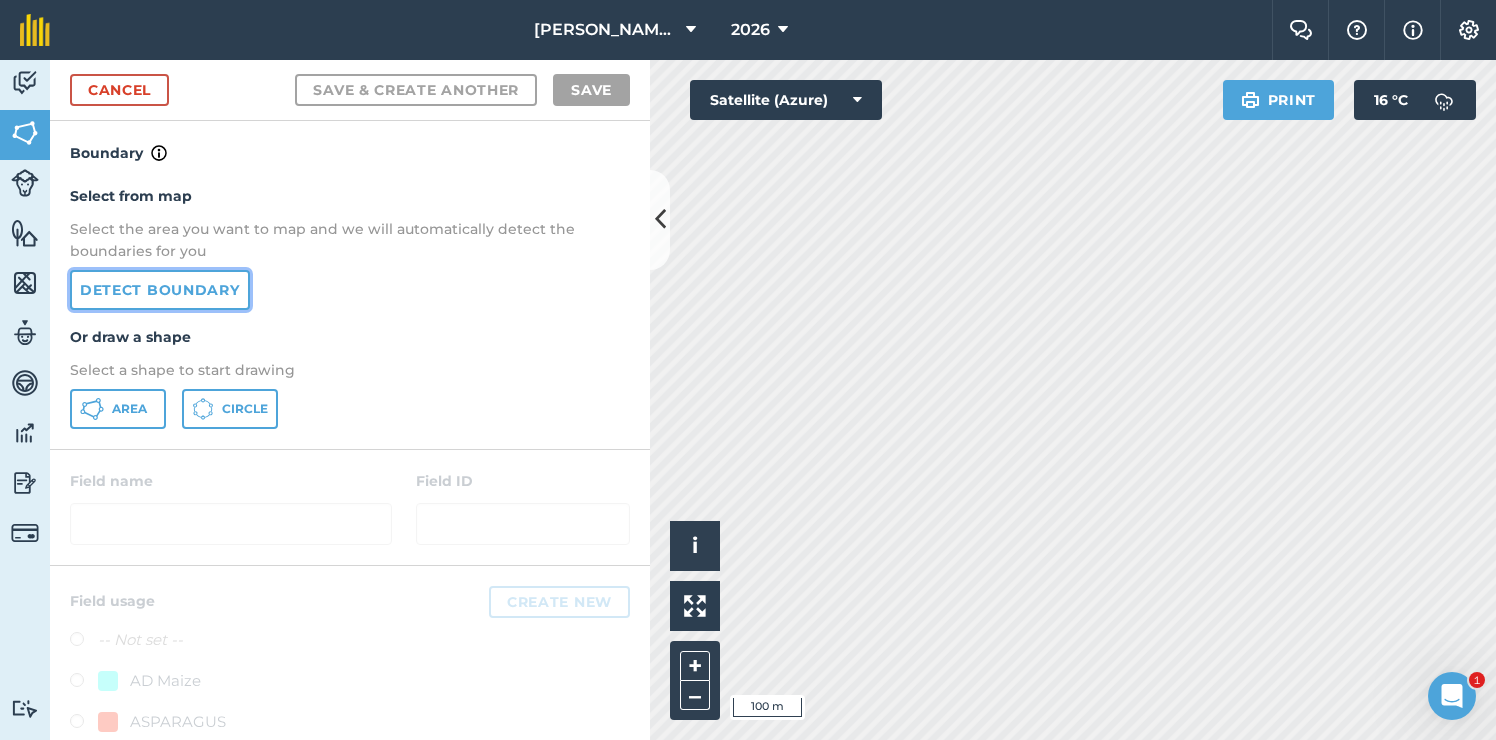 click on "Detect boundary" at bounding box center (160, 290) 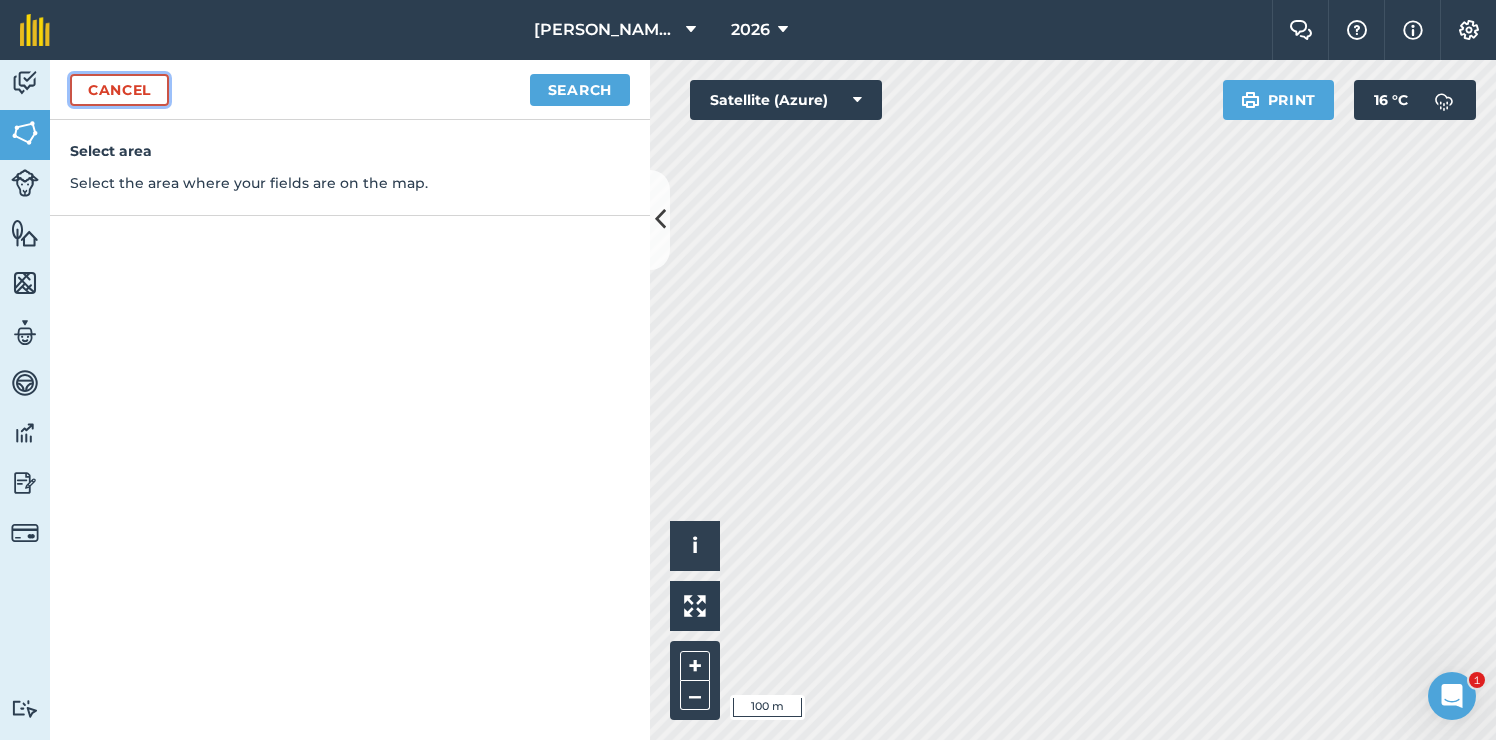 click on "Cancel" at bounding box center [119, 90] 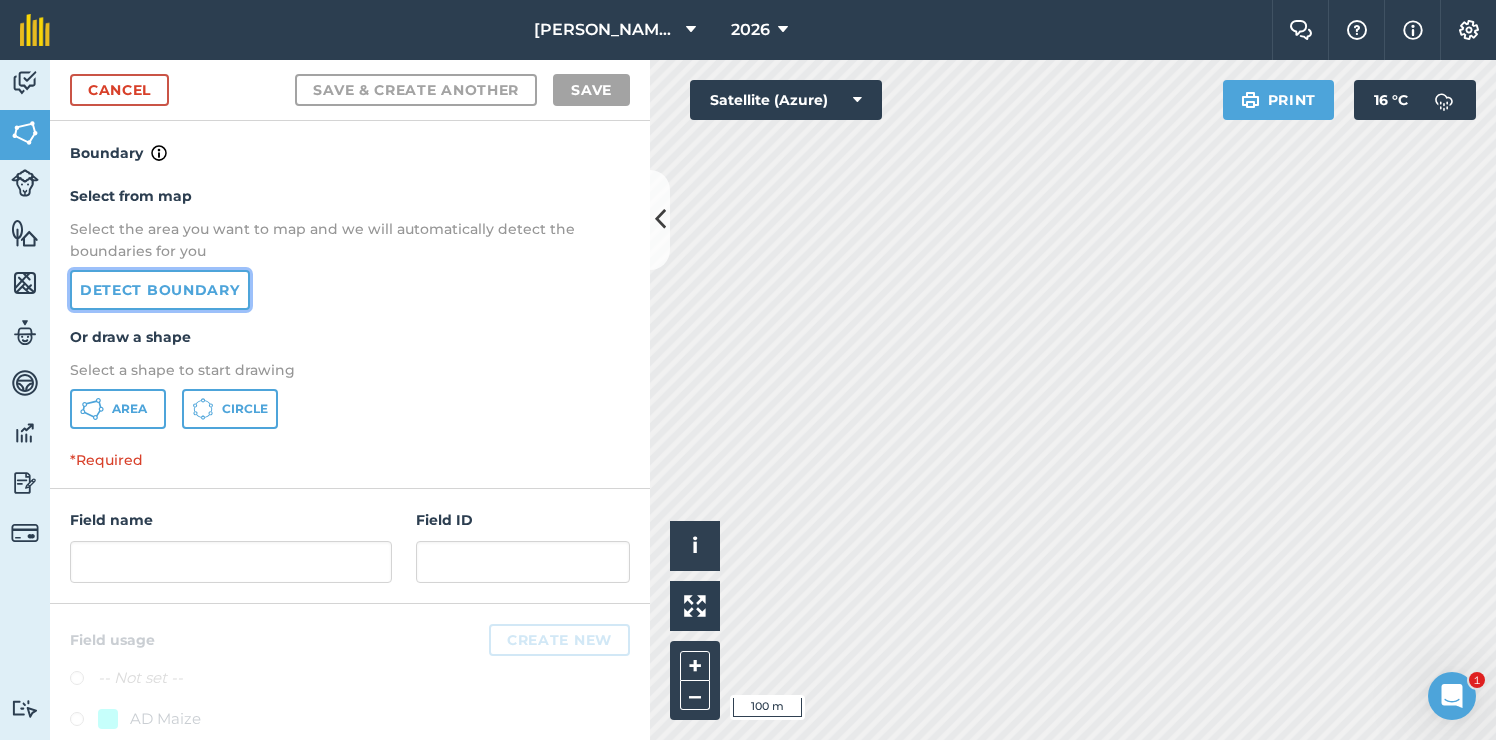 click on "Detect boundary" at bounding box center [160, 290] 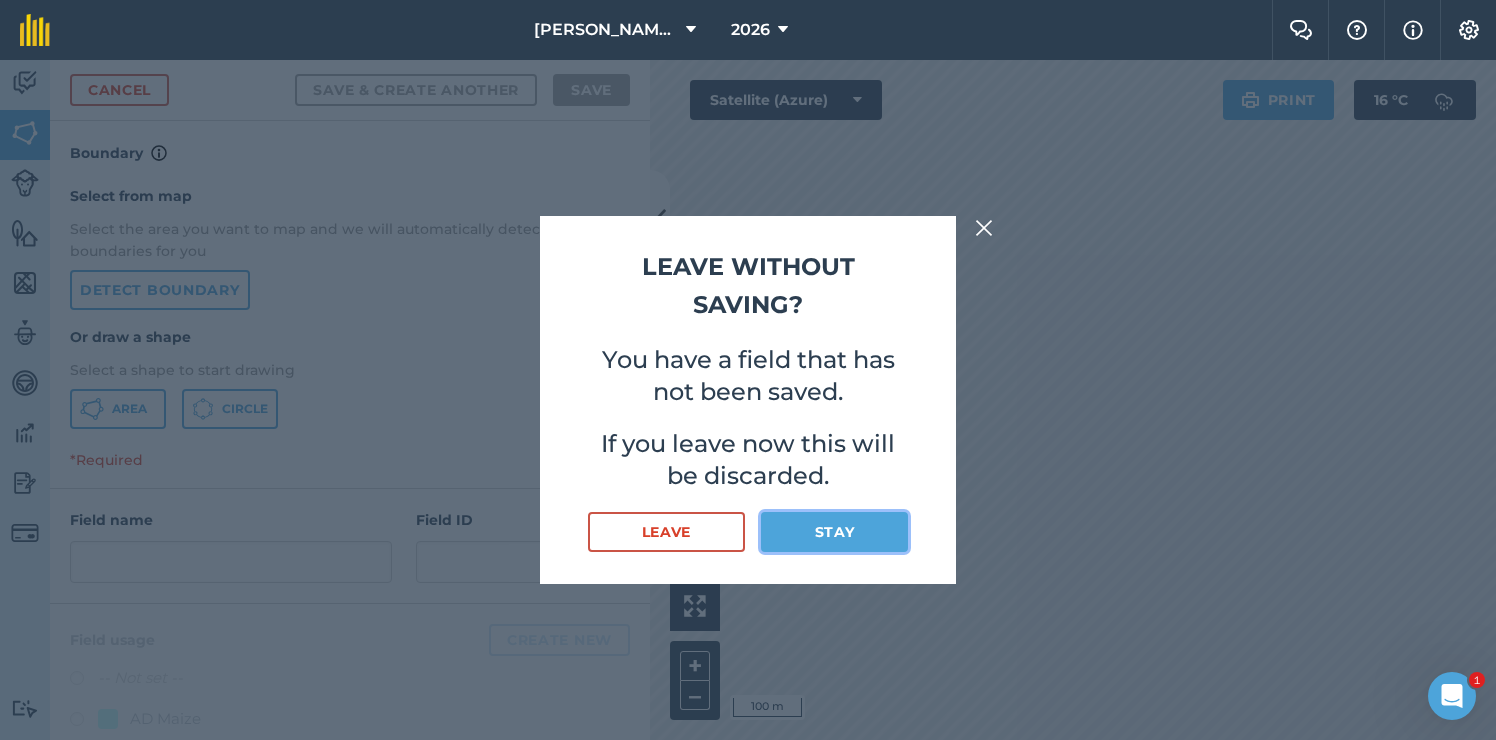 click on "Stay" at bounding box center [834, 532] 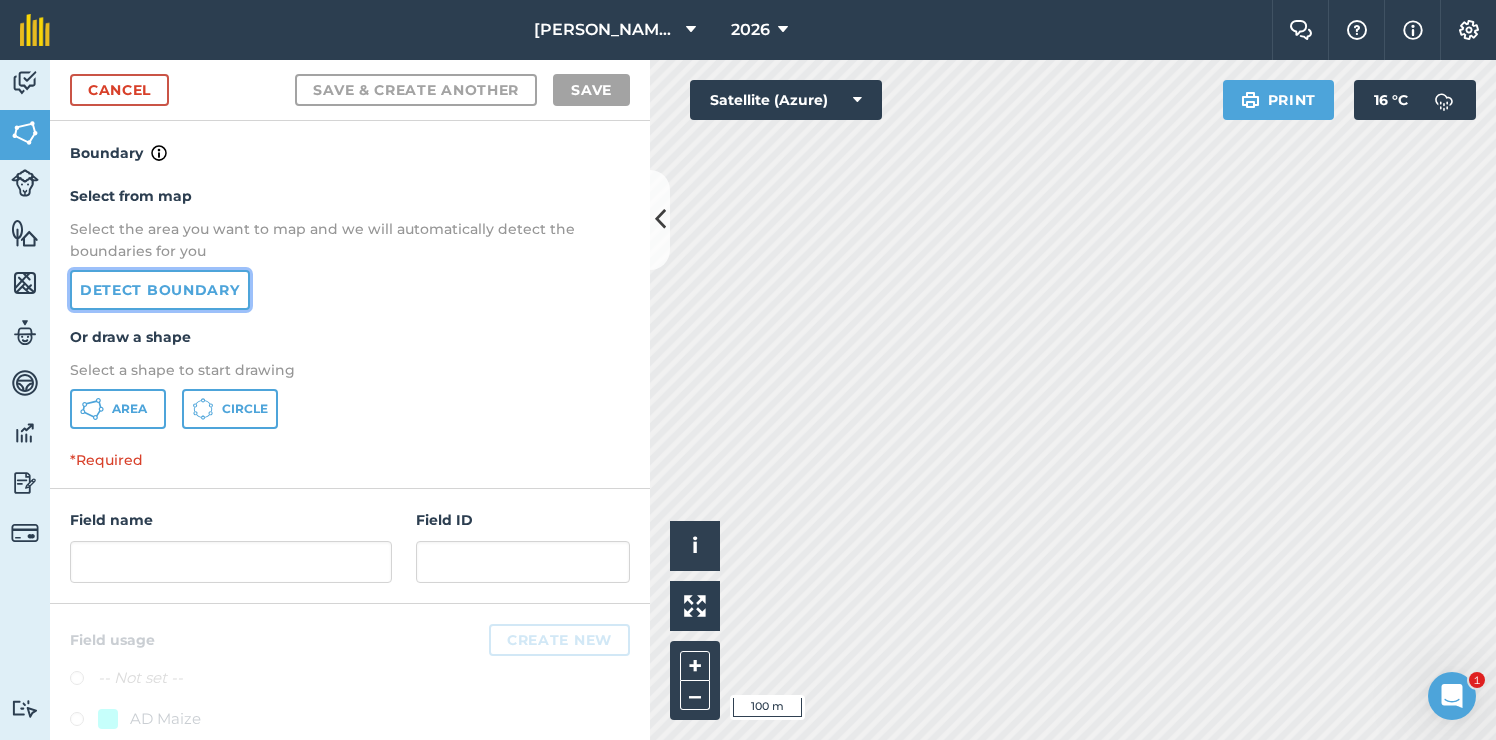 click on "Detect boundary" at bounding box center (160, 290) 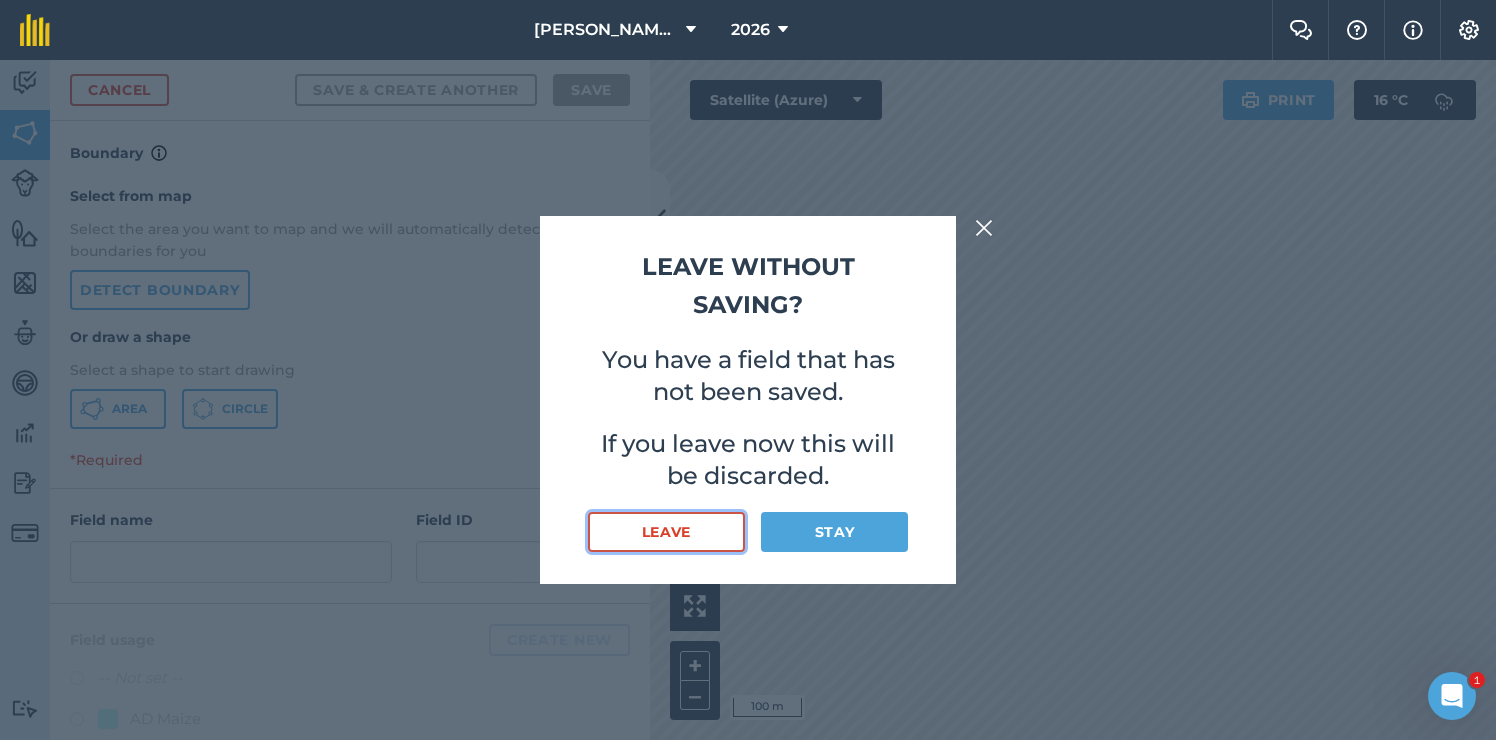 click on "Leave" at bounding box center (666, 532) 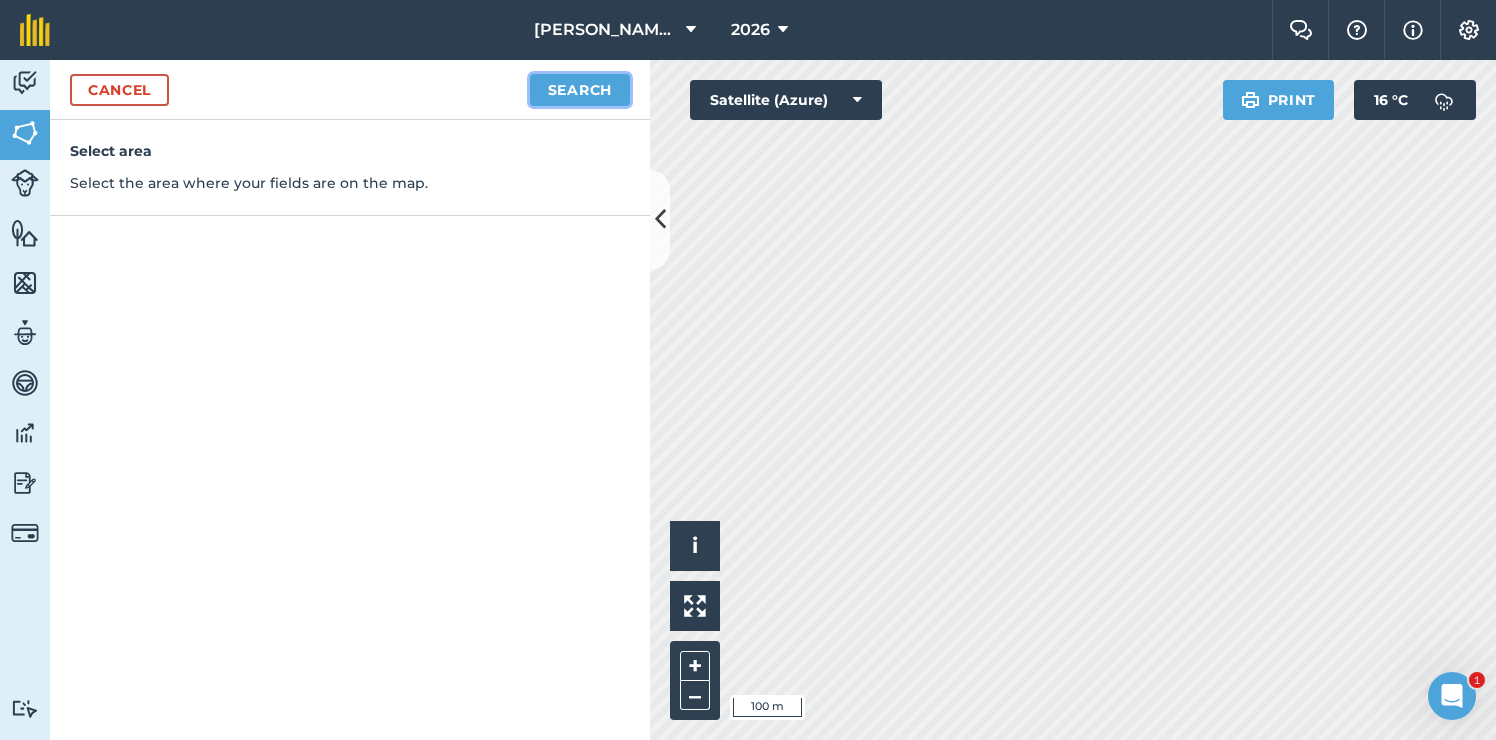 click on "Search" at bounding box center (580, 90) 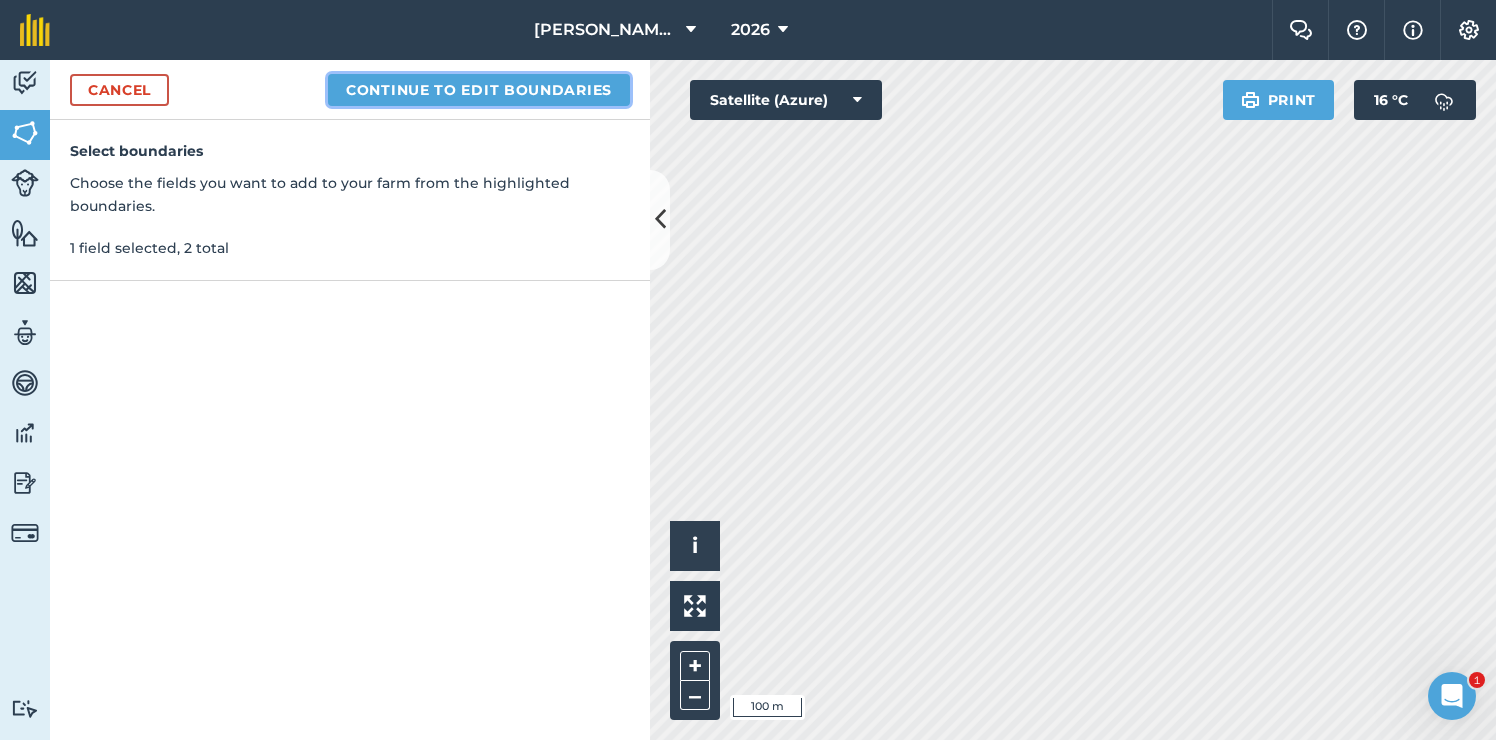 click on "Continue to edit boundaries" at bounding box center (479, 90) 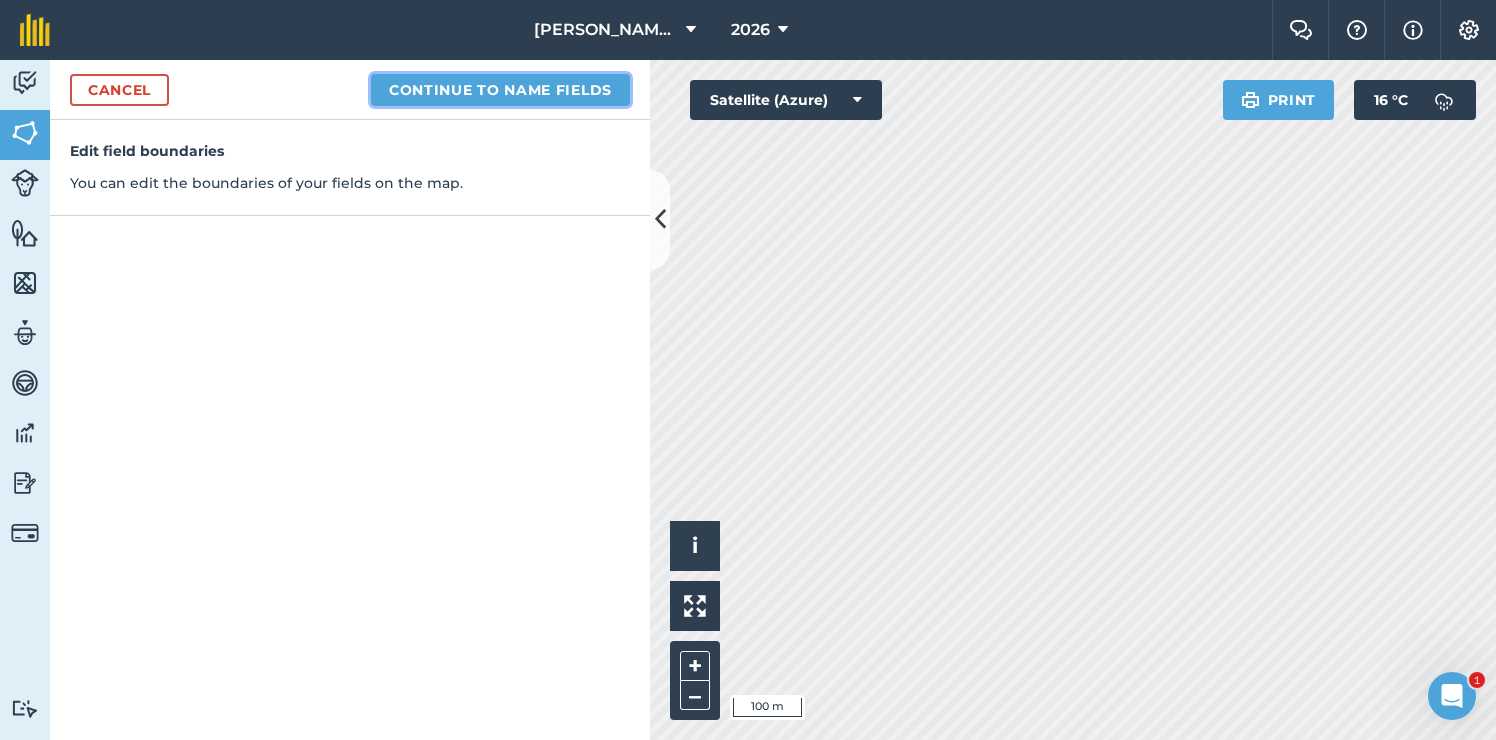 click on "Continue to name fields" at bounding box center (500, 90) 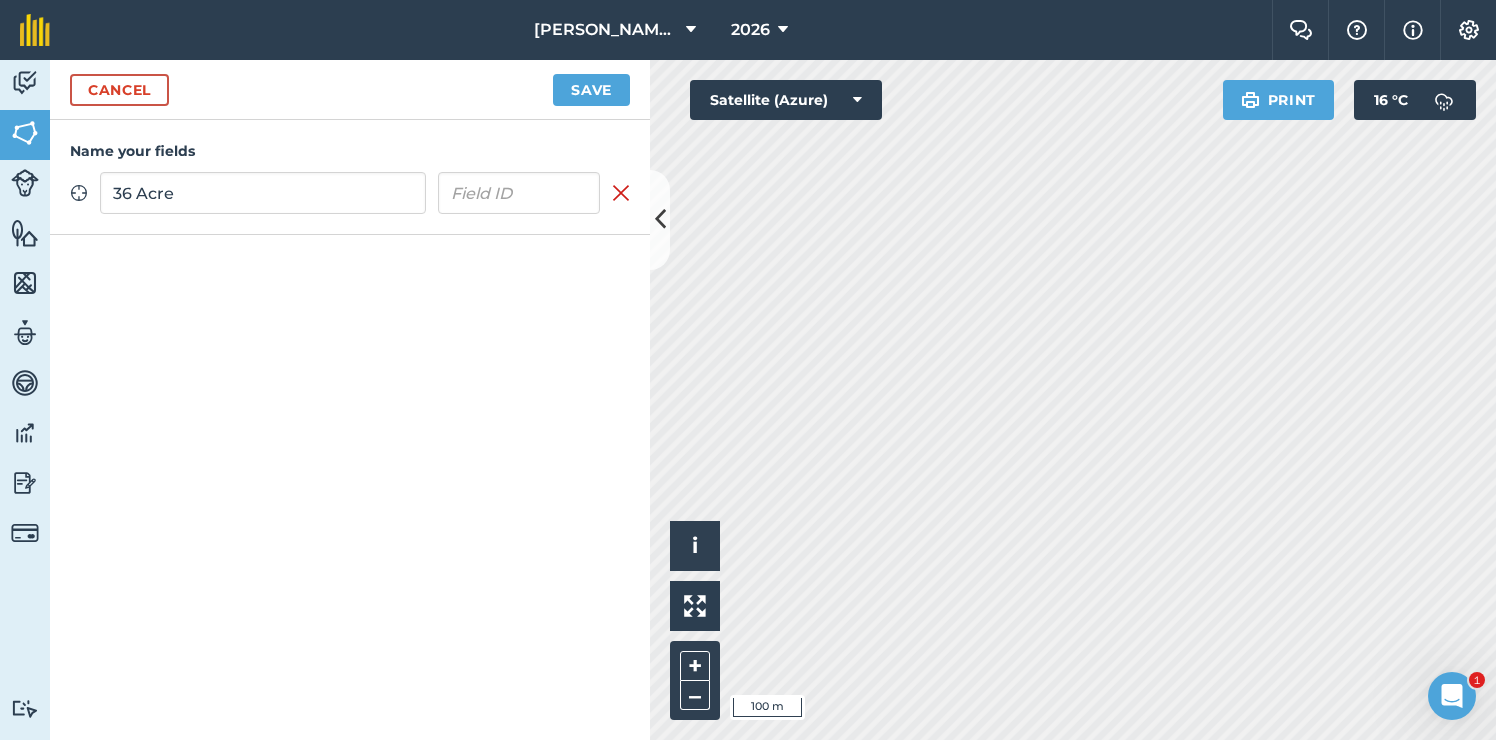type on "36 Acre" 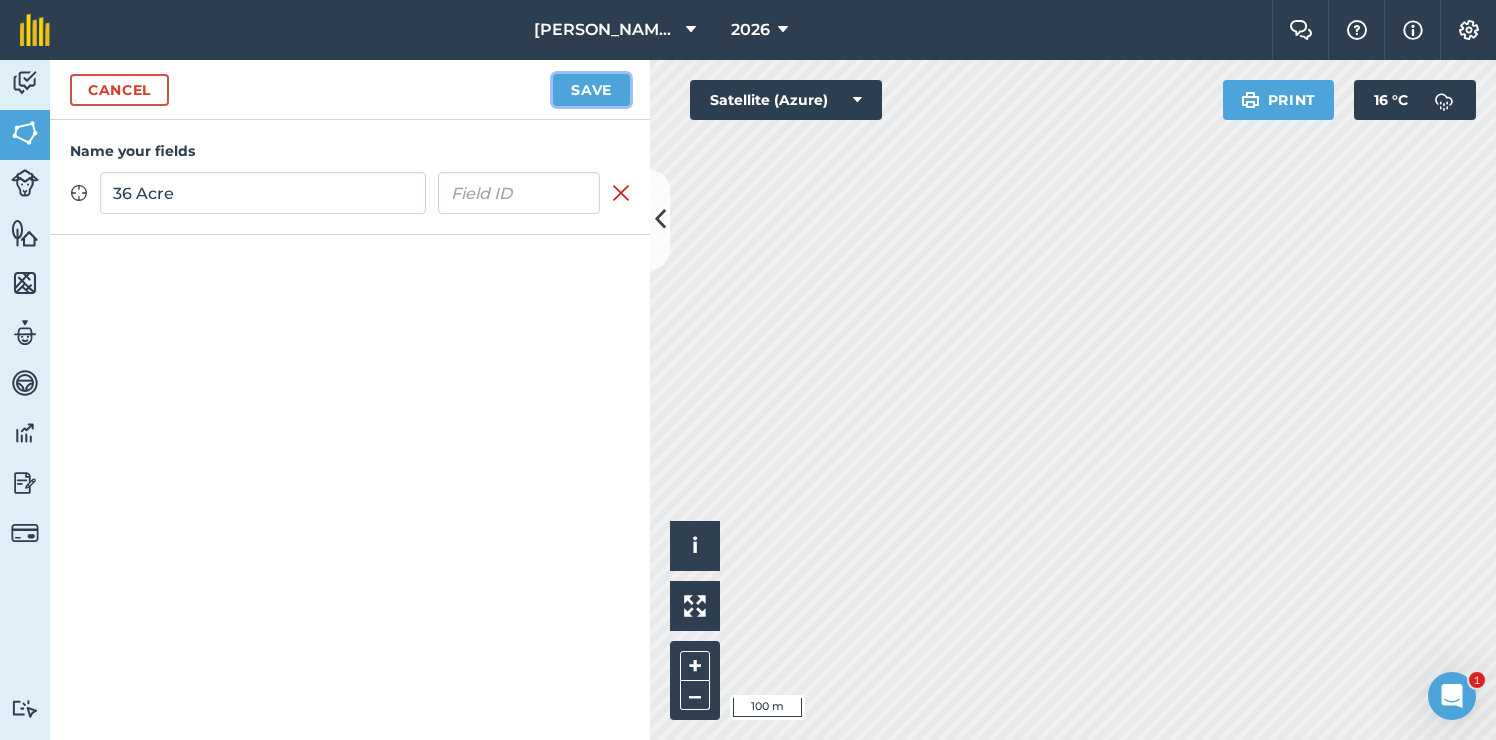 click on "Save" at bounding box center (591, 90) 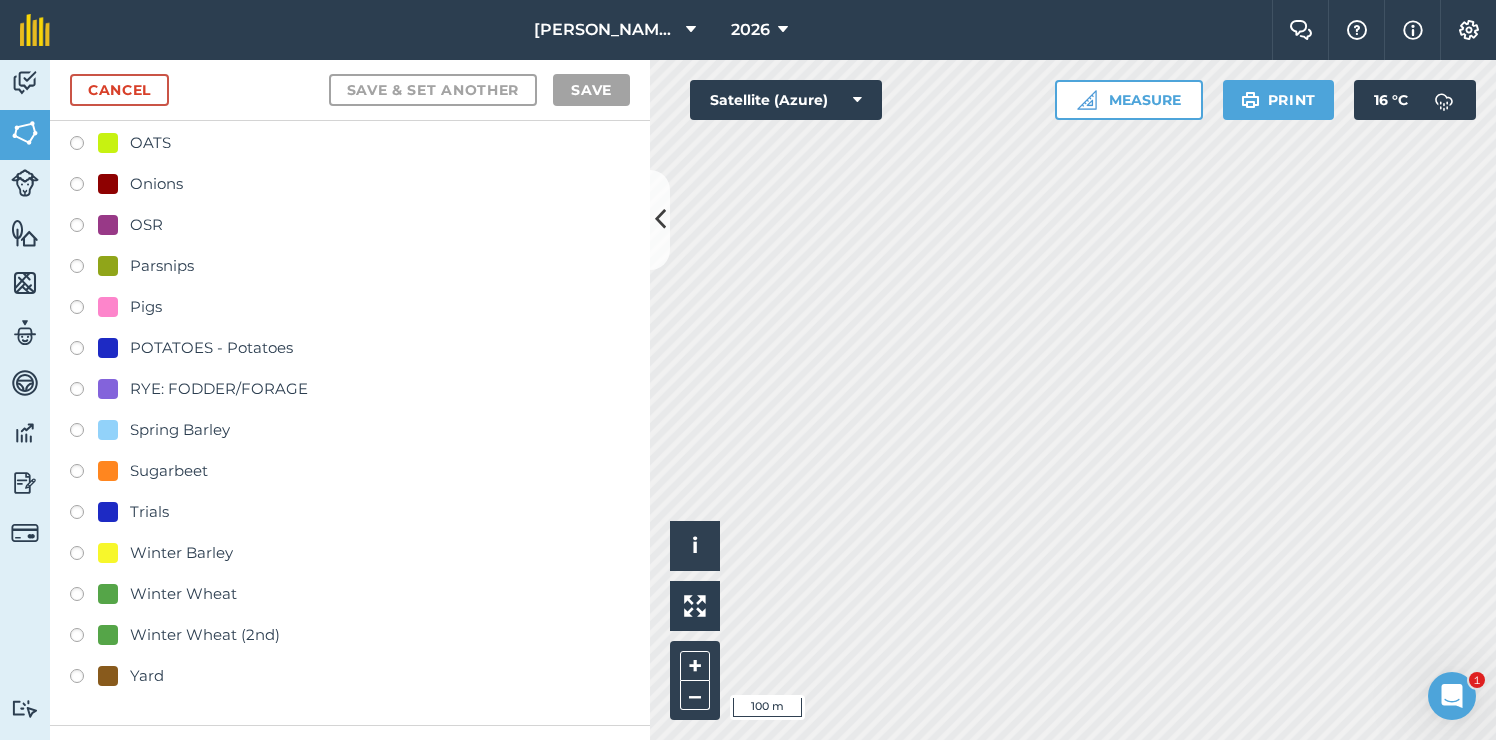 scroll, scrollTop: 464, scrollLeft: 0, axis: vertical 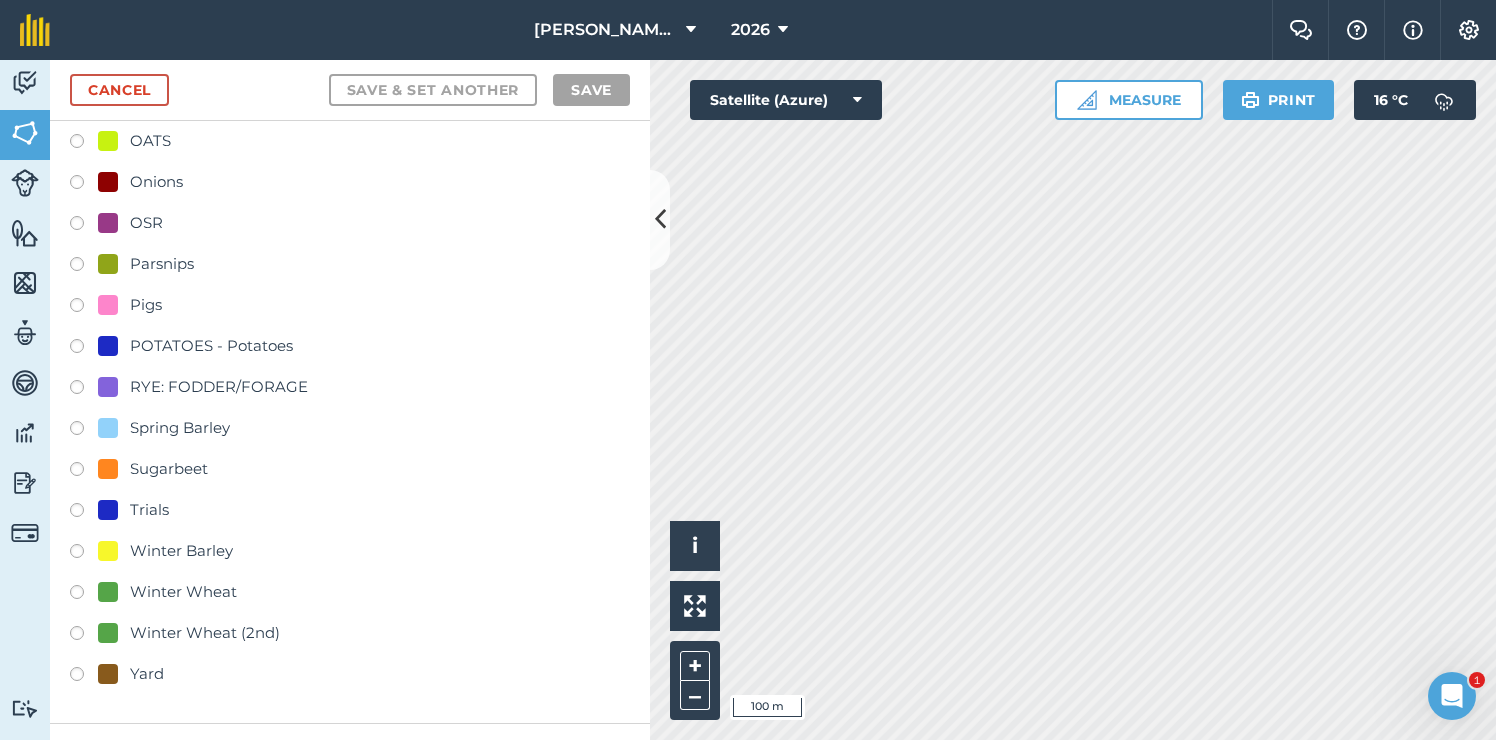 click at bounding box center (84, 349) 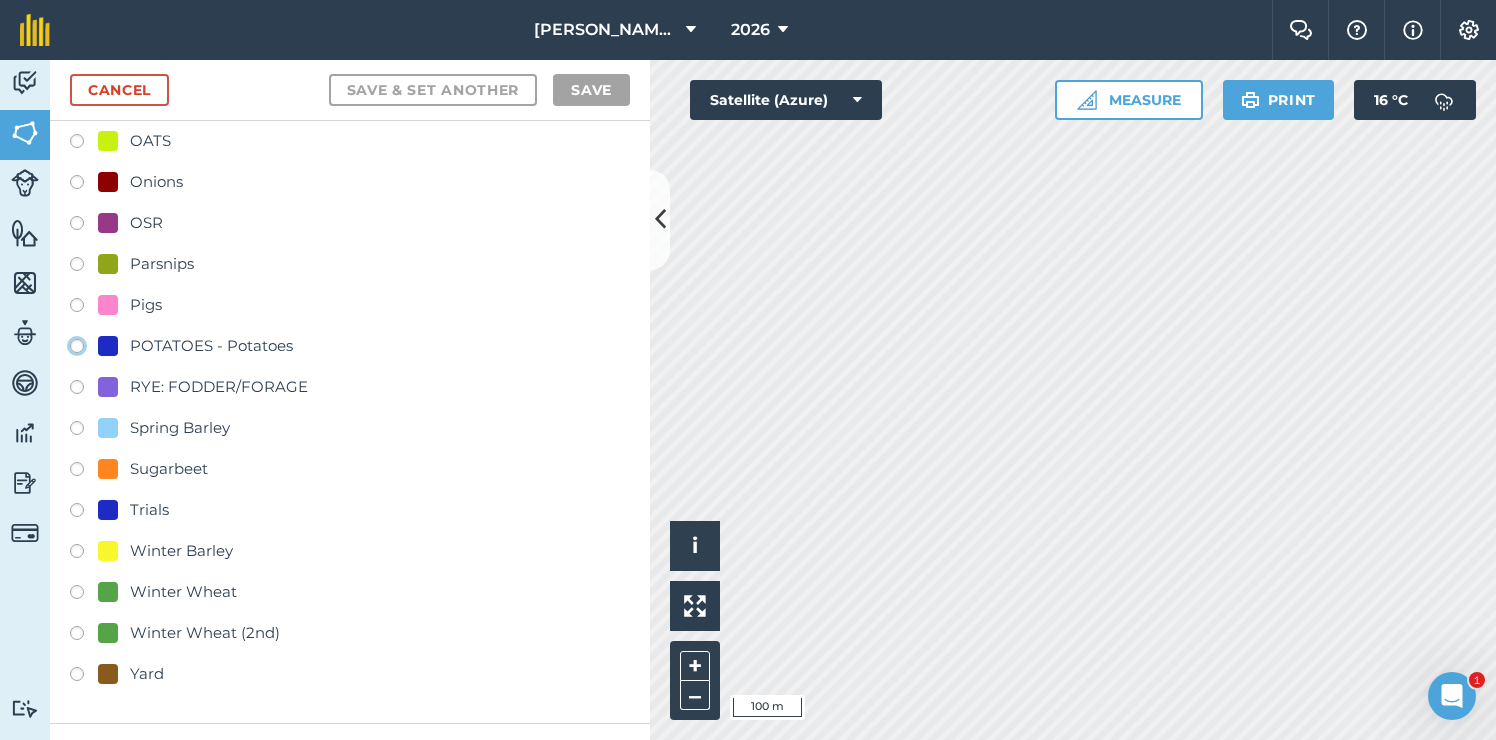 click on "POTATOES - Potatoes" at bounding box center (-9923, 345) 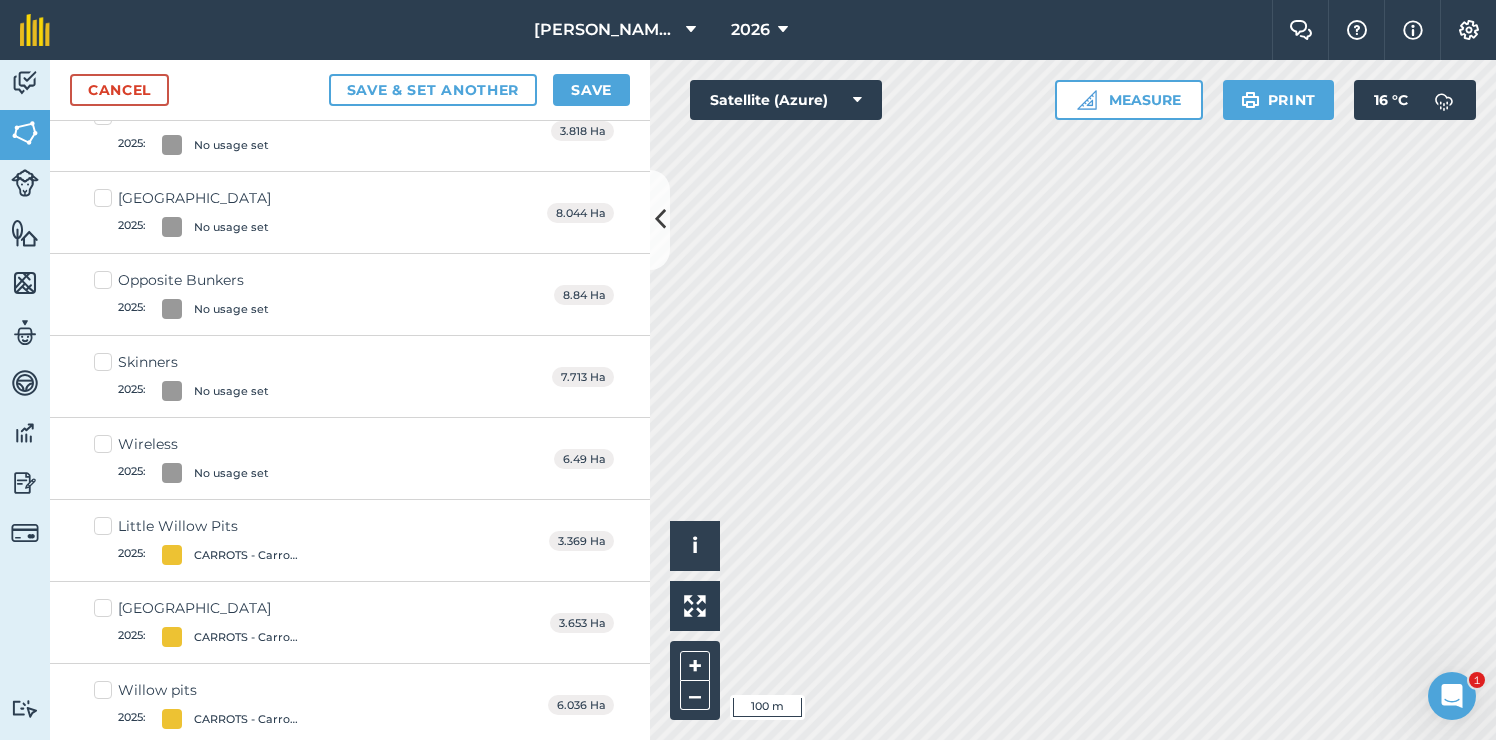 scroll, scrollTop: 0, scrollLeft: 0, axis: both 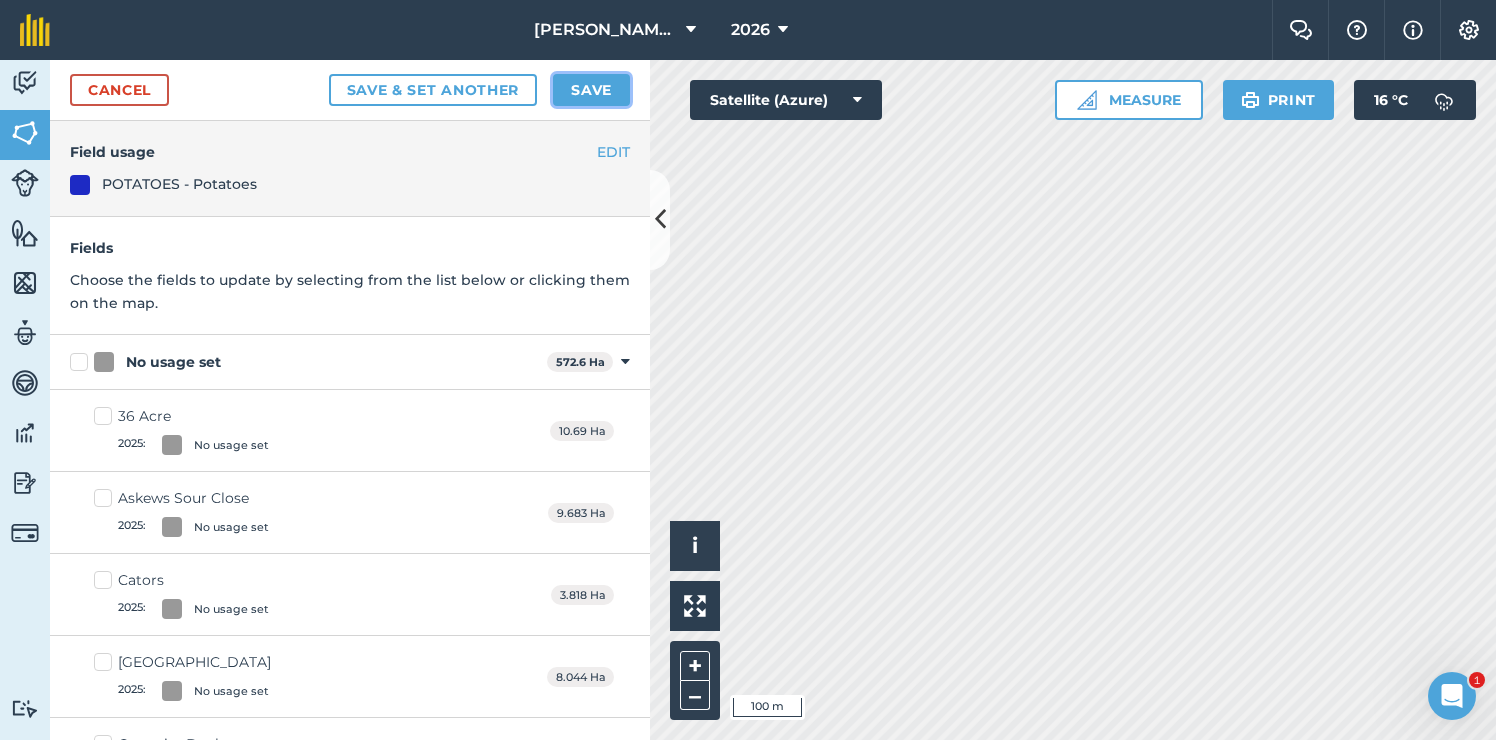 click on "Save" at bounding box center (591, 90) 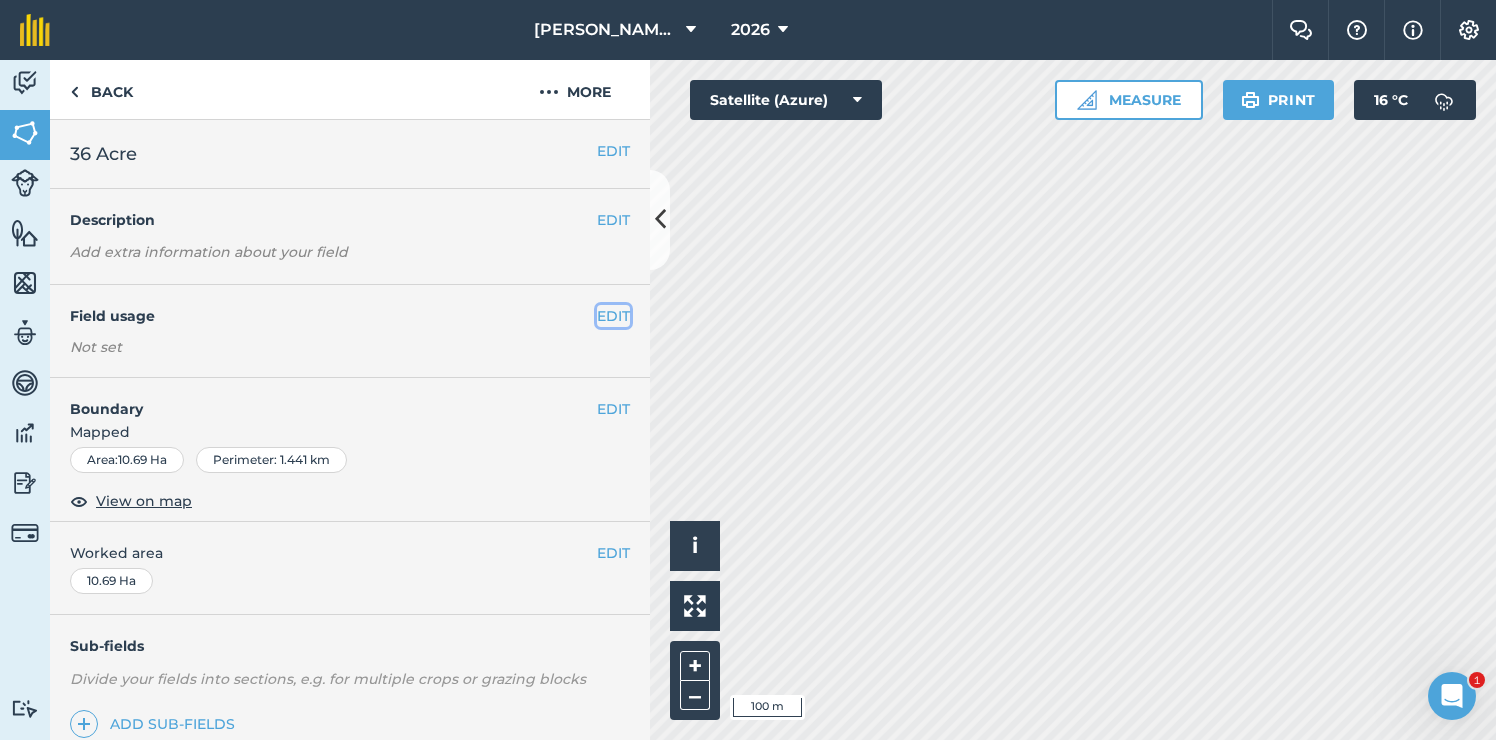 click on "EDIT" at bounding box center (613, 316) 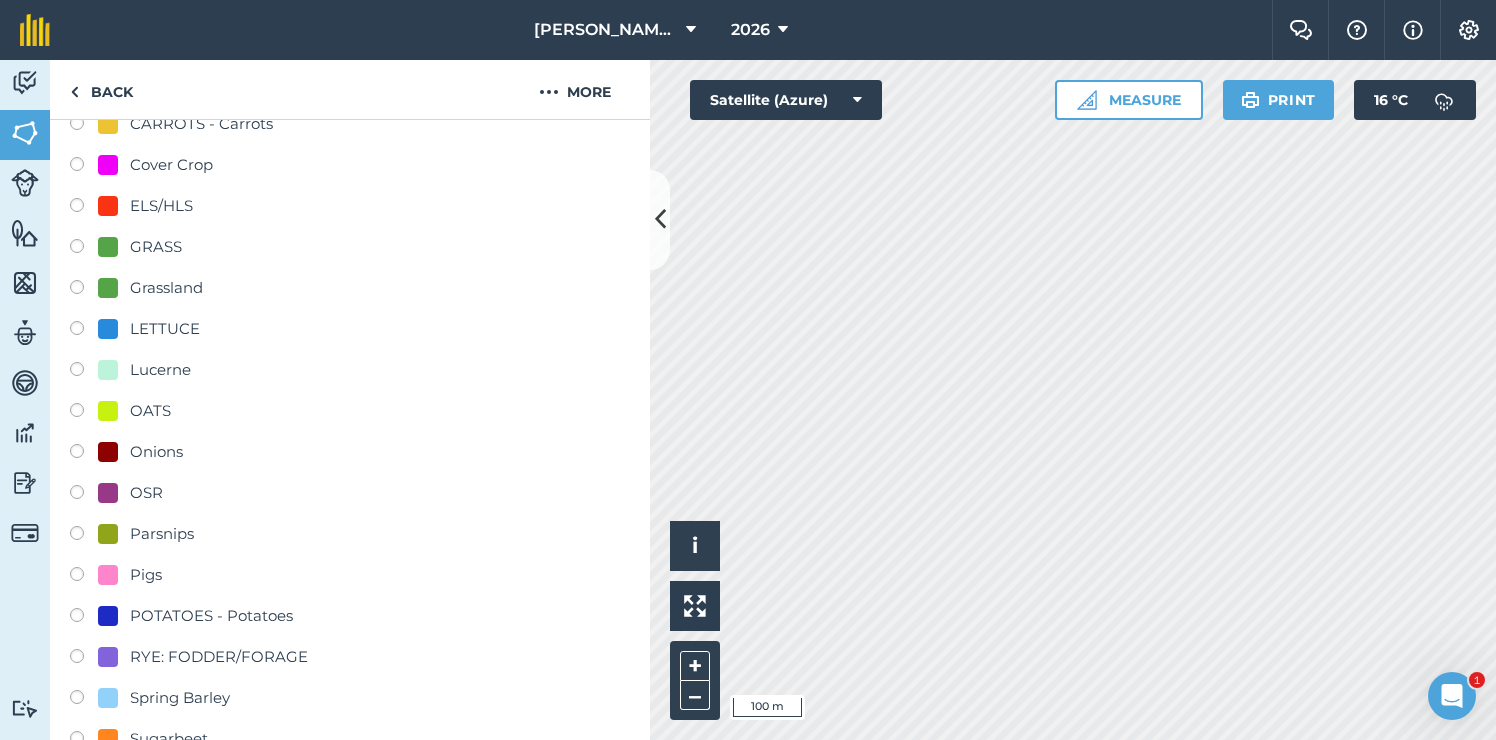 scroll, scrollTop: 376, scrollLeft: 0, axis: vertical 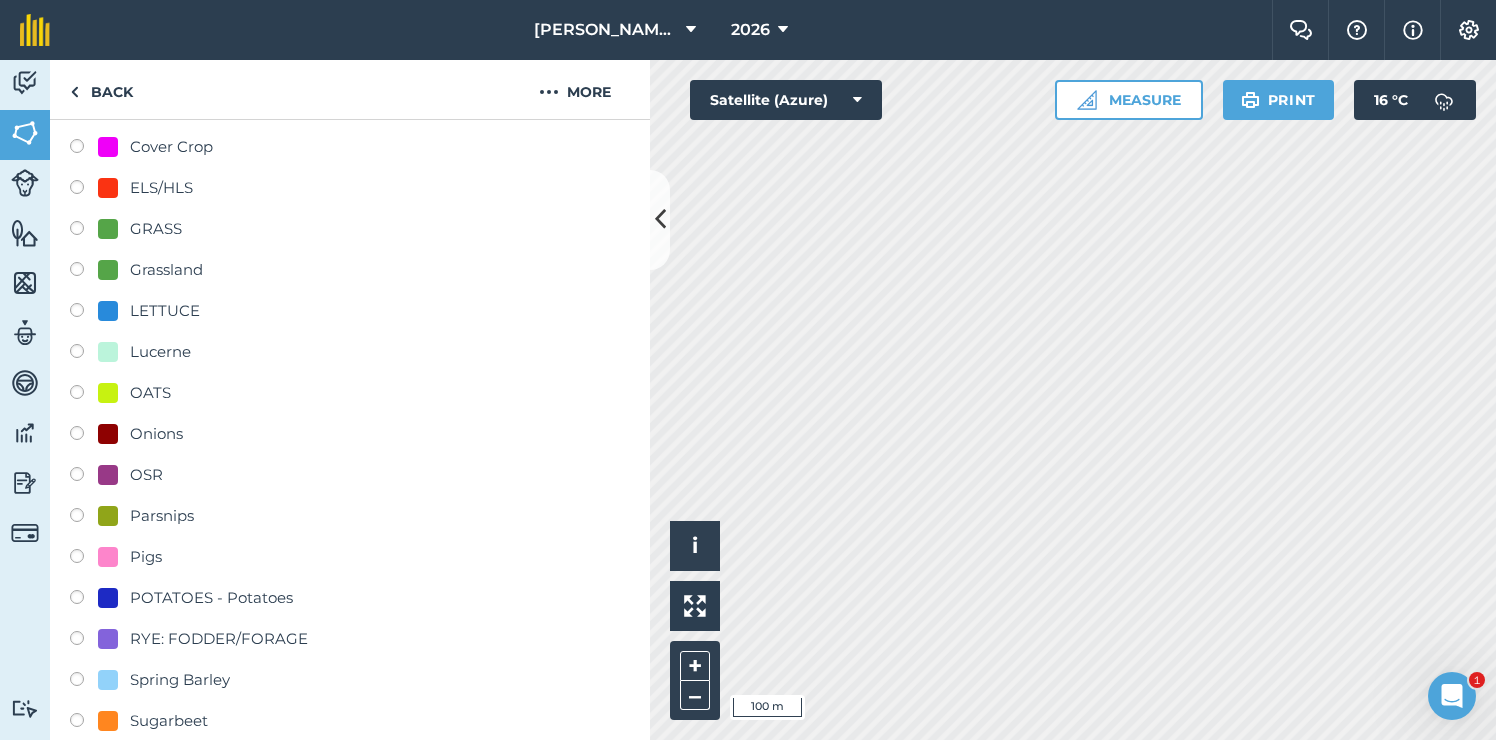 click at bounding box center [84, 600] 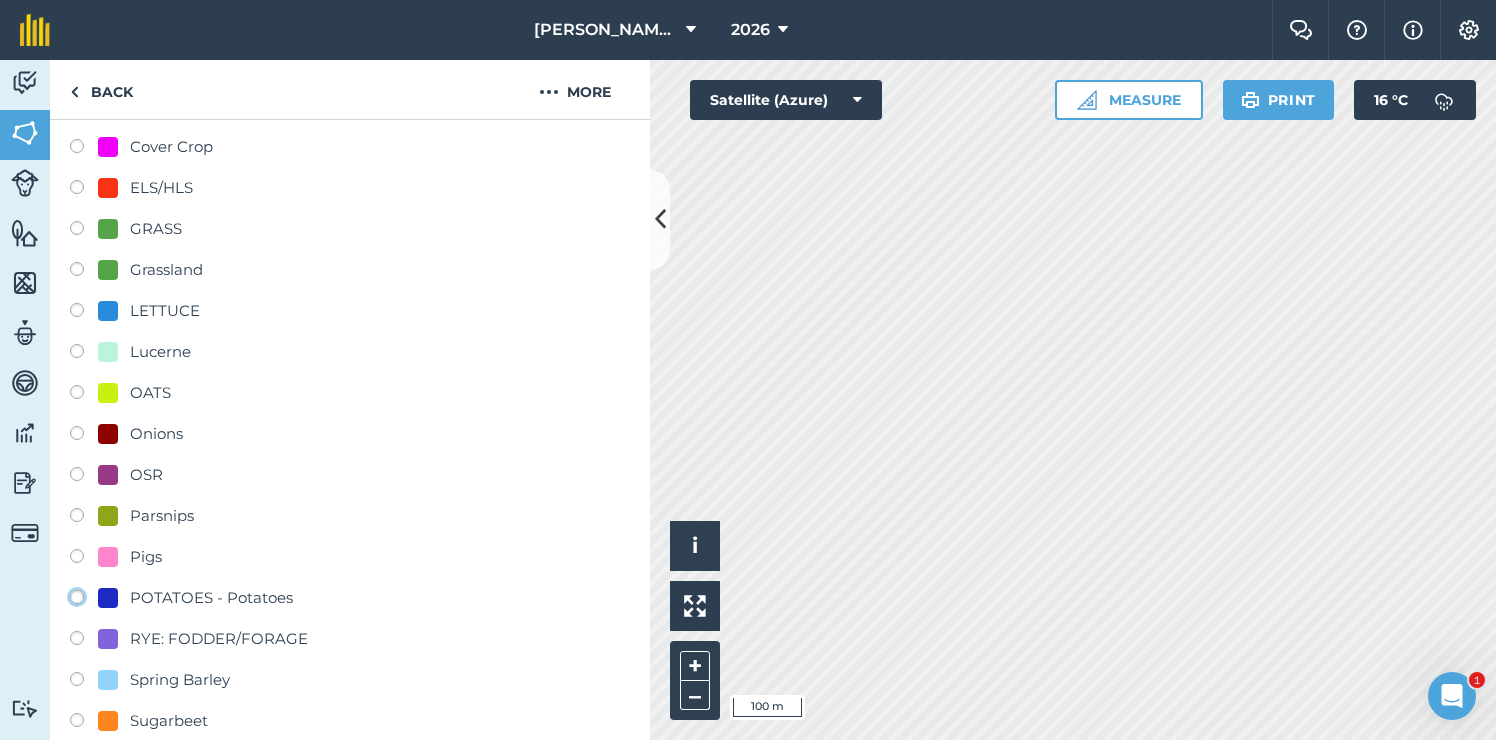 click on "POTATOES - Potatoes" at bounding box center (-9923, 596) 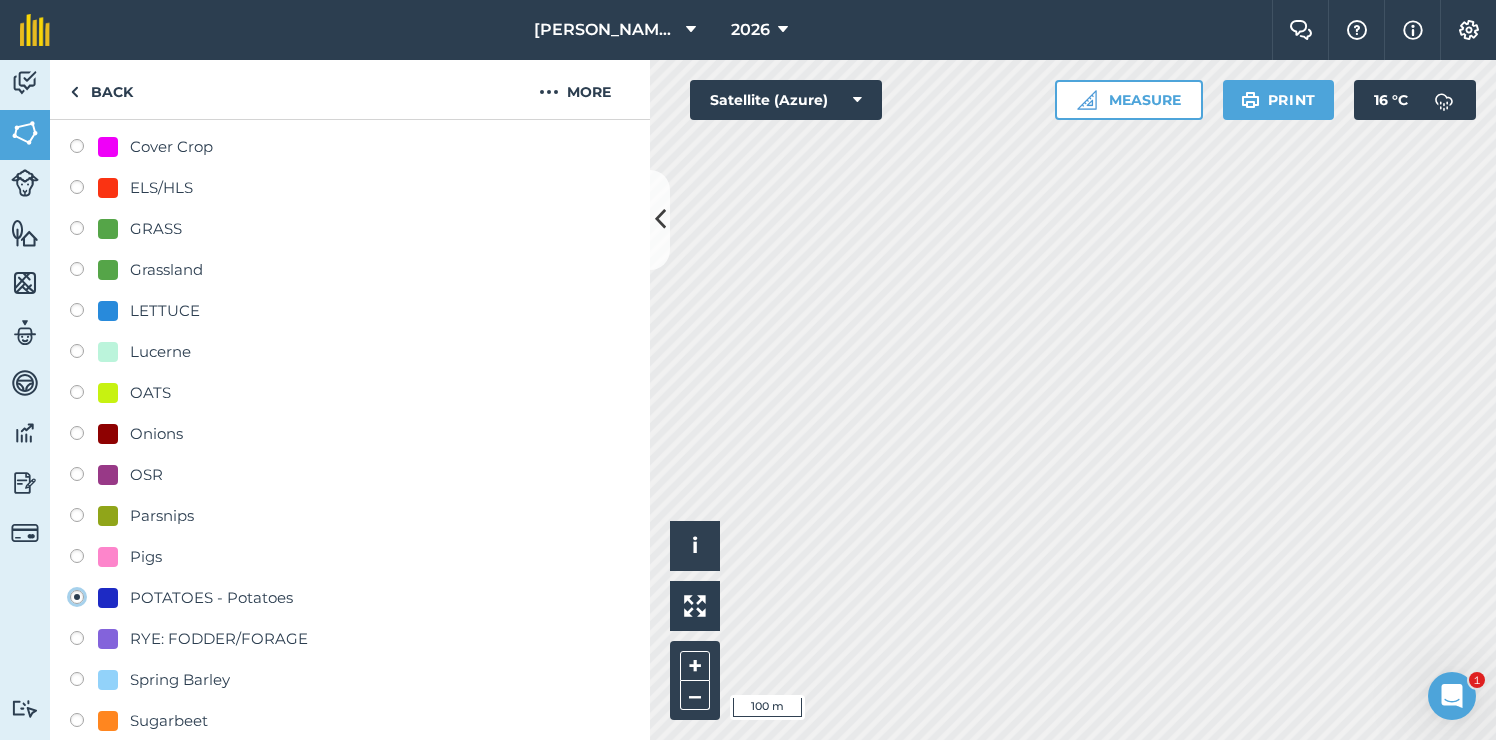 radio on "true" 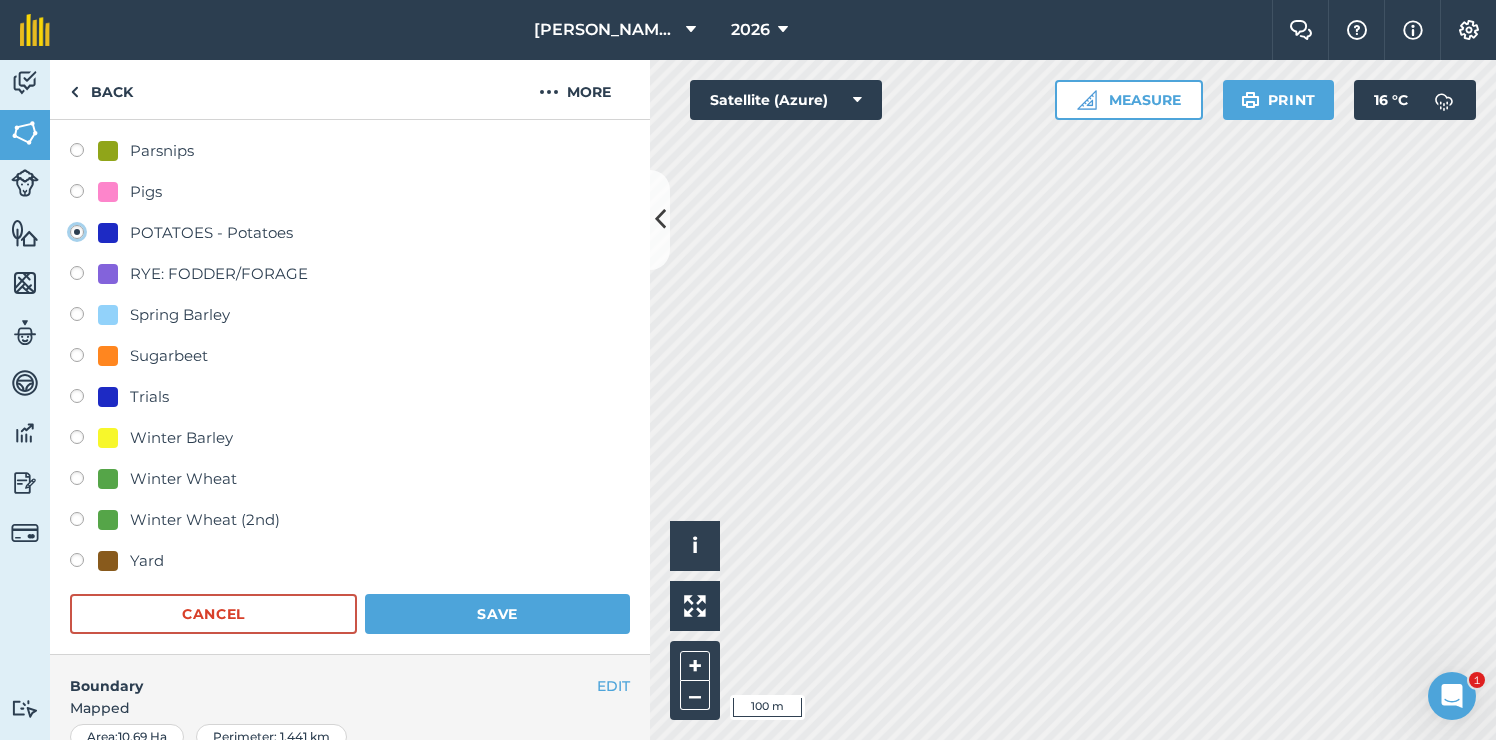 scroll, scrollTop: 814, scrollLeft: 0, axis: vertical 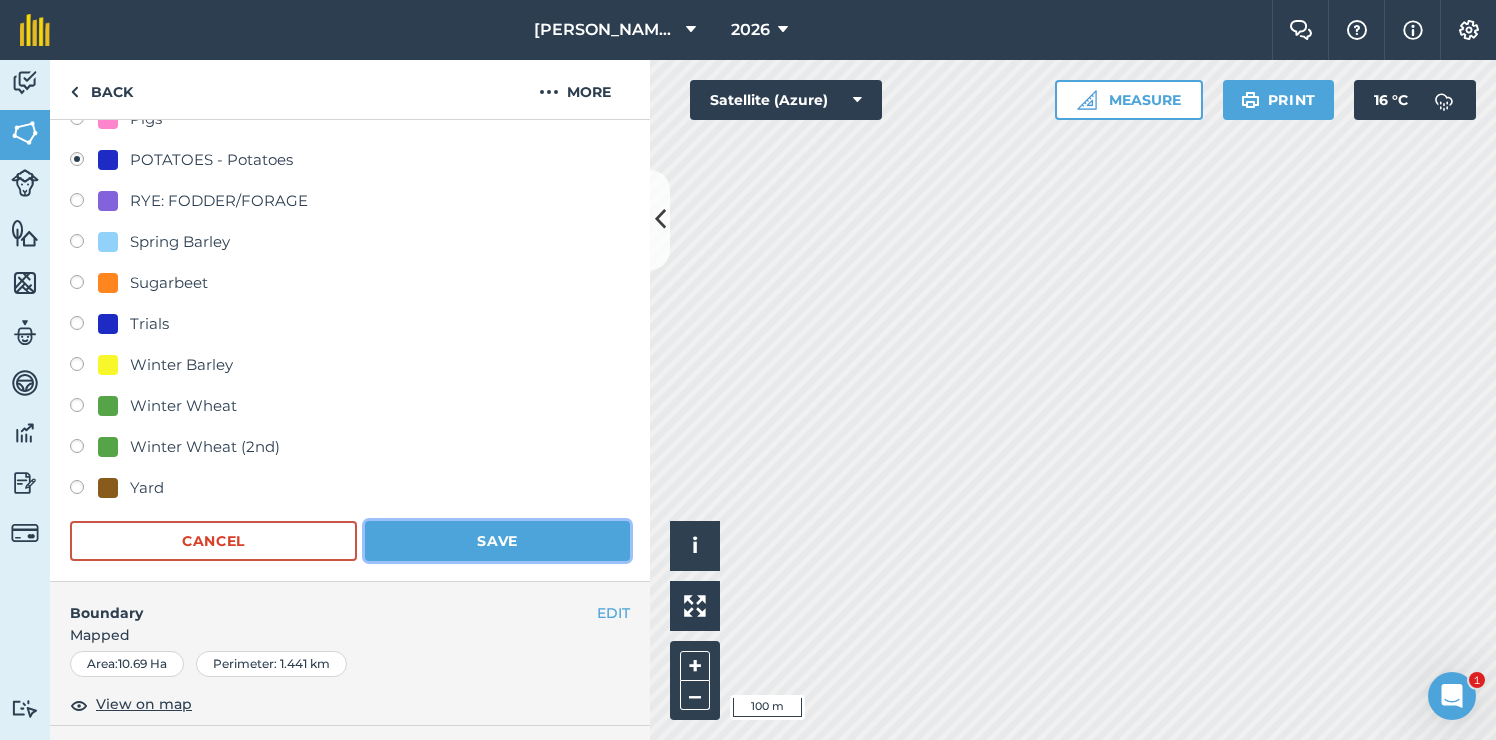 click on "Save" at bounding box center [497, 541] 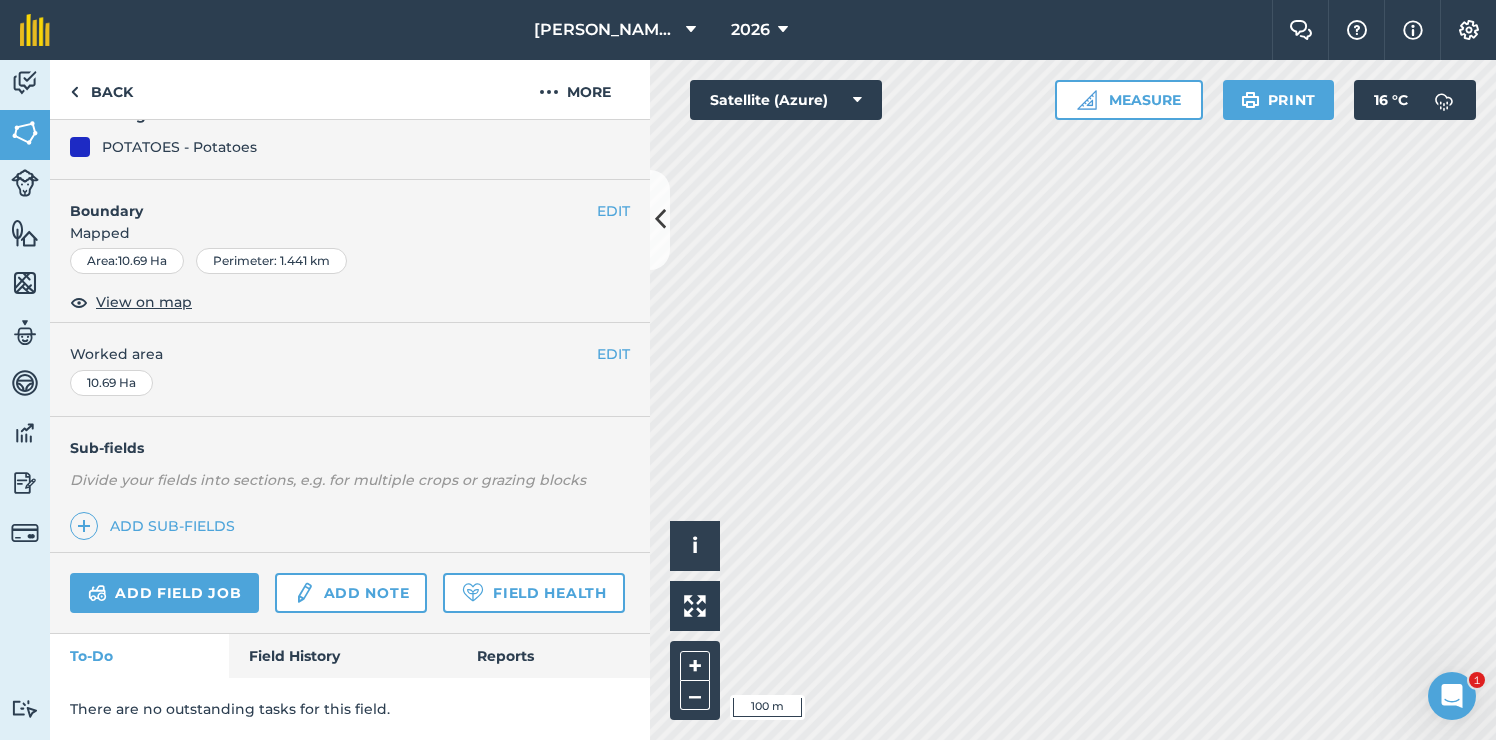 scroll, scrollTop: 201, scrollLeft: 0, axis: vertical 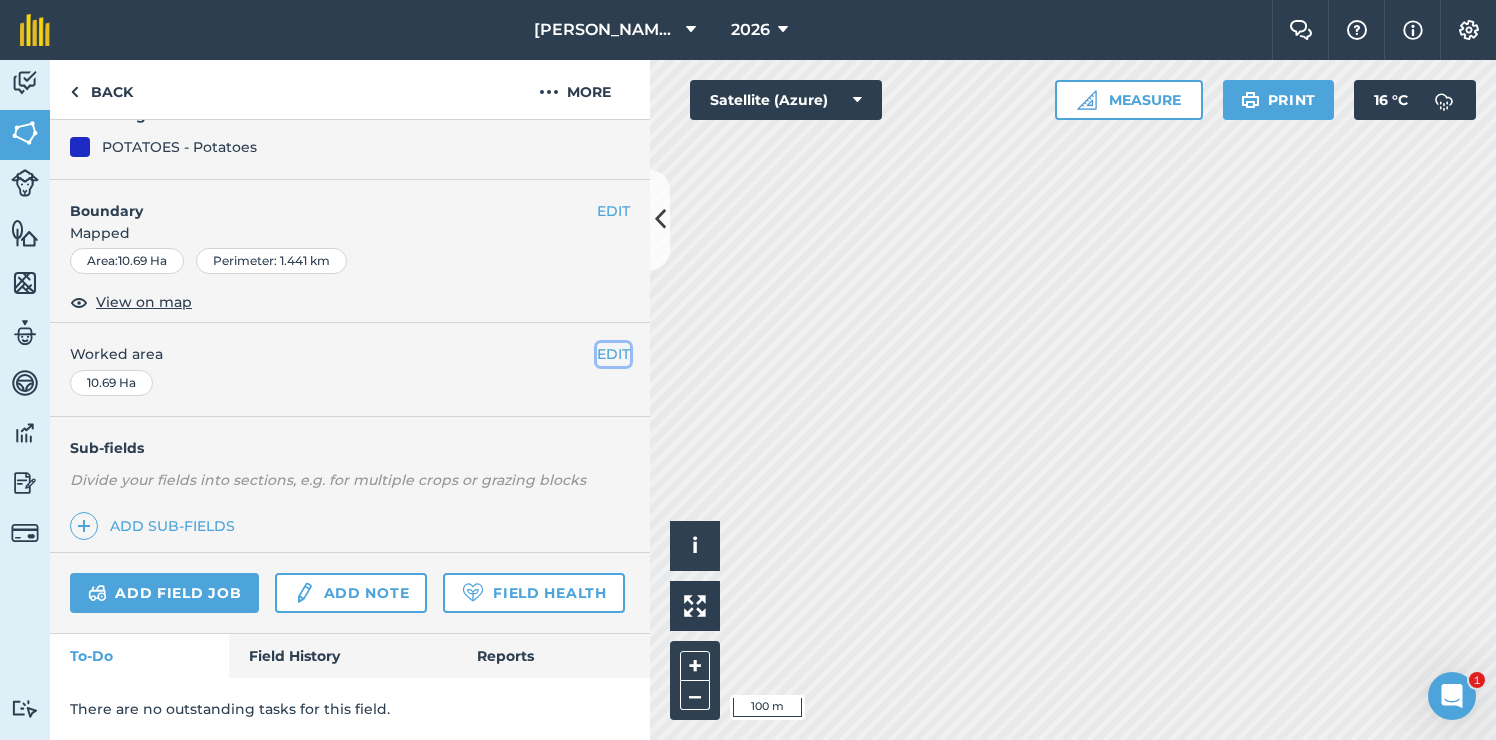 click on "EDIT" at bounding box center [613, 354] 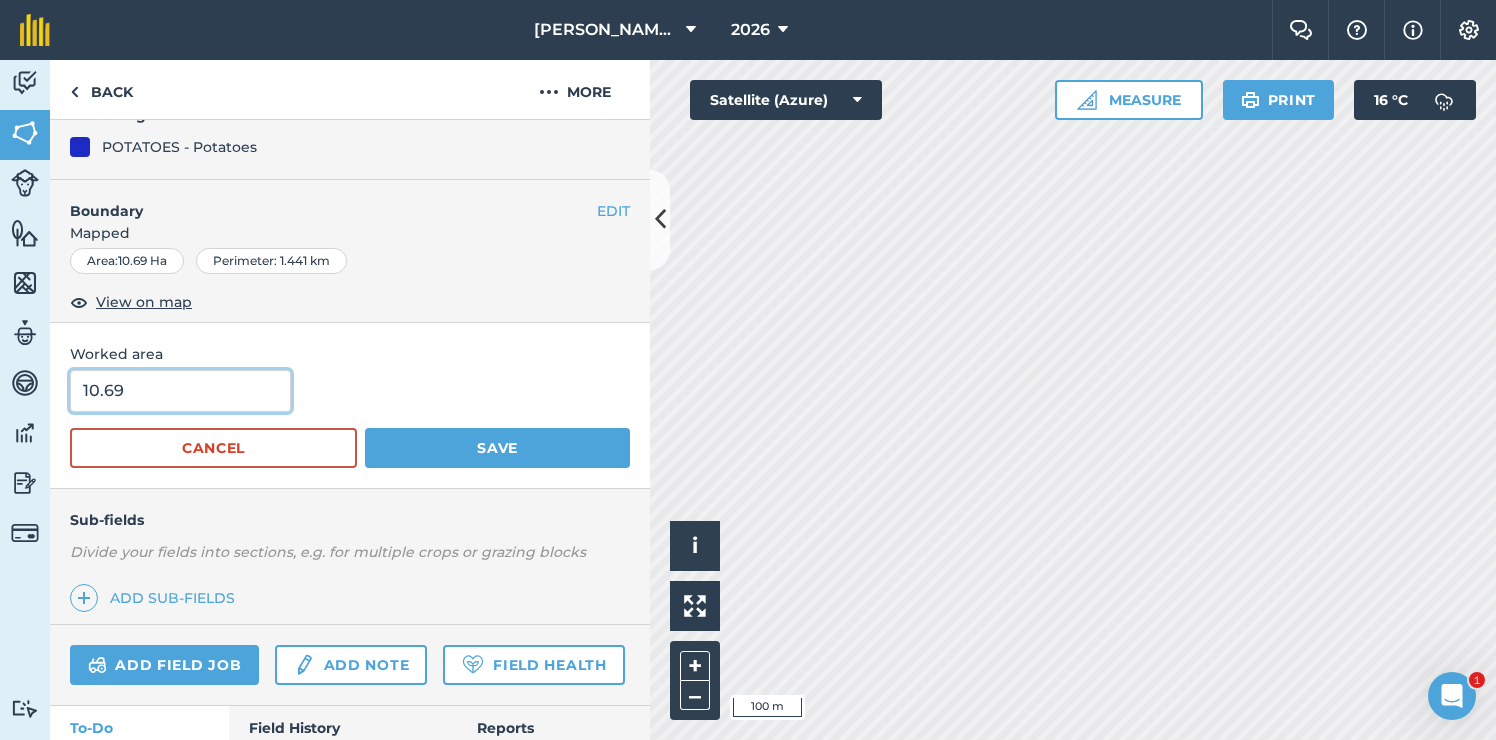 click on "10.69" at bounding box center [180, 391] 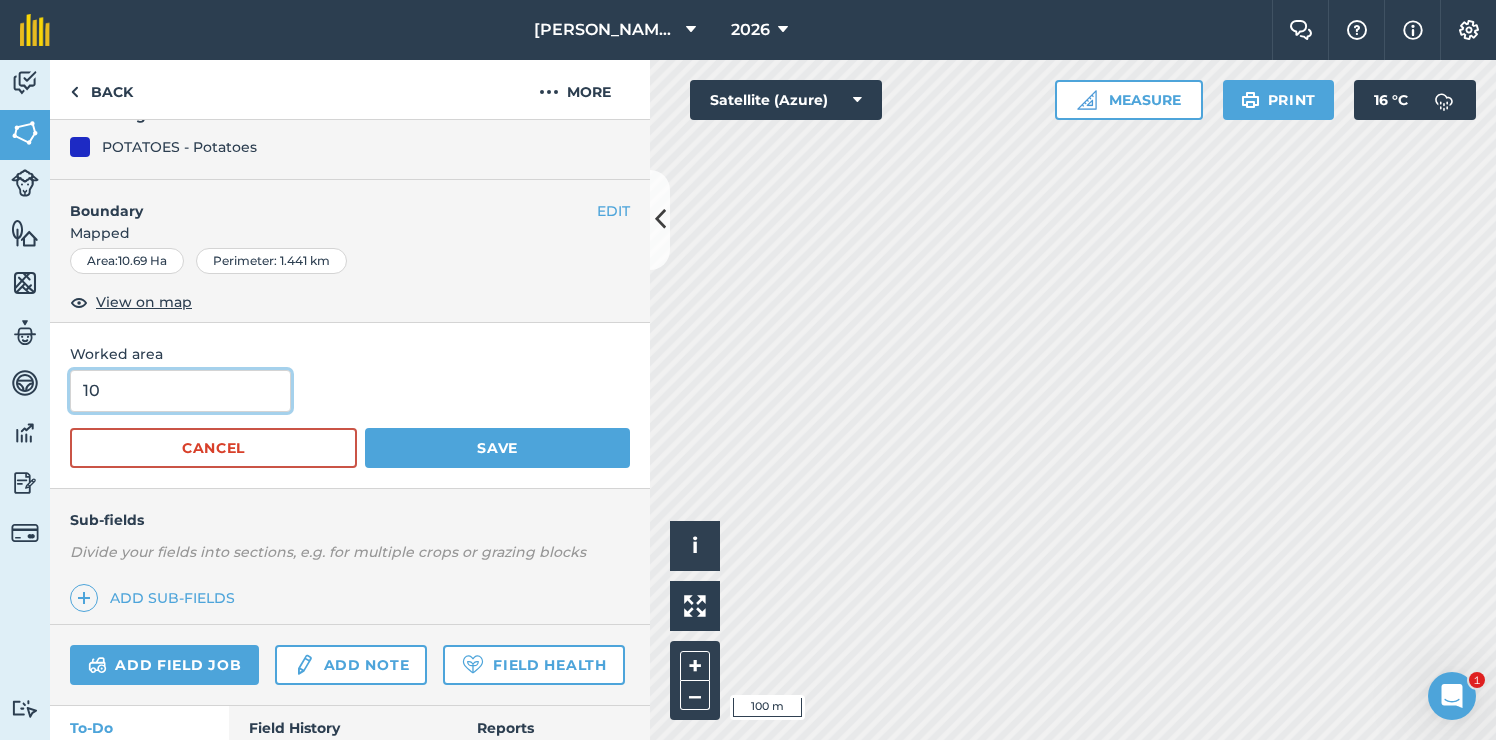 type on "1" 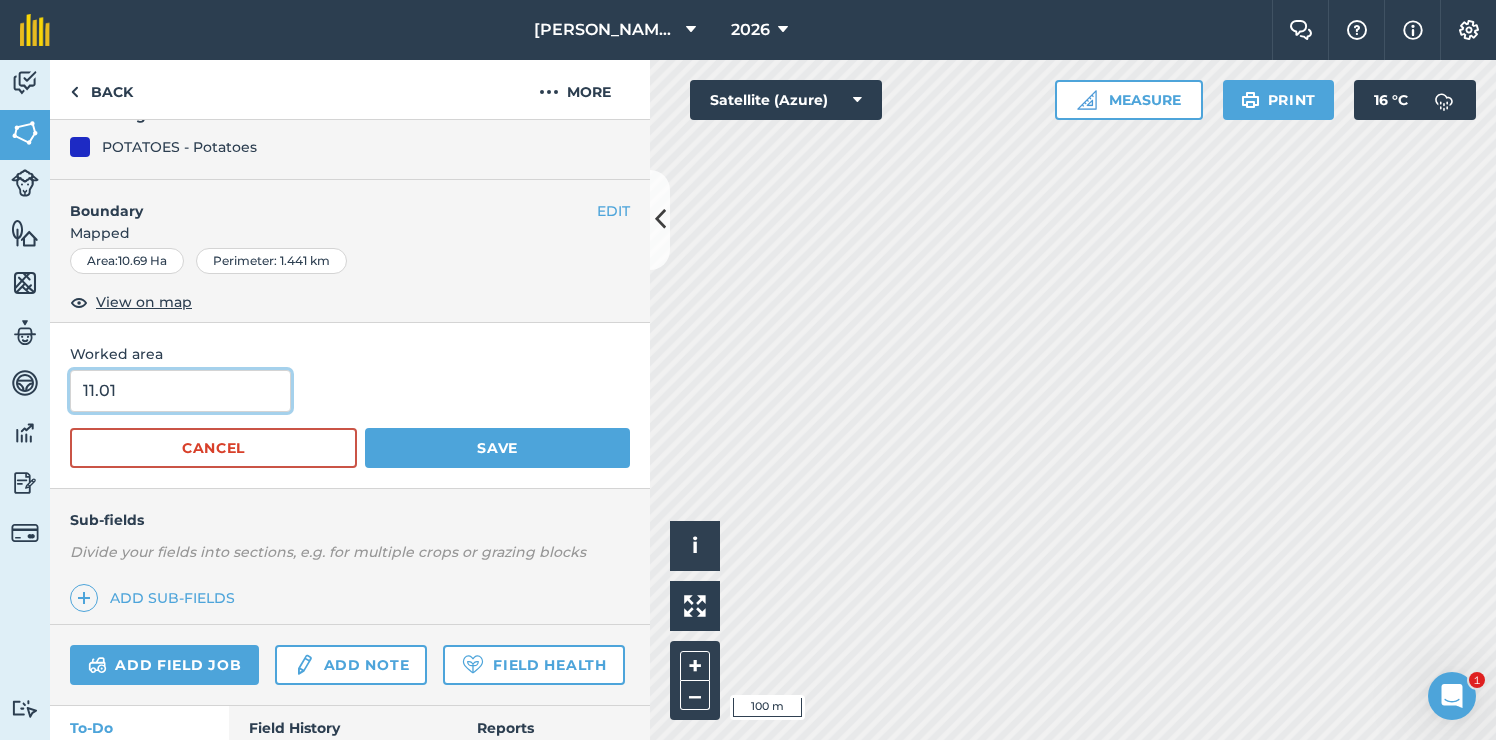 type on "11.01" 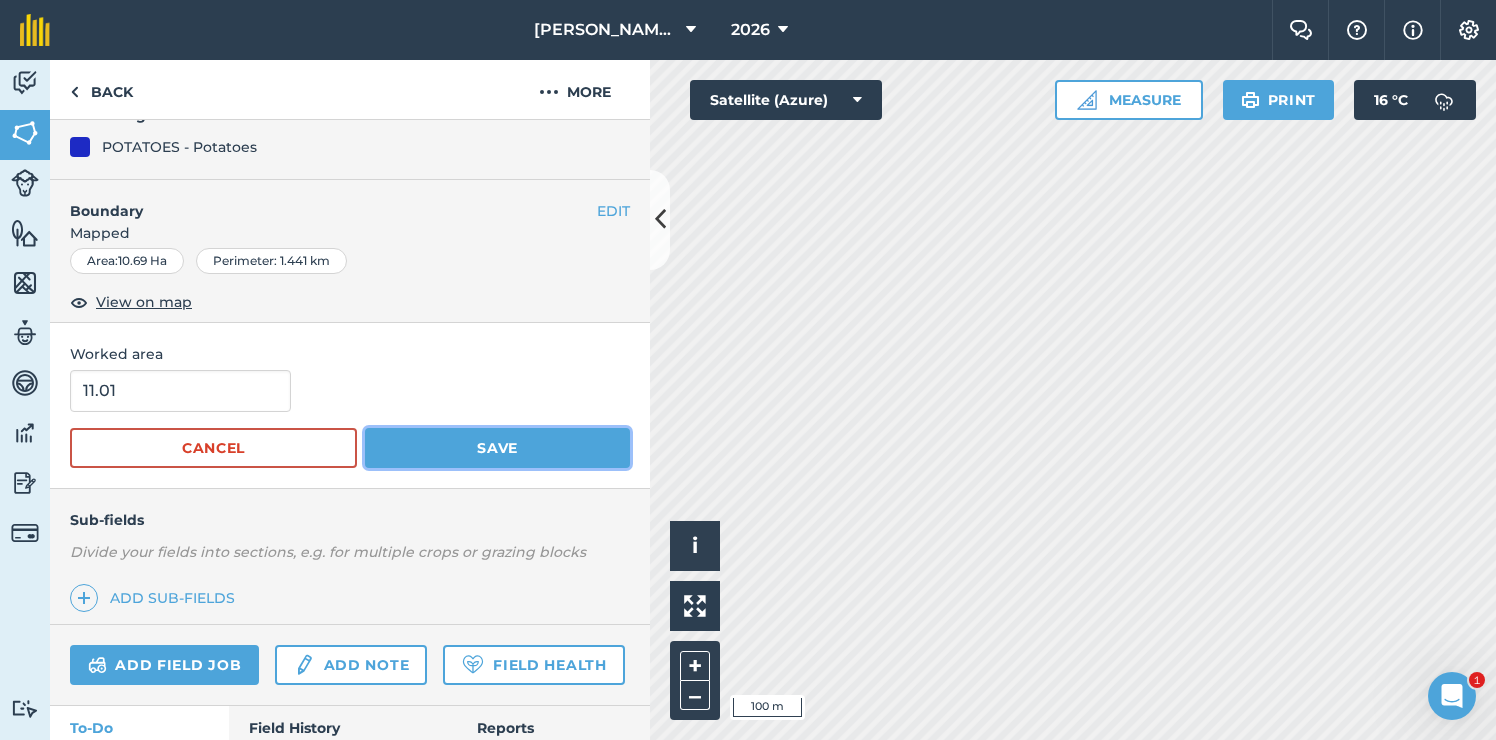 click on "Save" at bounding box center [497, 448] 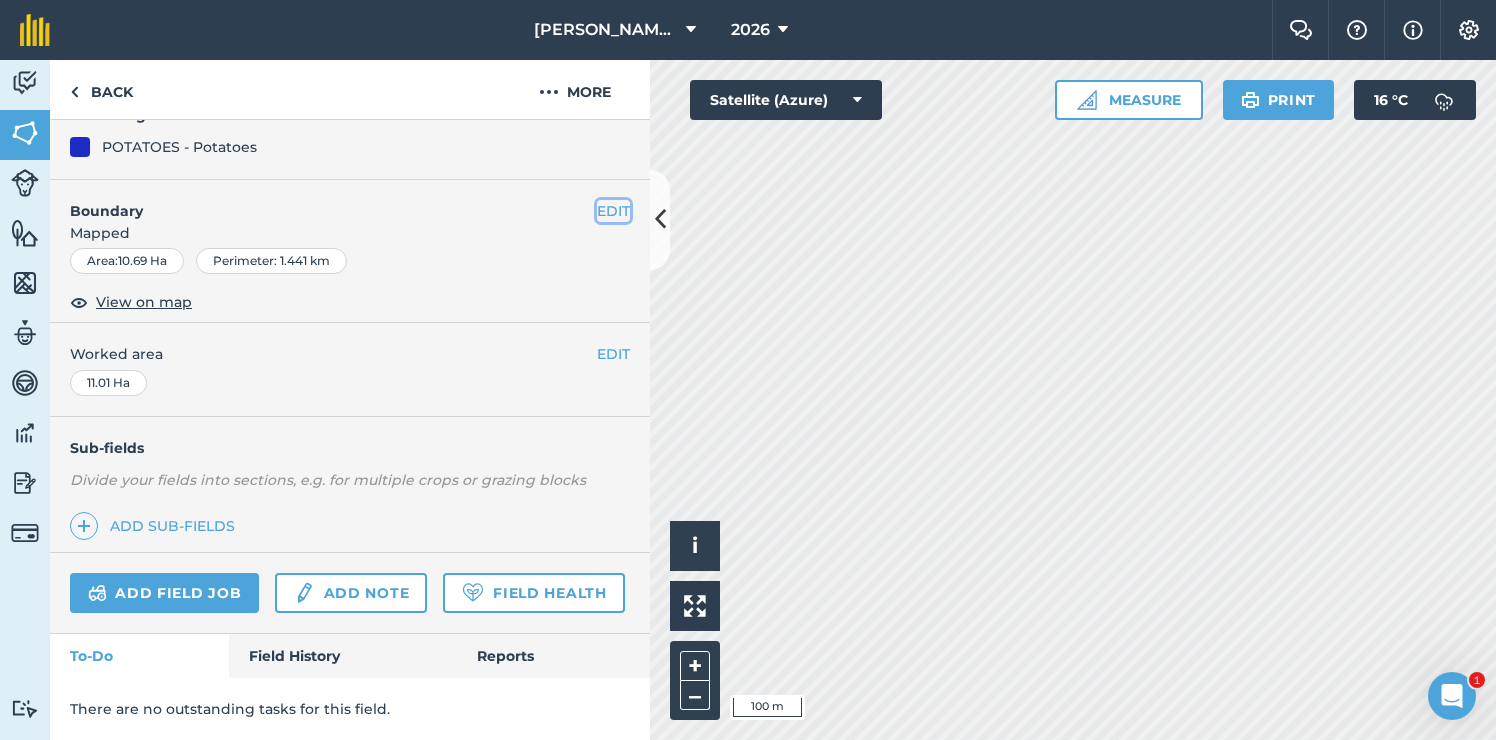 click on "EDIT" at bounding box center (613, 211) 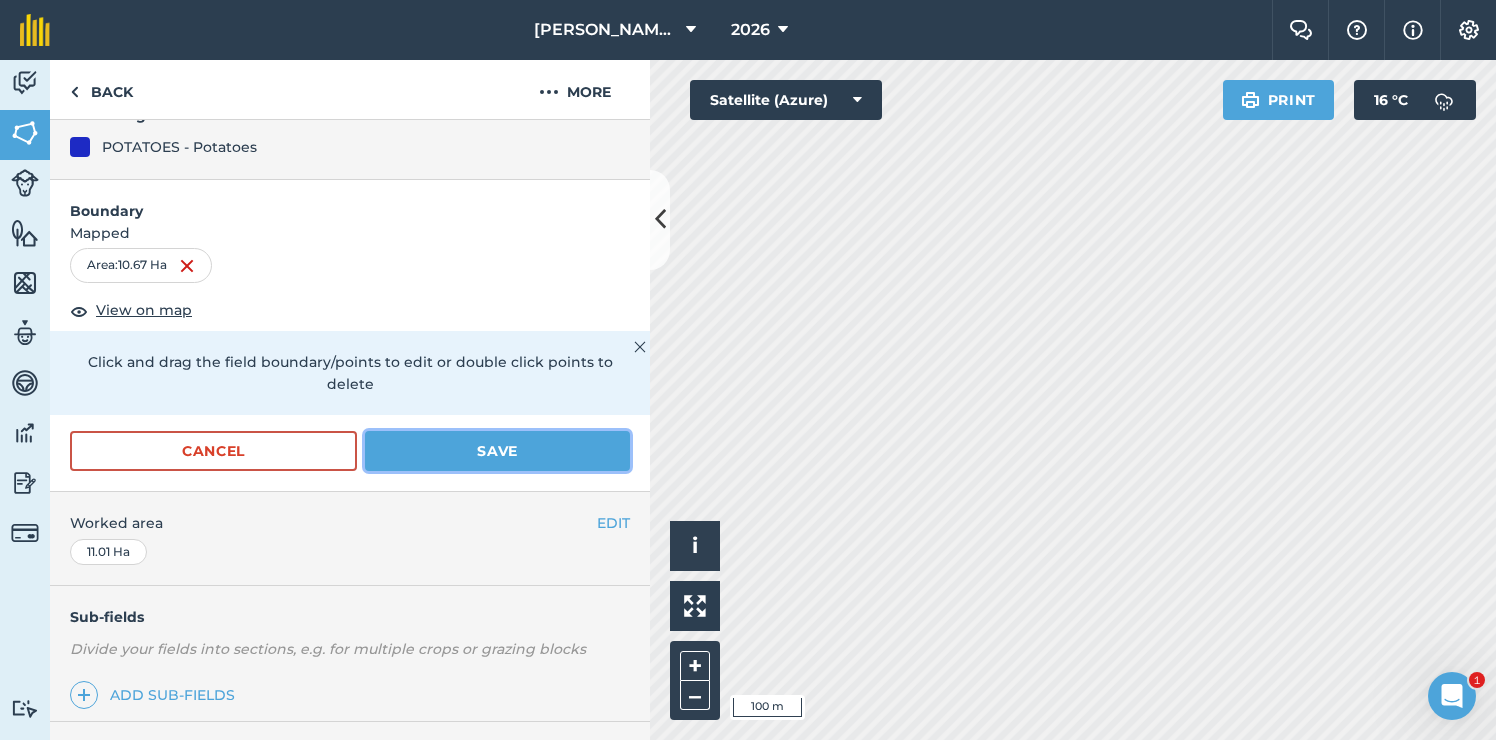 click on "Save" at bounding box center [497, 451] 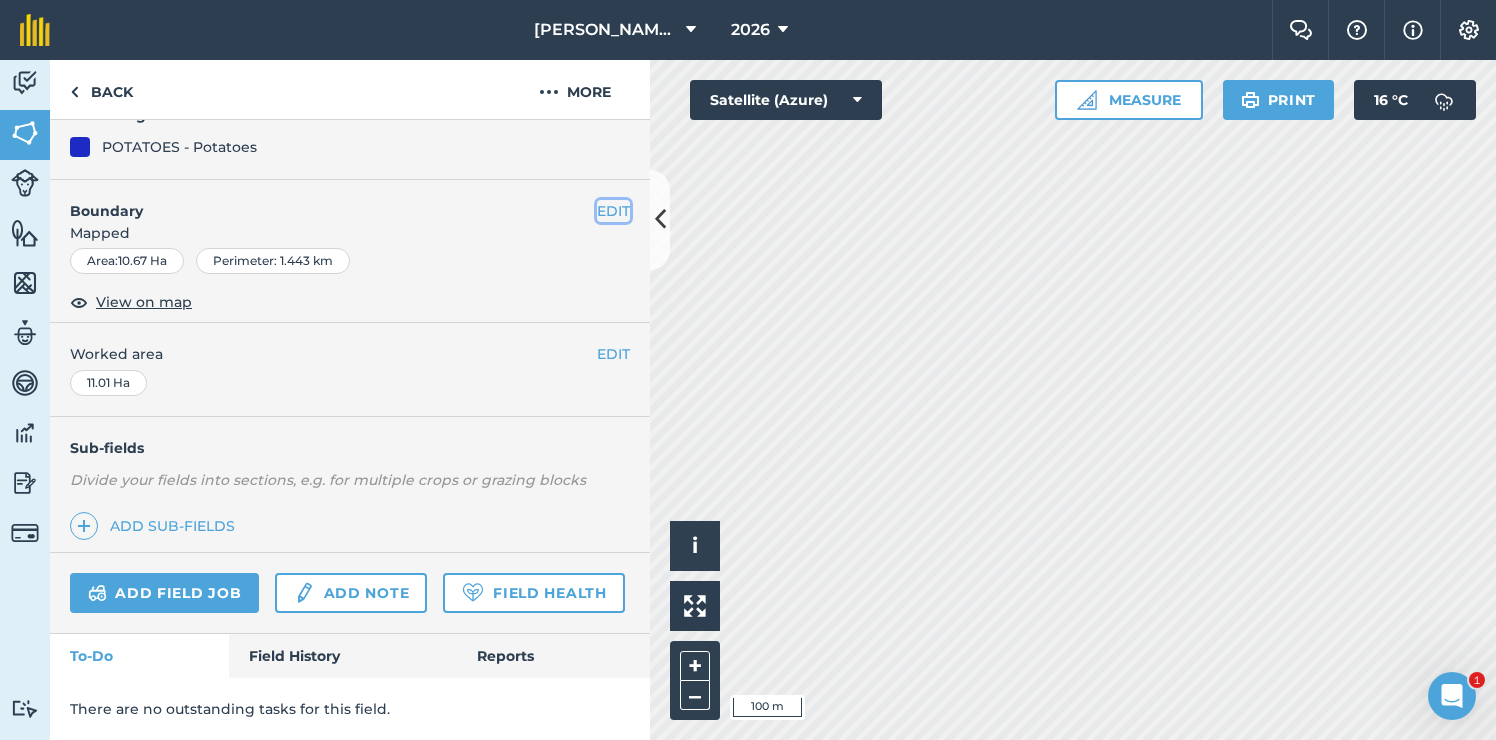 click on "EDIT" at bounding box center [613, 211] 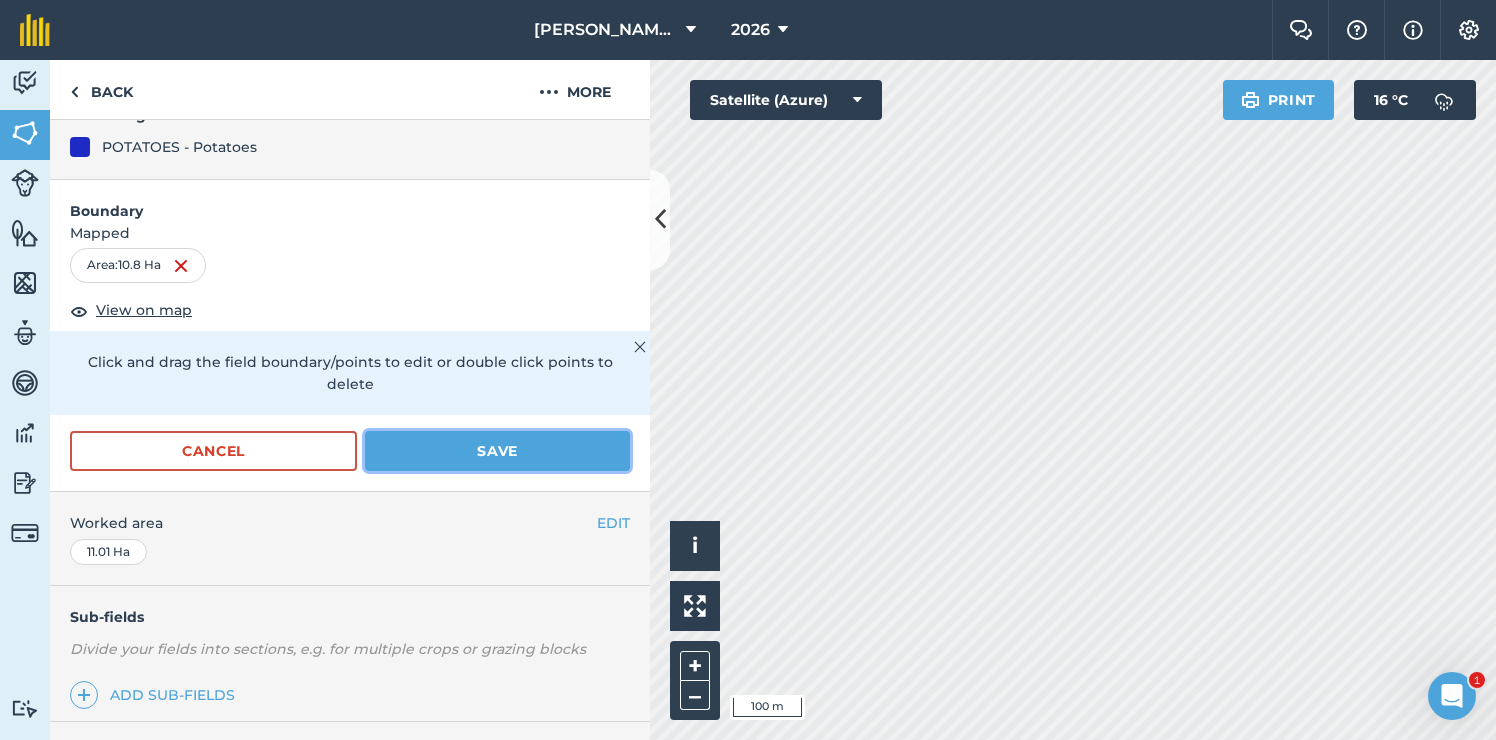 click on "Save" at bounding box center (497, 451) 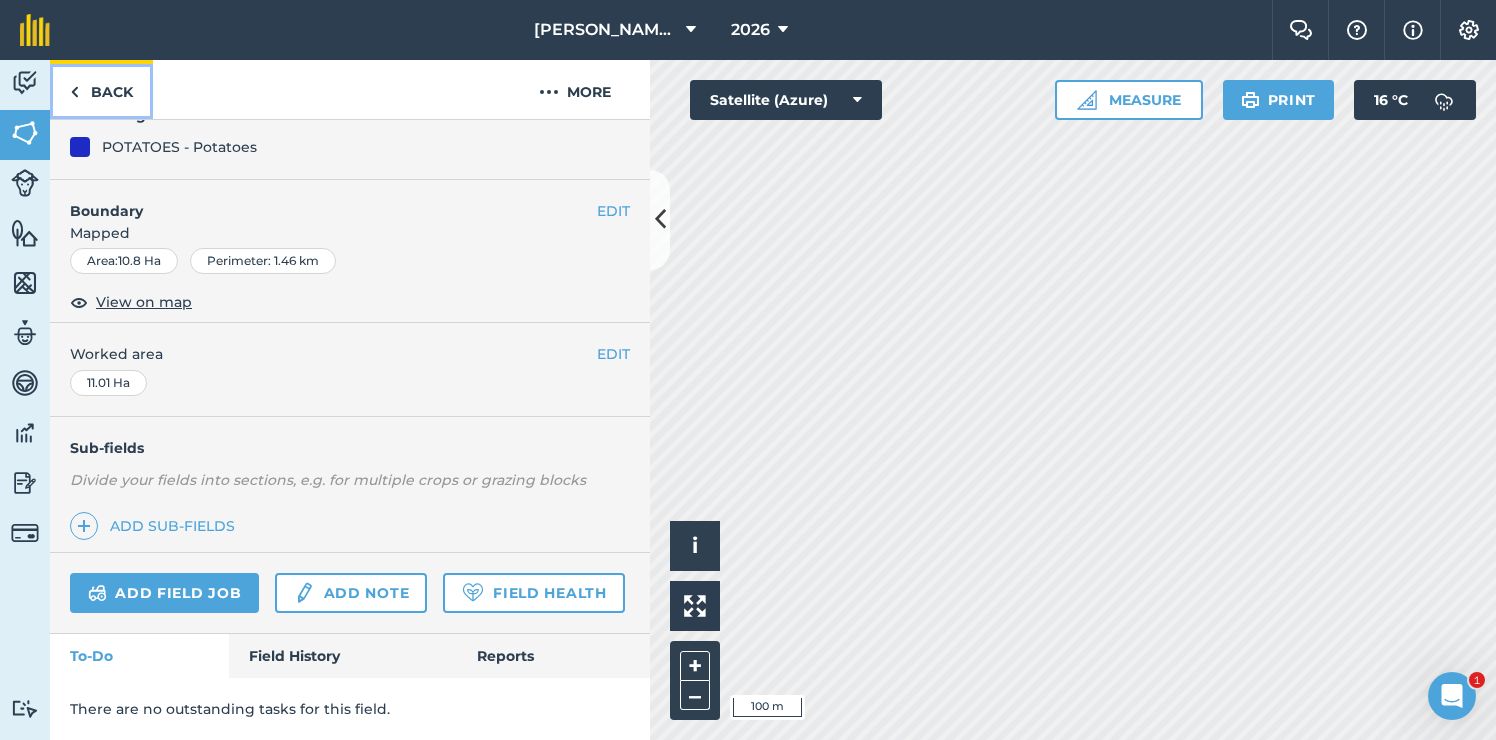 click on "Back" at bounding box center [101, 89] 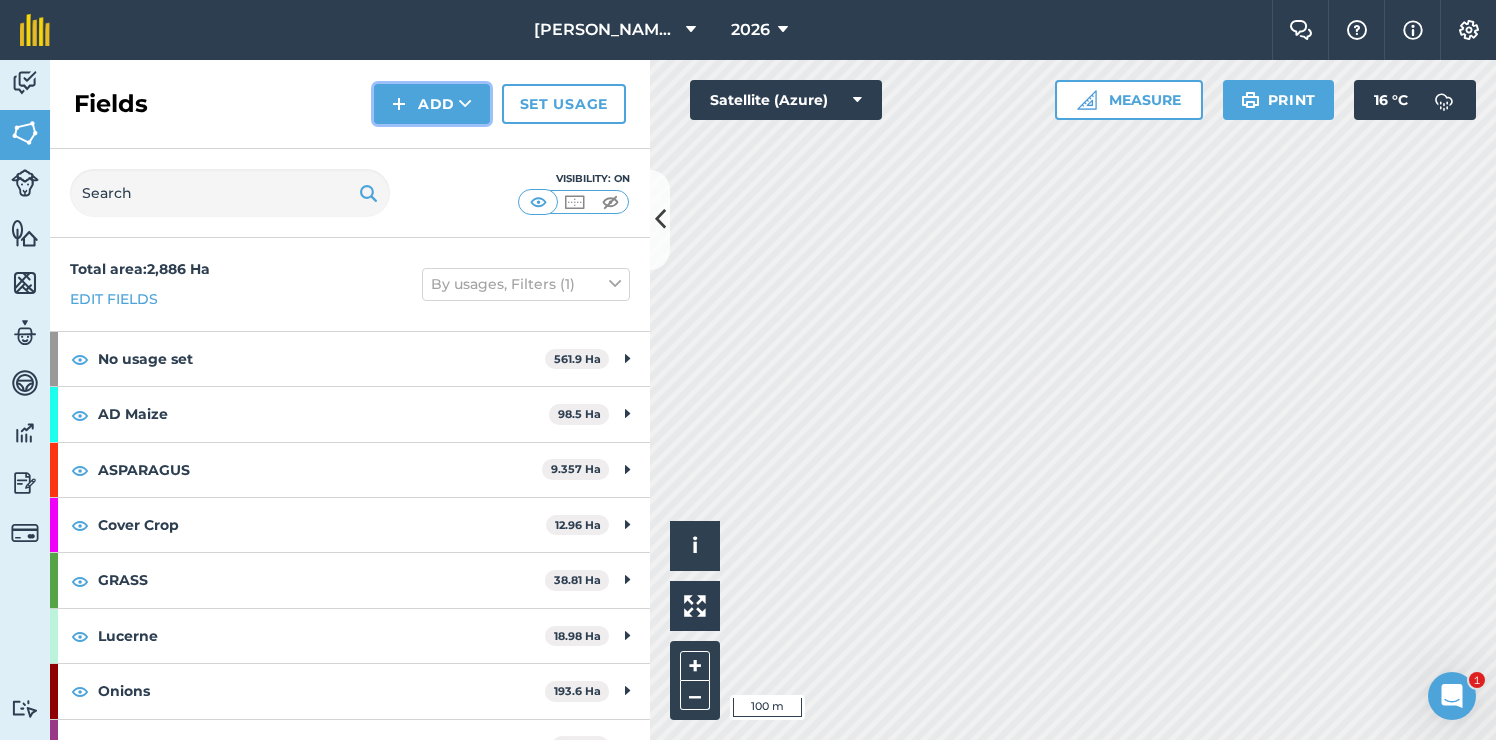 click on "Add" at bounding box center [432, 104] 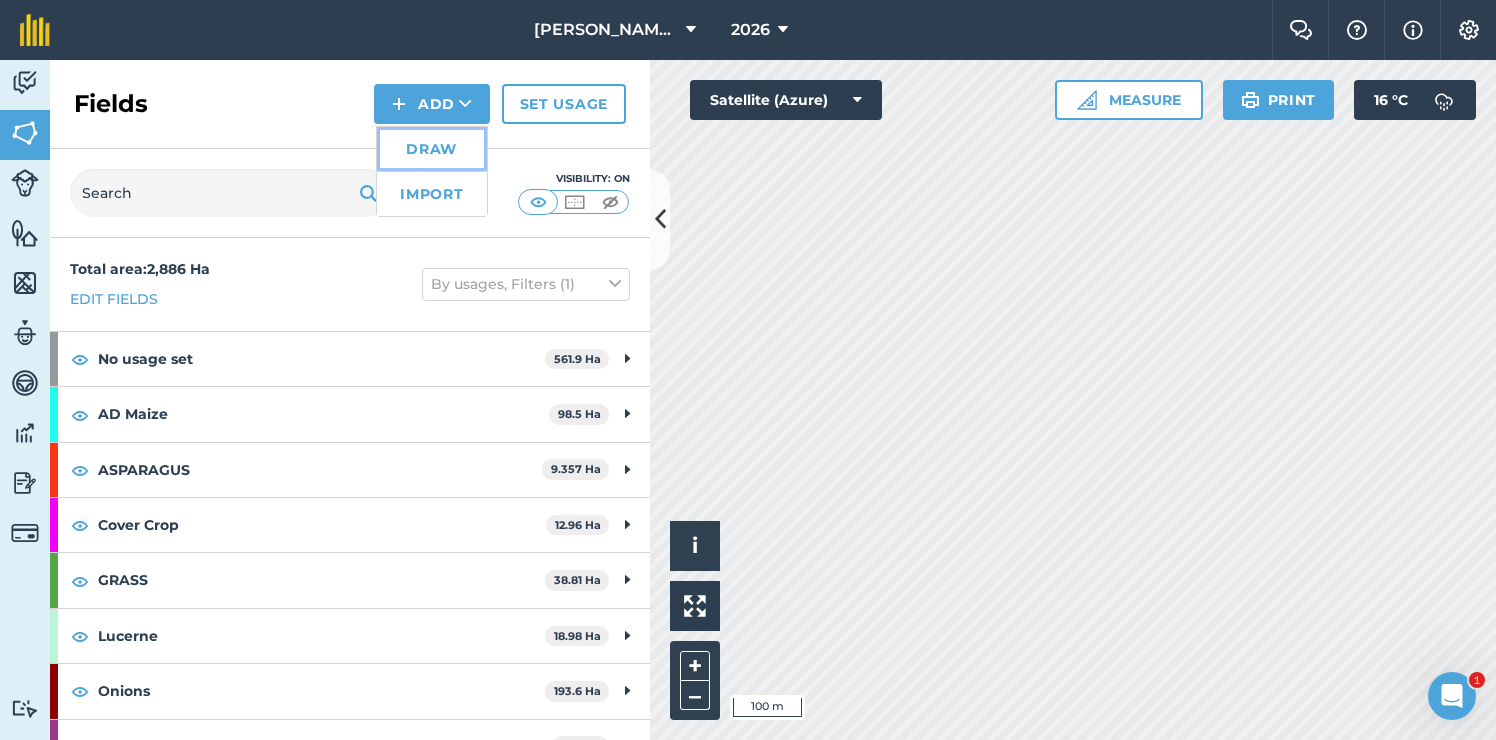 click on "Draw" at bounding box center [432, 149] 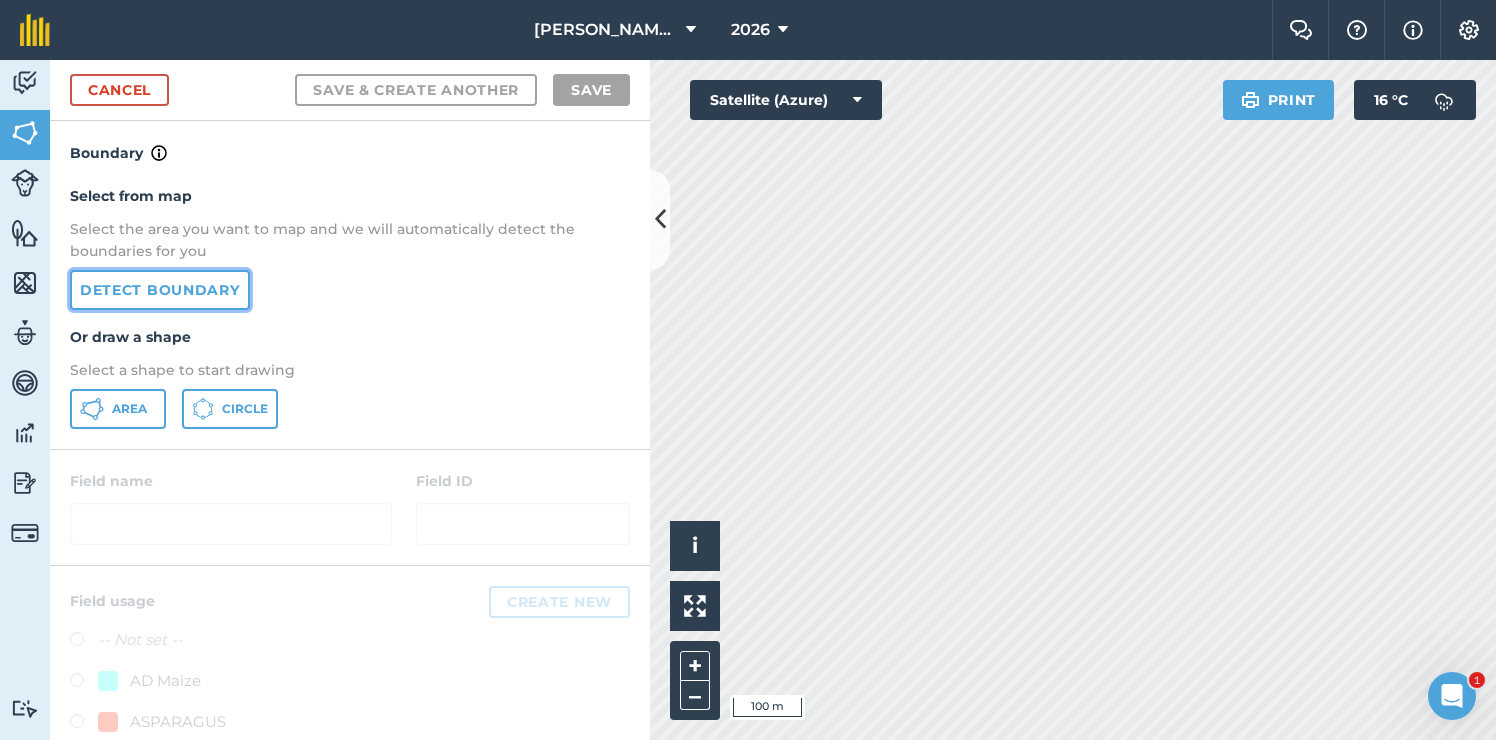 click on "Detect boundary" at bounding box center [160, 290] 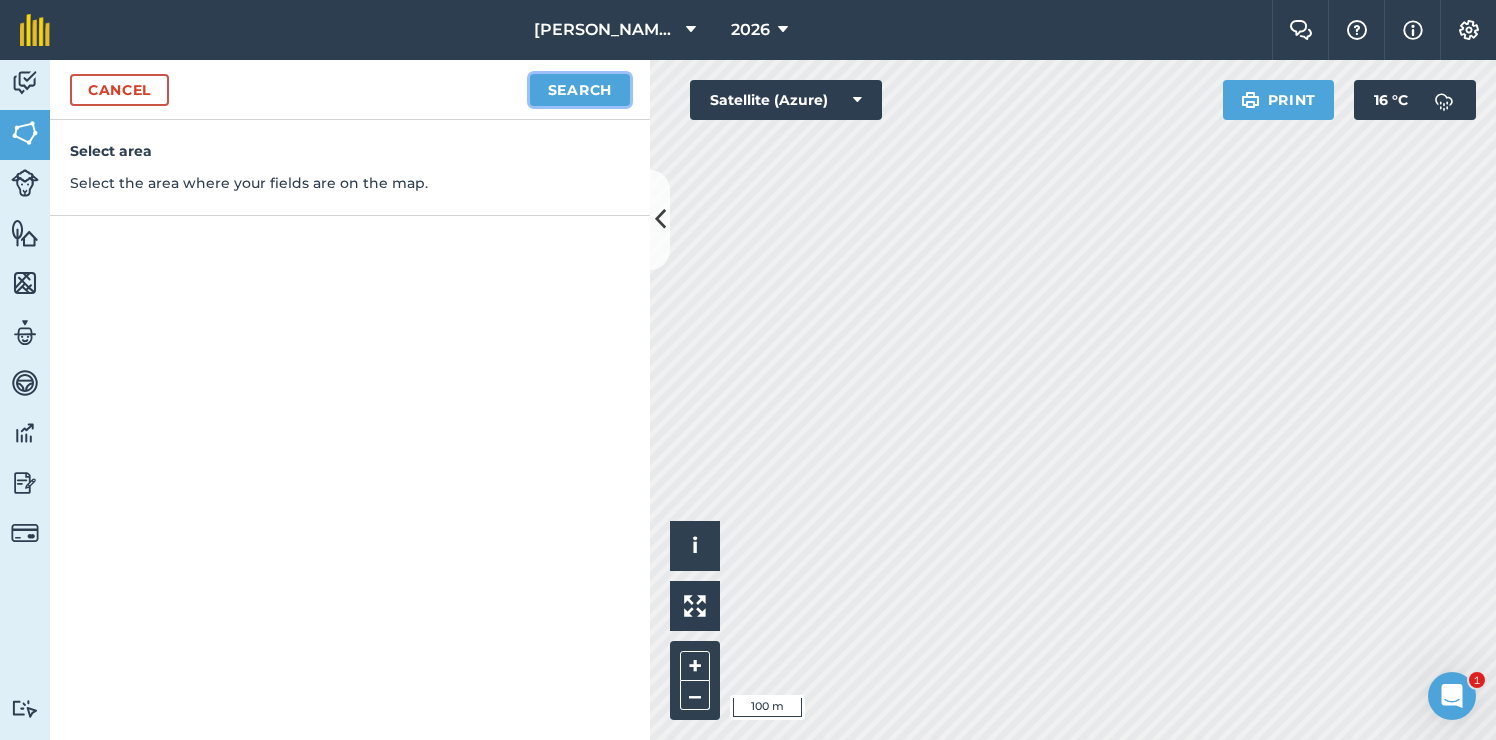 click on "Search" at bounding box center [580, 90] 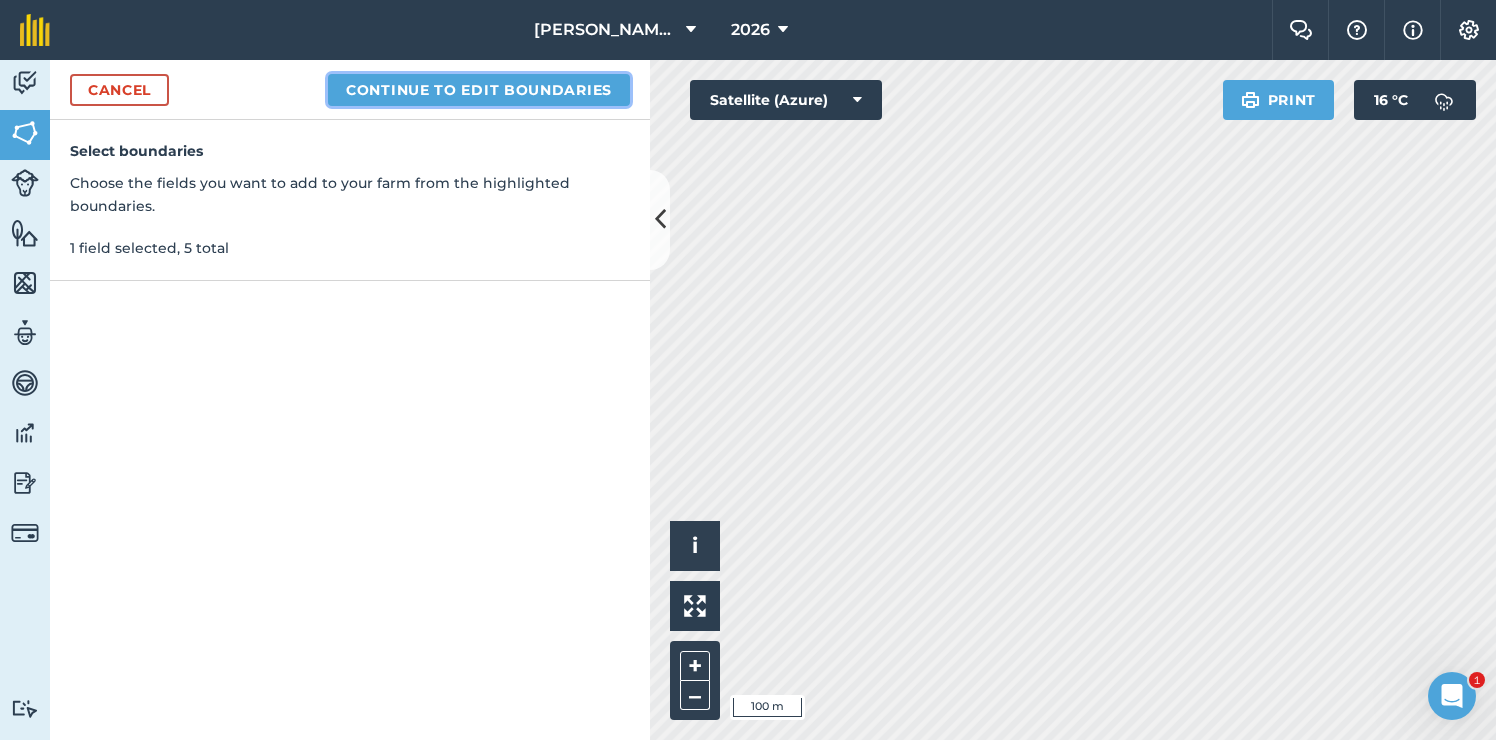 click on "Continue to edit boundaries" at bounding box center [479, 90] 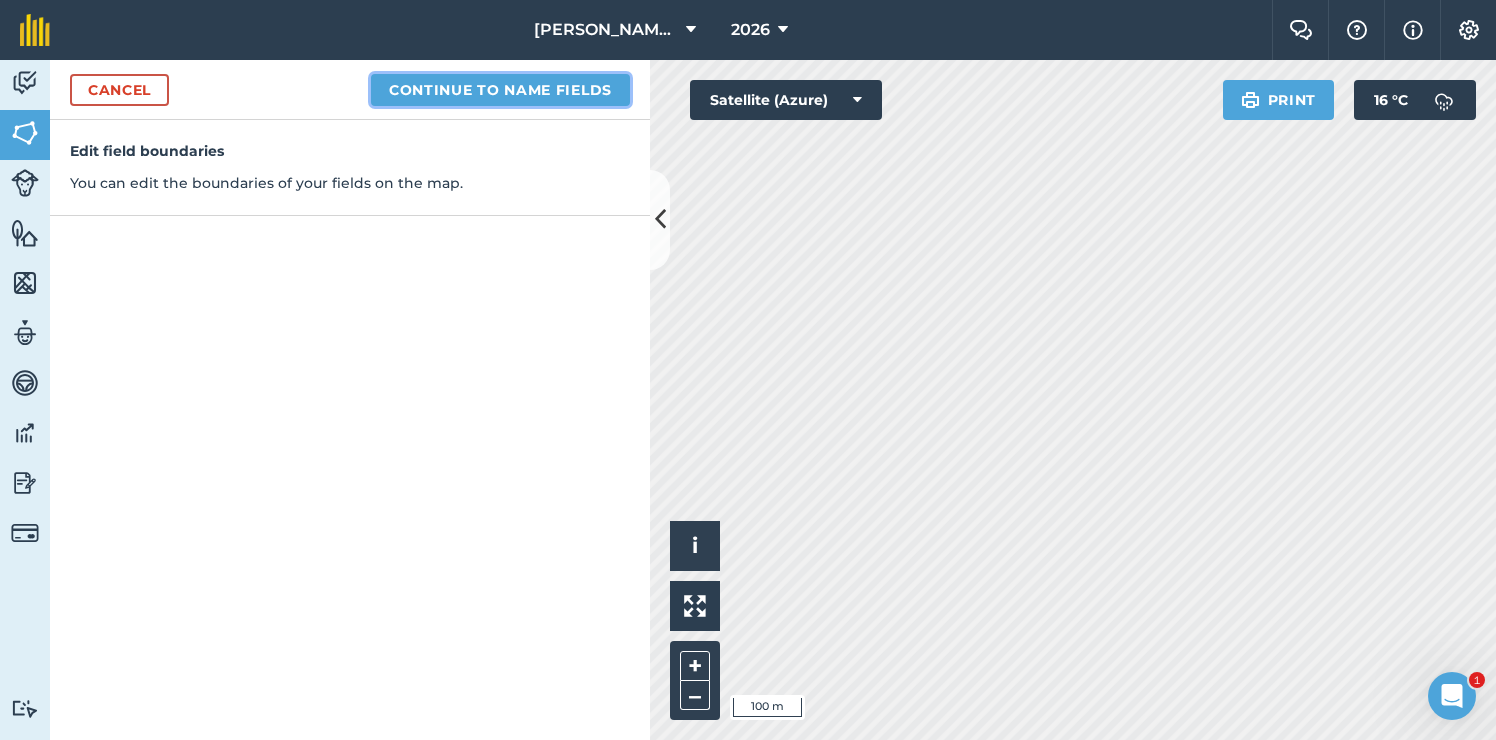 click on "Continue to name fields" at bounding box center [500, 90] 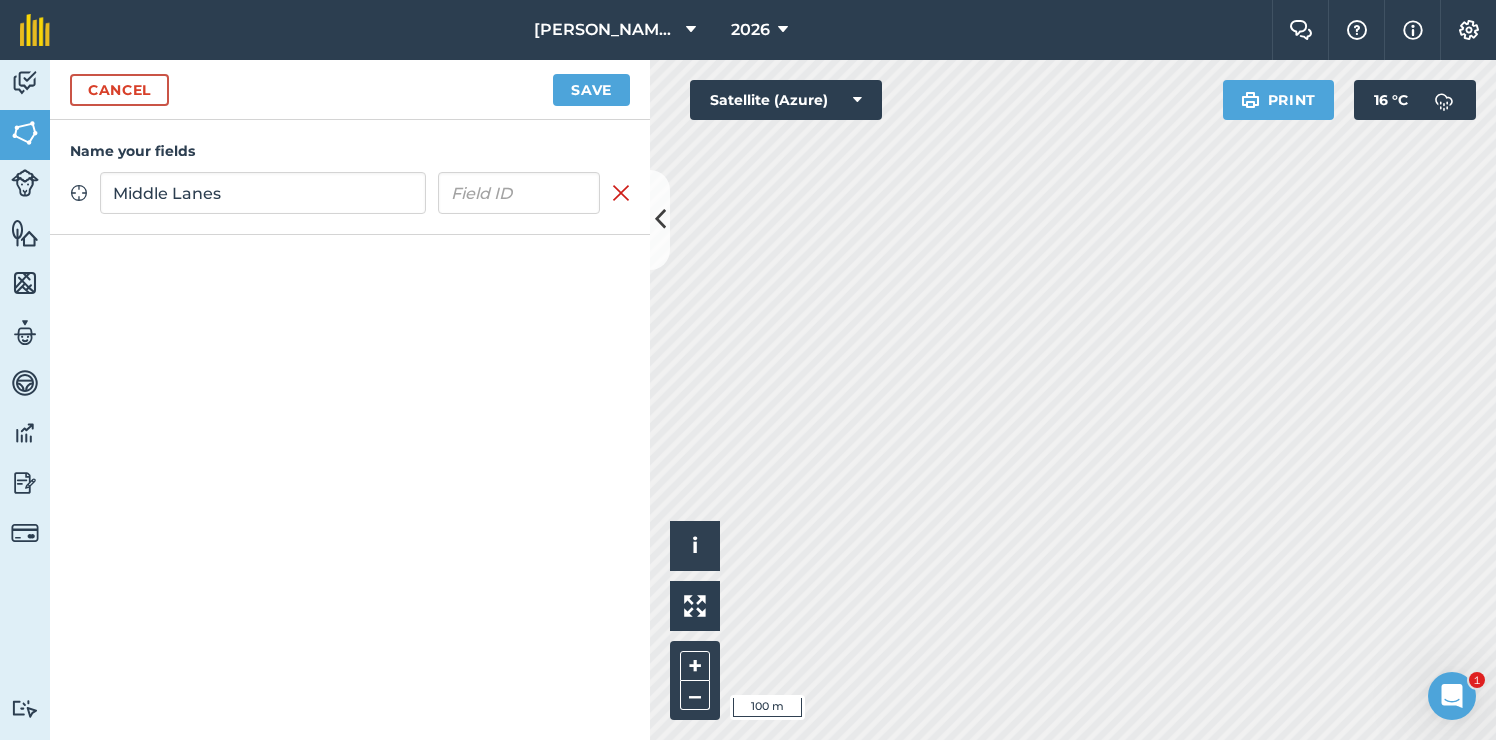 type on "Middle Lanes" 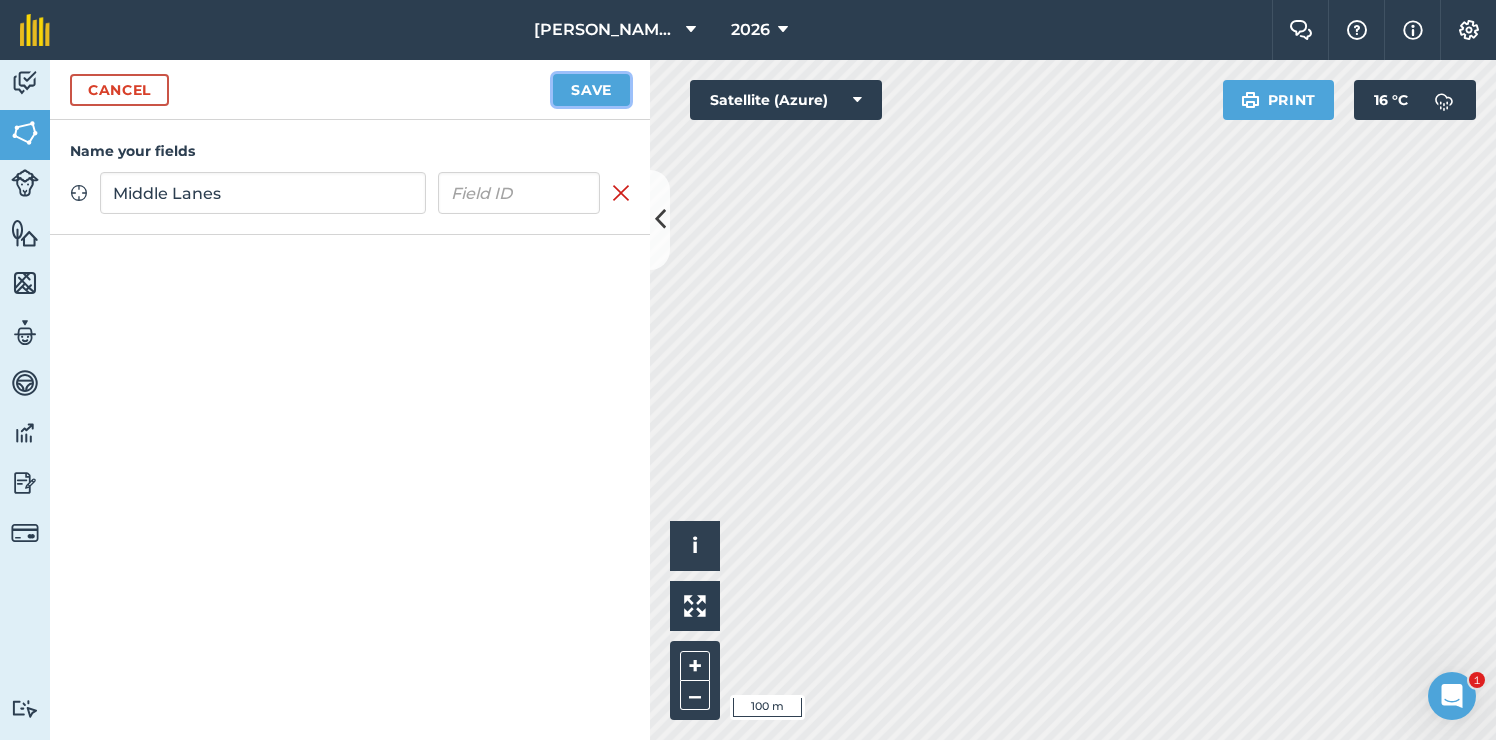 click on "Save" at bounding box center [591, 90] 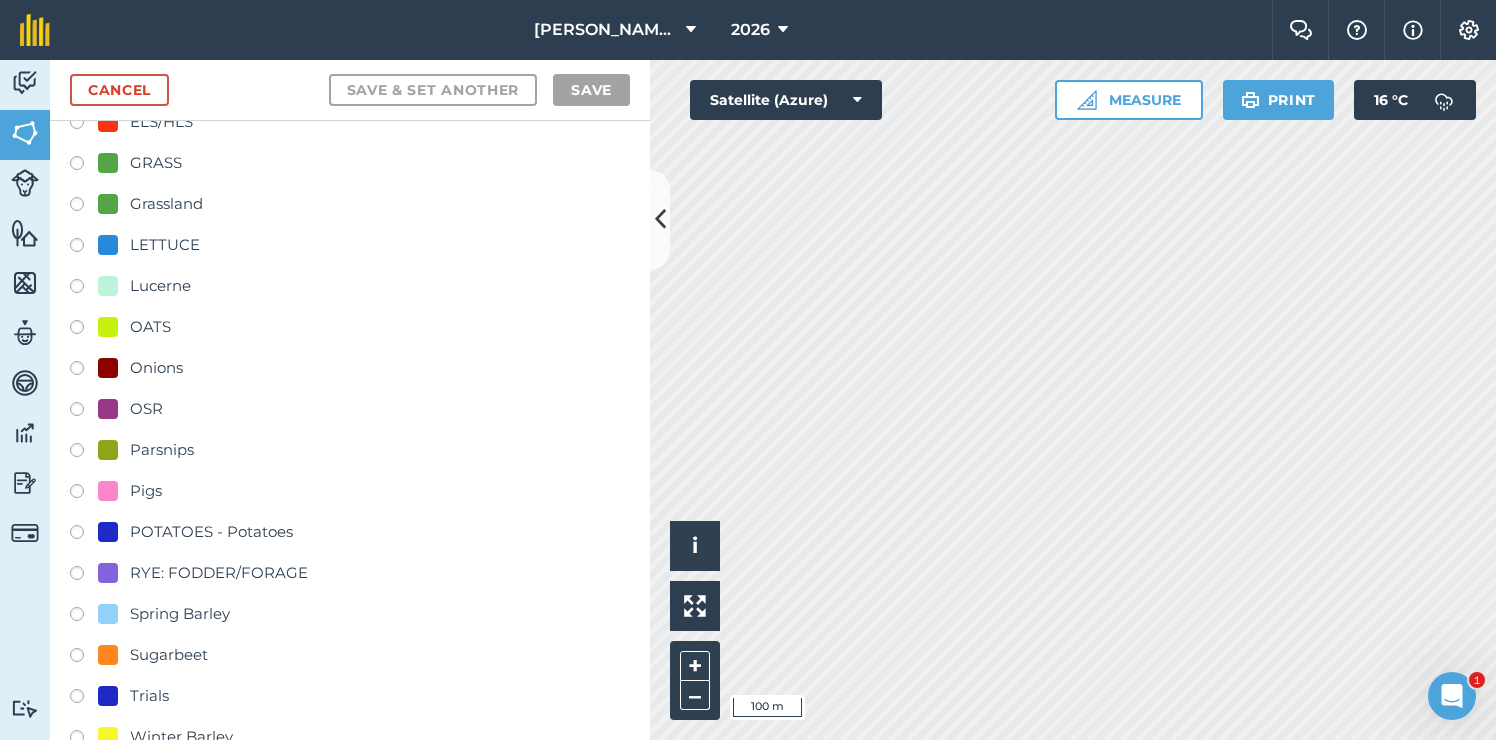scroll, scrollTop: 284, scrollLeft: 0, axis: vertical 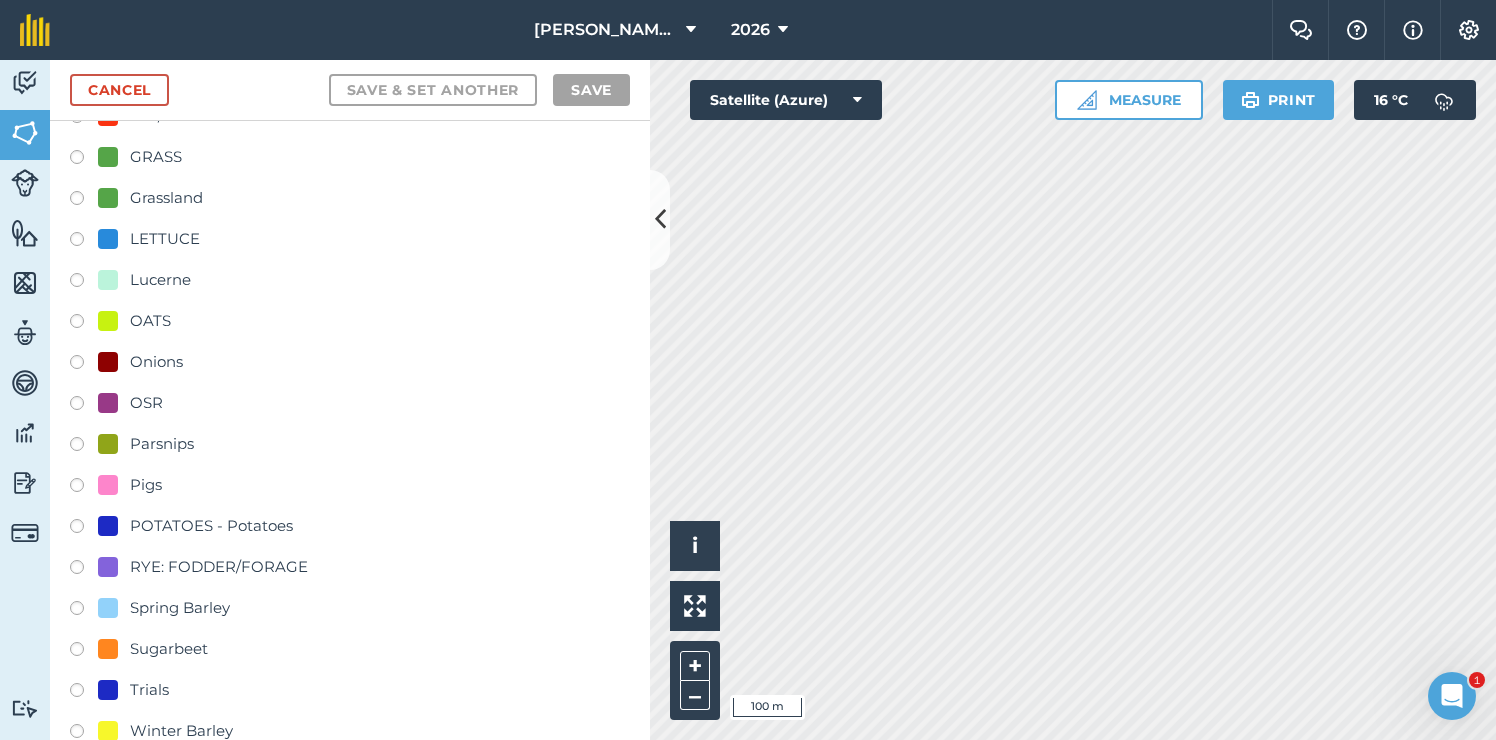 click at bounding box center (84, 447) 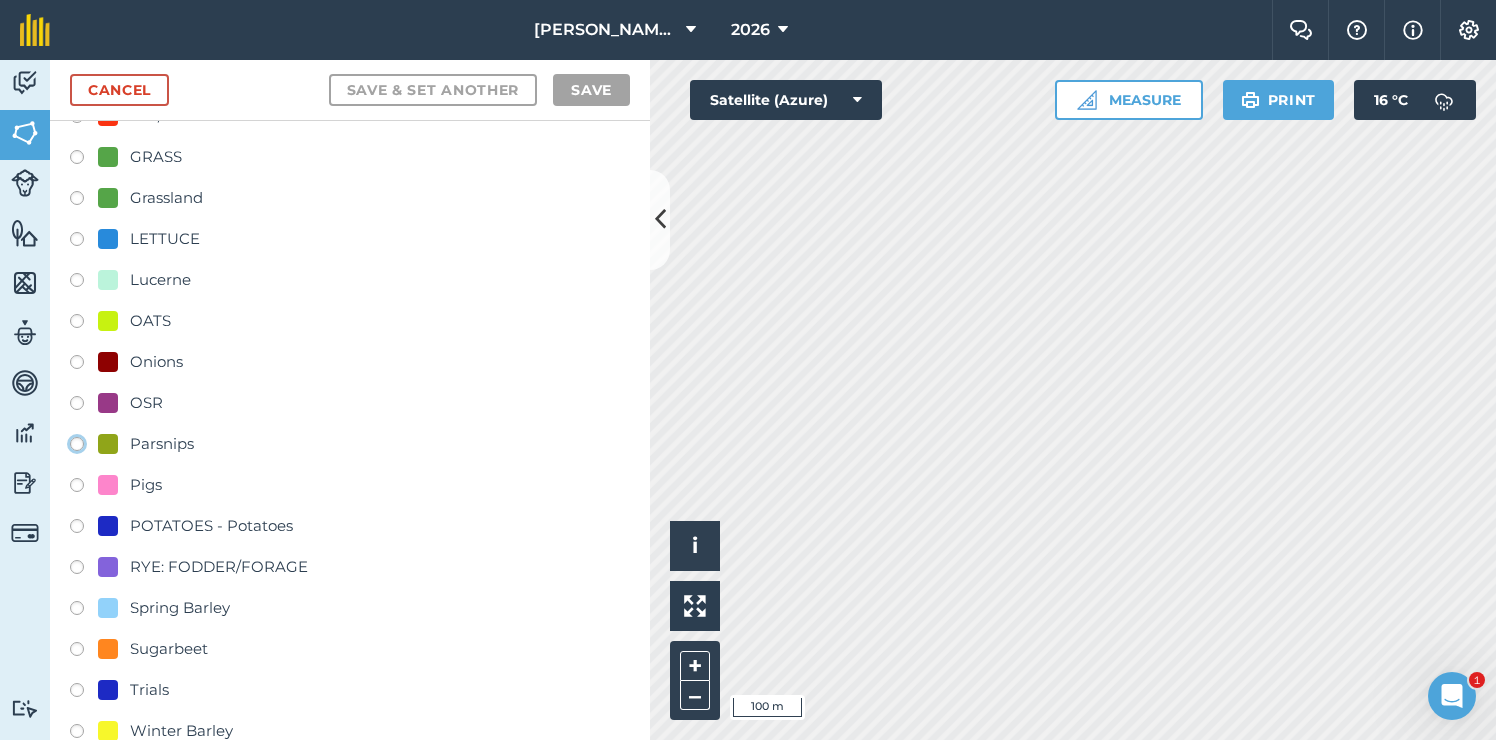 click on "Parsnips" at bounding box center [-9923, 443] 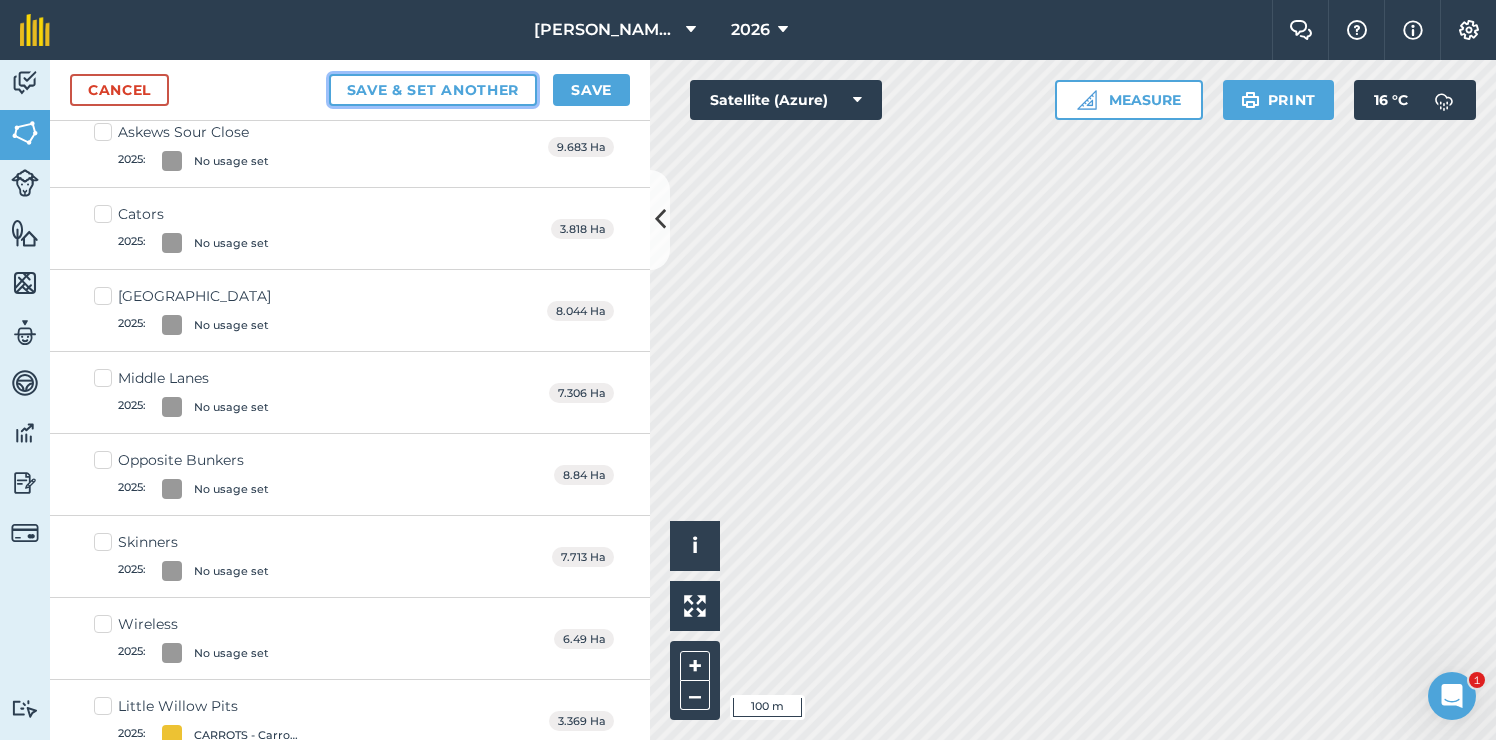 click on "Save & set another" at bounding box center [433, 90] 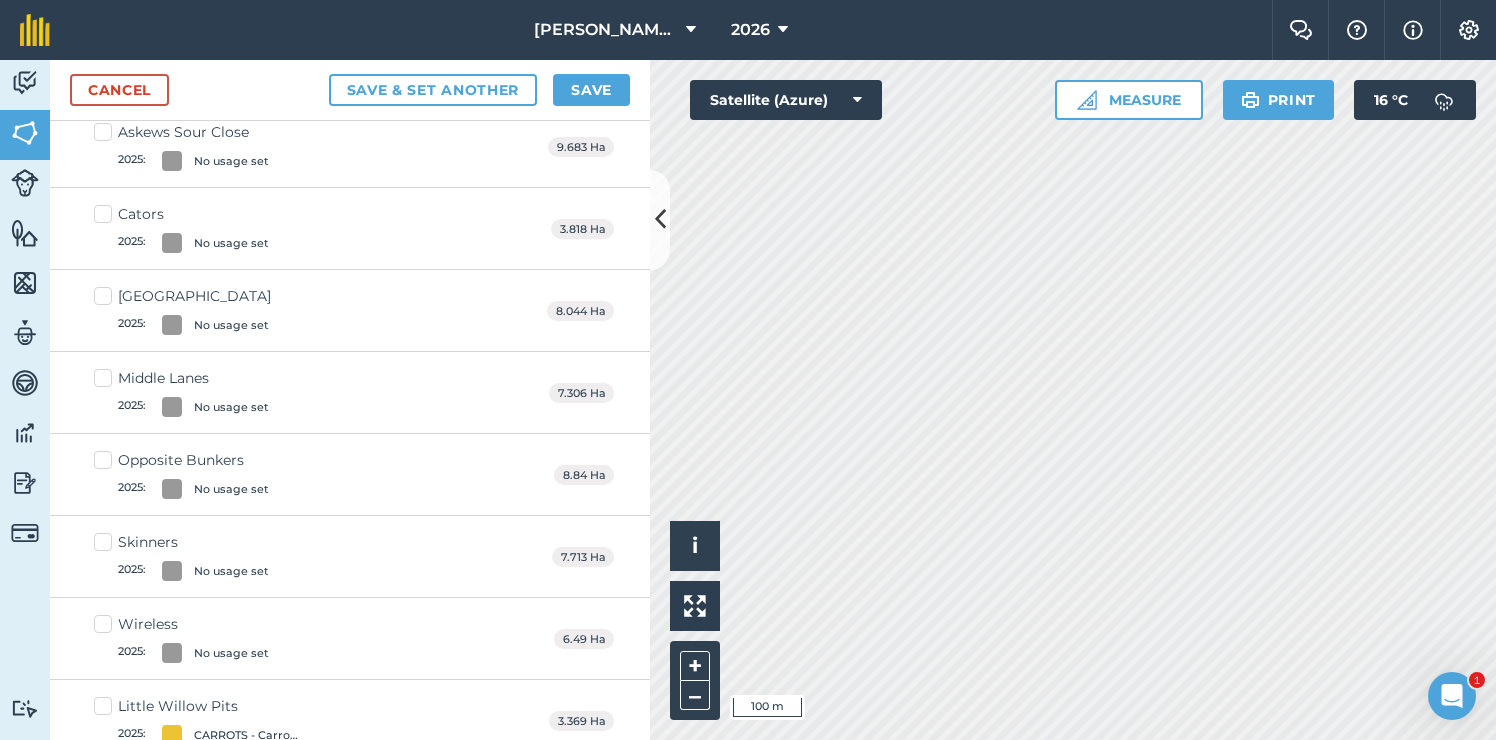 scroll, scrollTop: 1255, scrollLeft: 0, axis: vertical 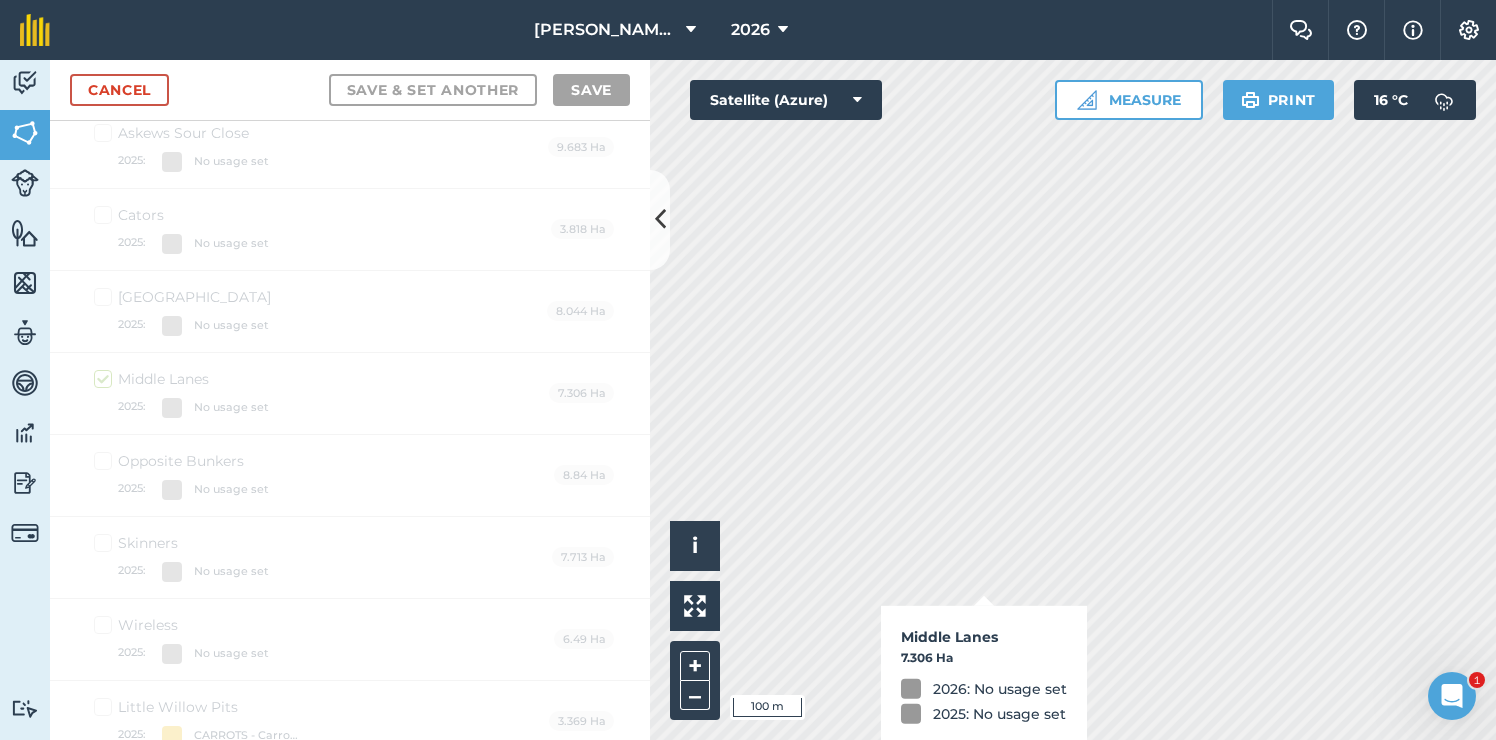 checkbox on "true" 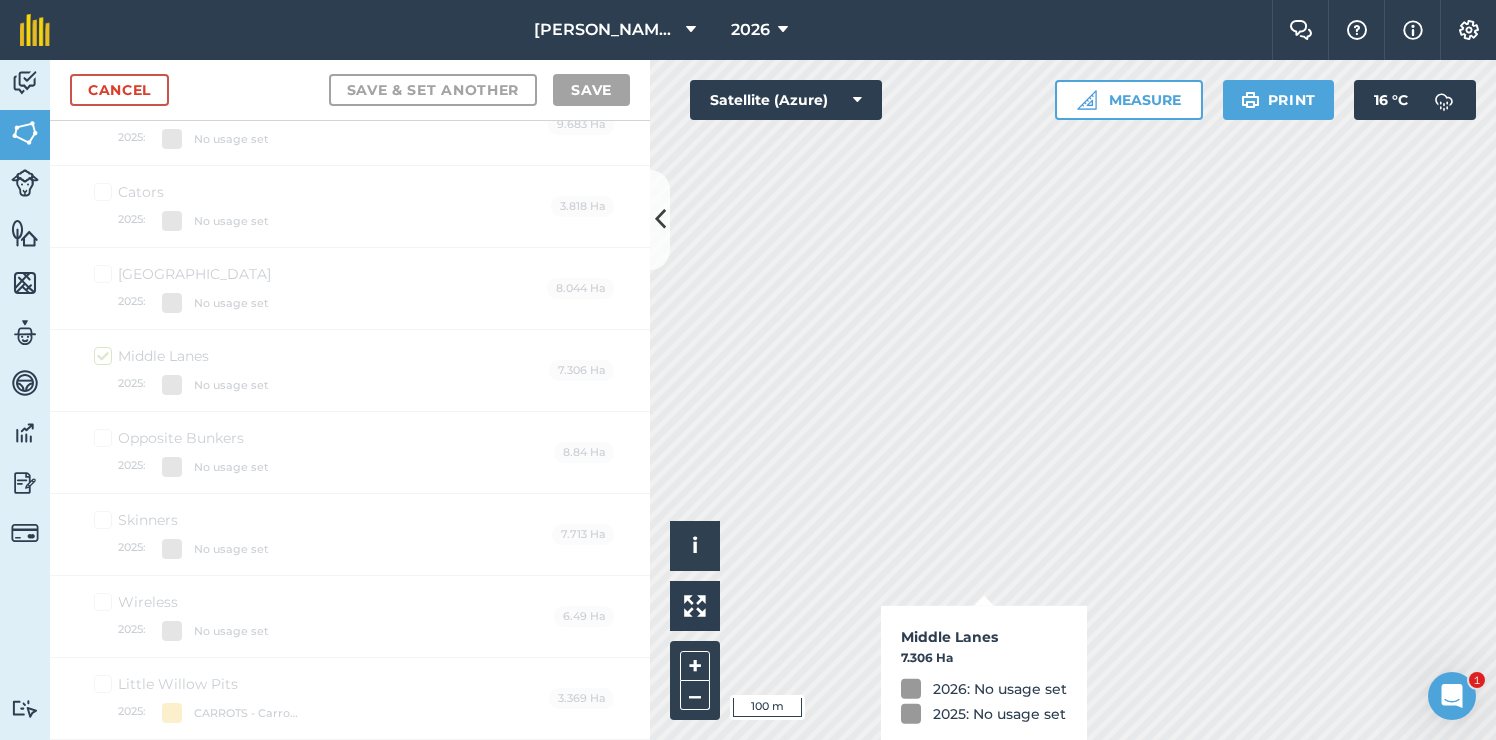 scroll, scrollTop: 1232, scrollLeft: 0, axis: vertical 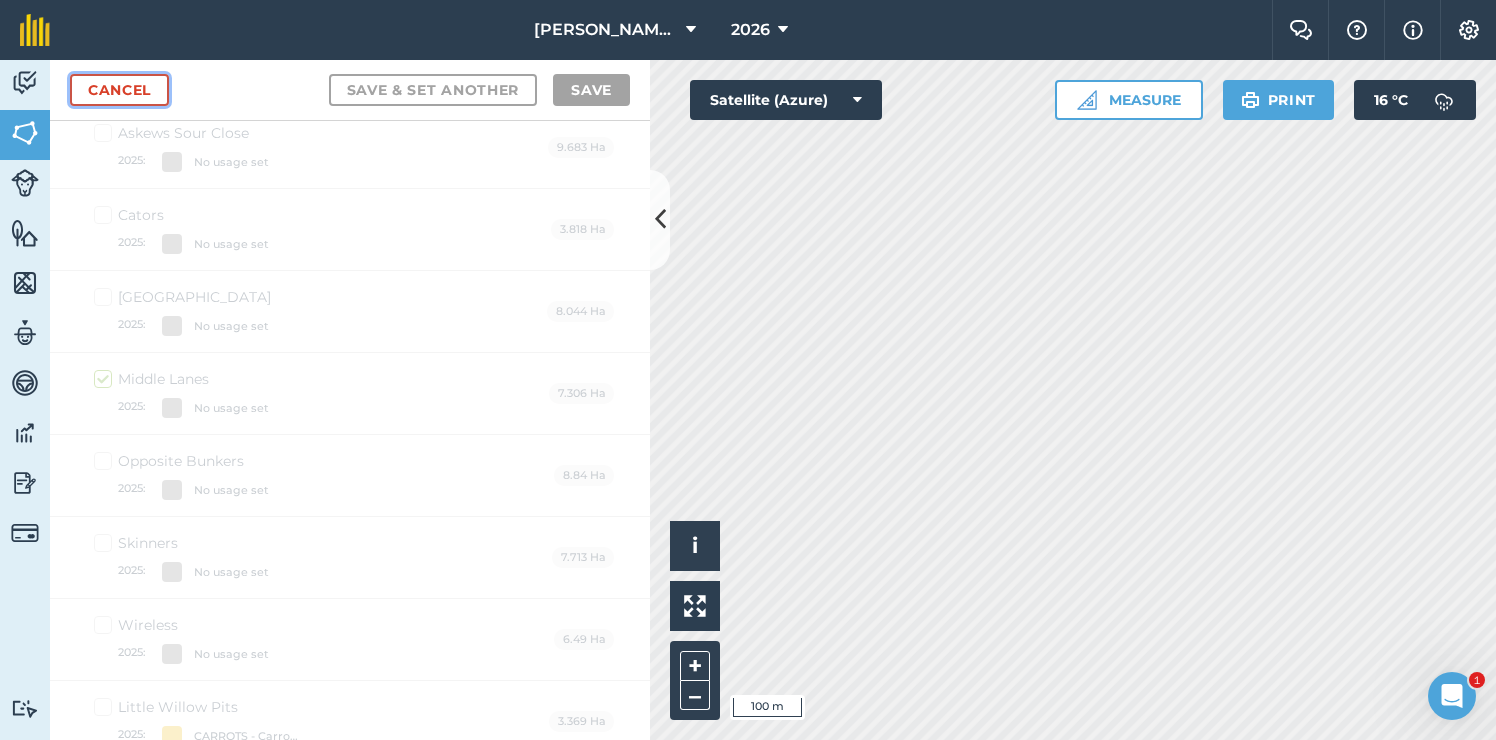 click on "Cancel" at bounding box center (119, 90) 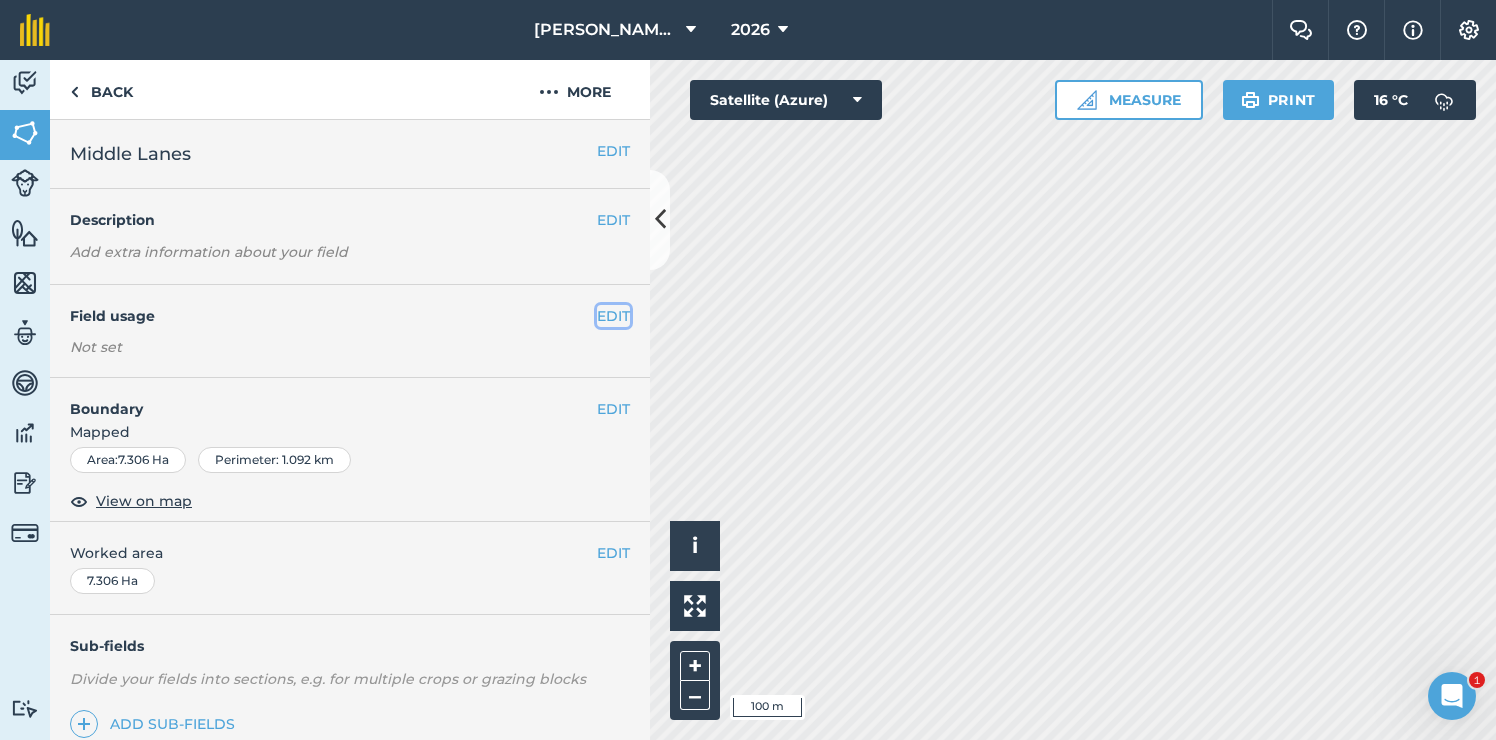 click on "EDIT" at bounding box center (613, 316) 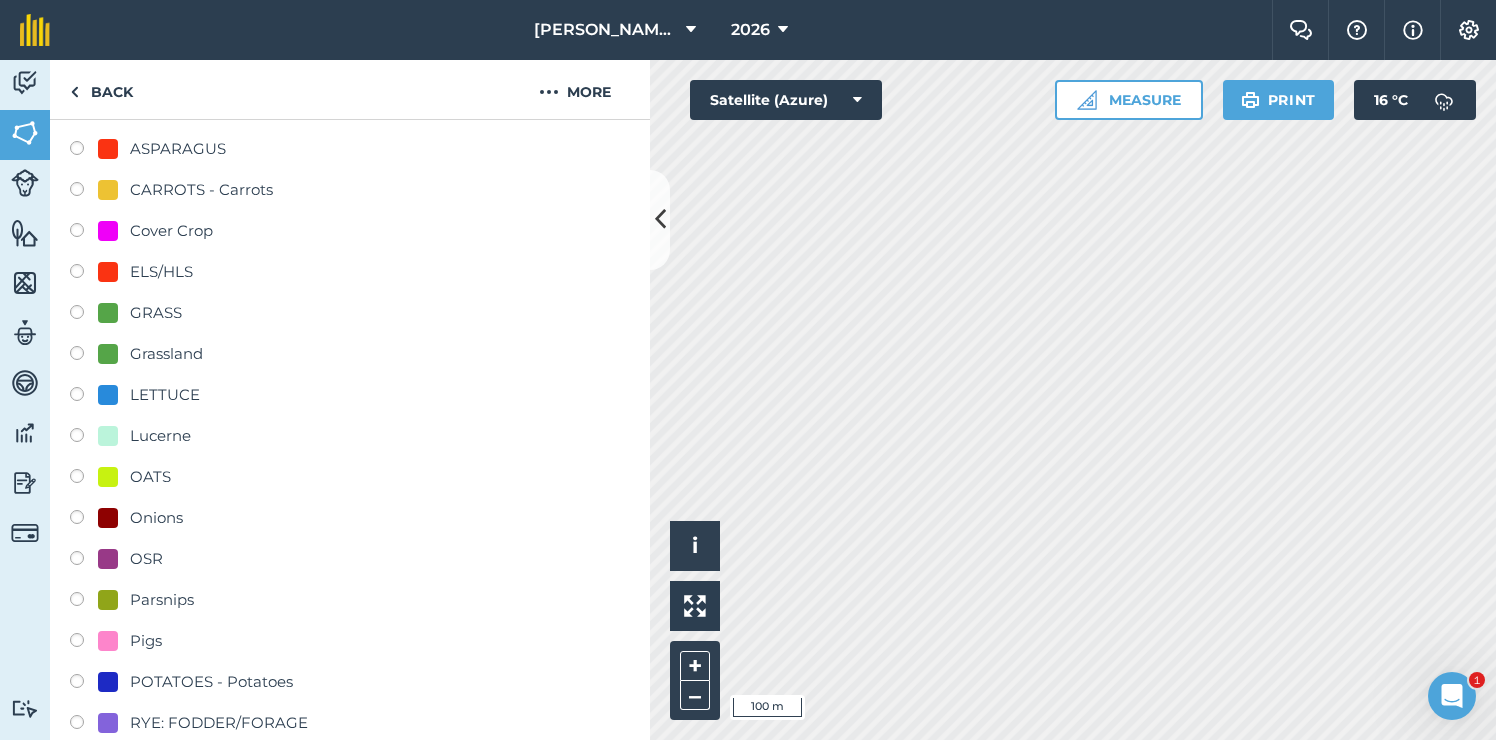 scroll, scrollTop: 294, scrollLeft: 0, axis: vertical 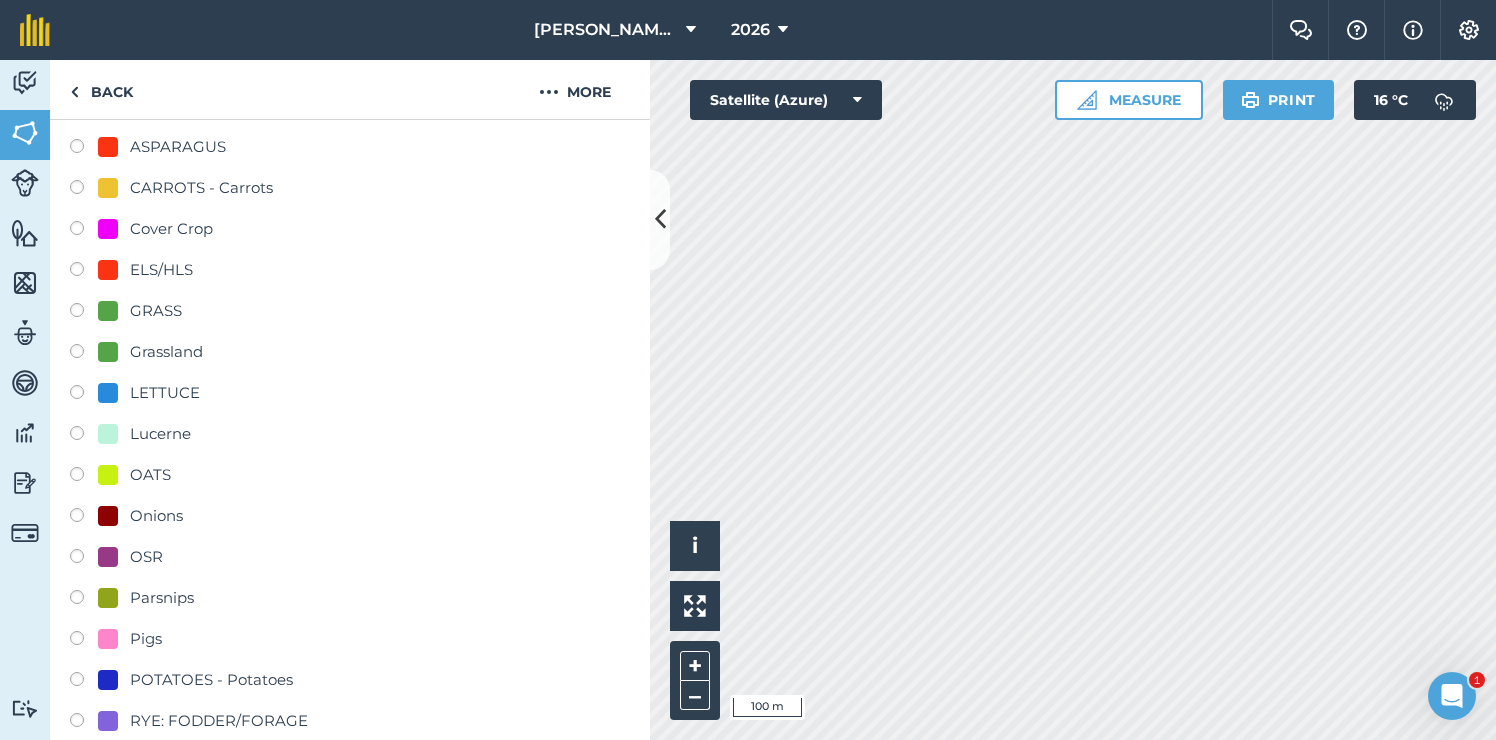 click at bounding box center (84, 600) 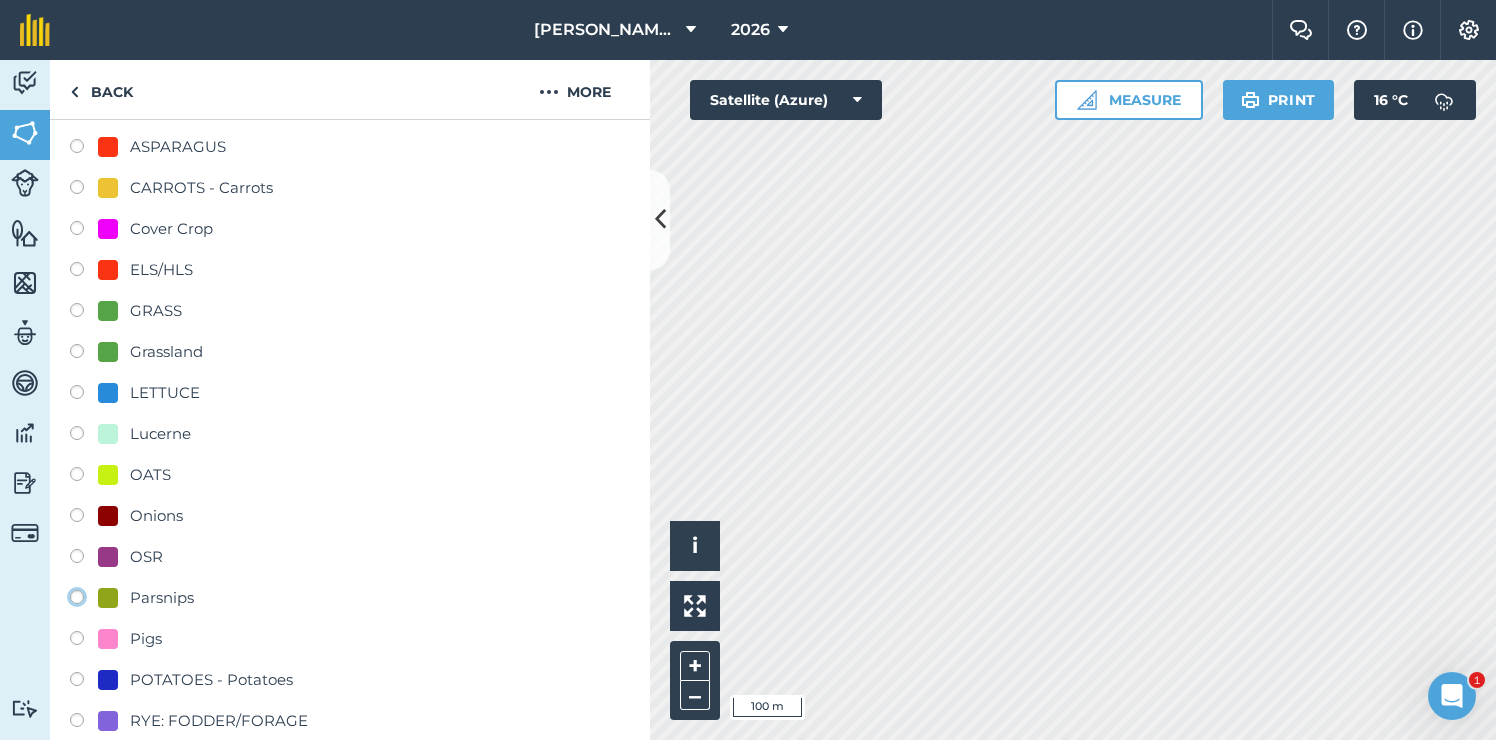 click on "Parsnips" at bounding box center (-9923, 596) 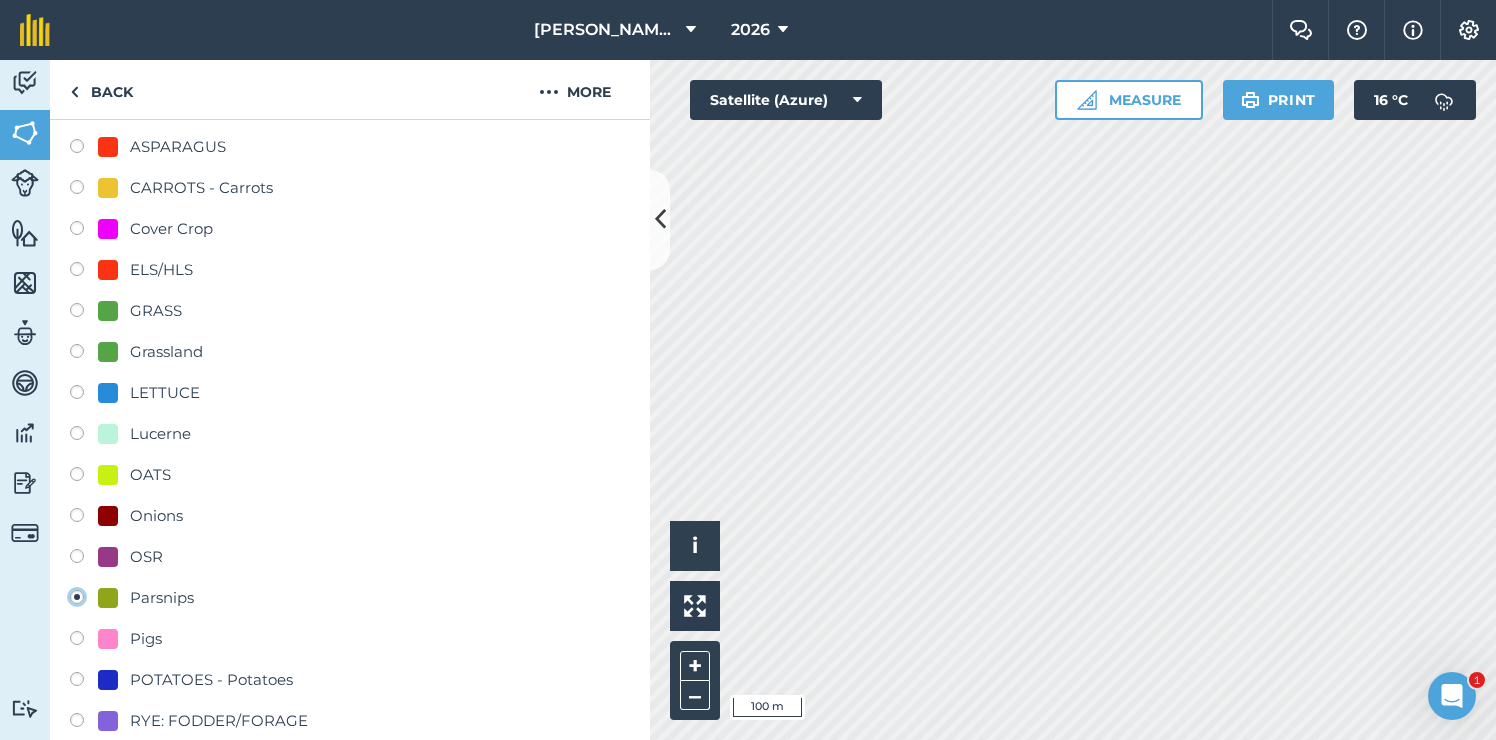 radio on "true" 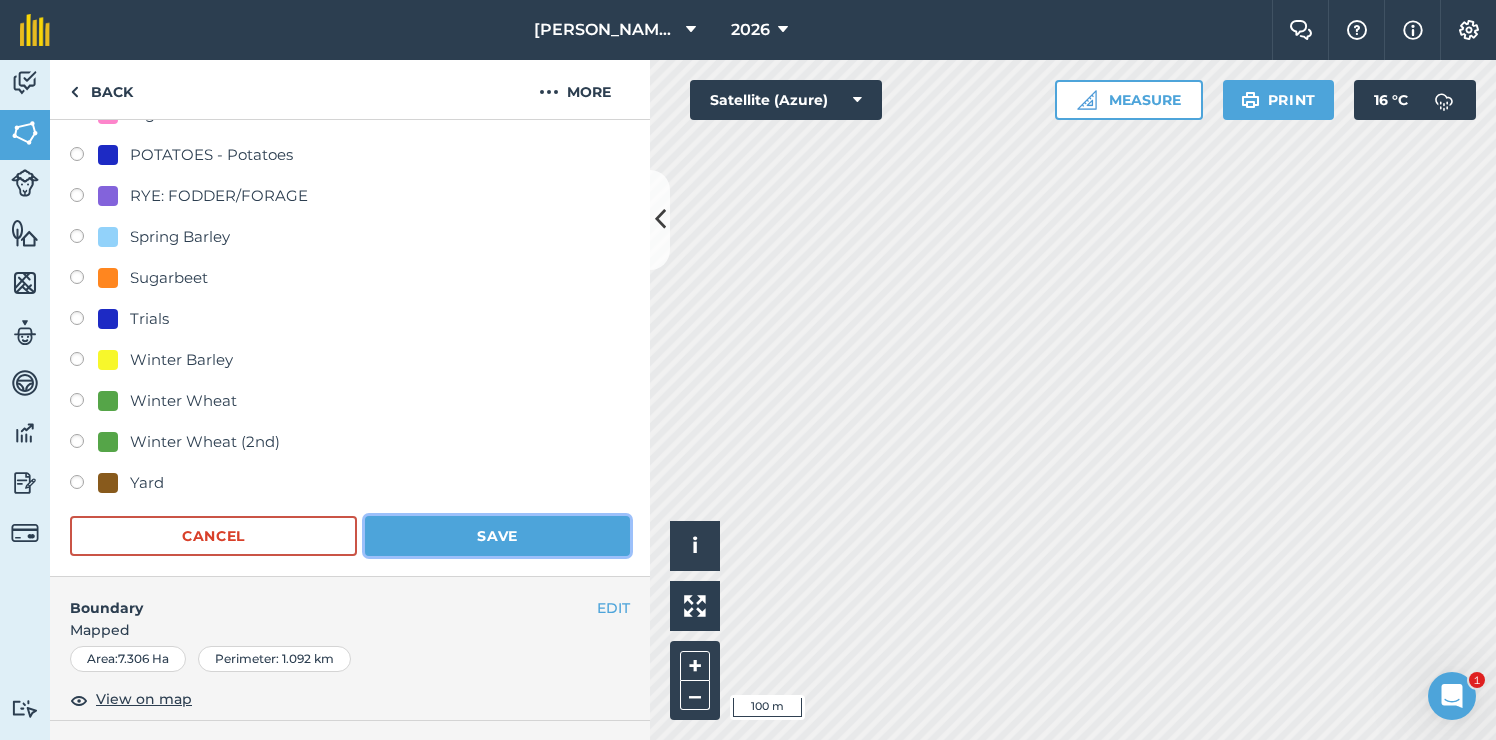 click on "Save" at bounding box center (497, 536) 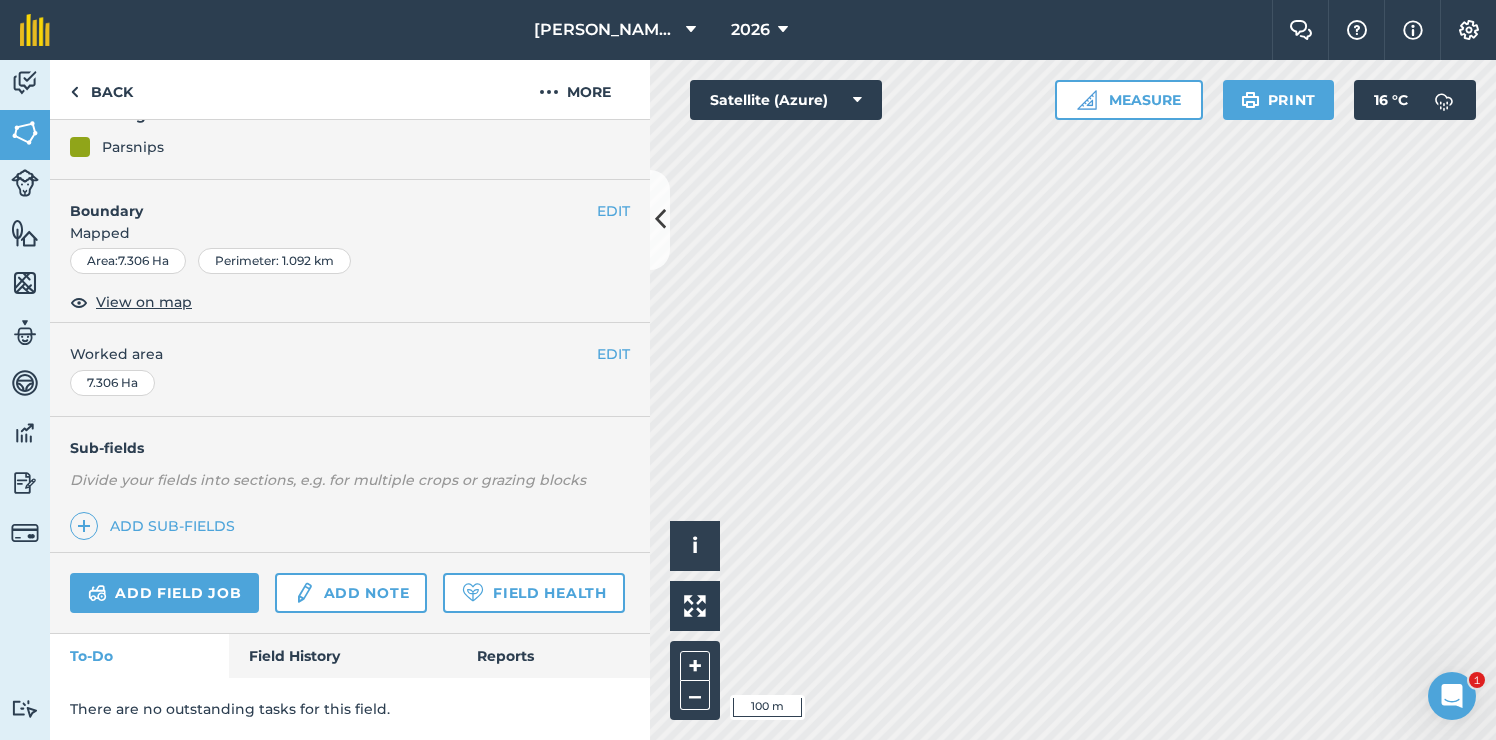 scroll, scrollTop: 201, scrollLeft: 0, axis: vertical 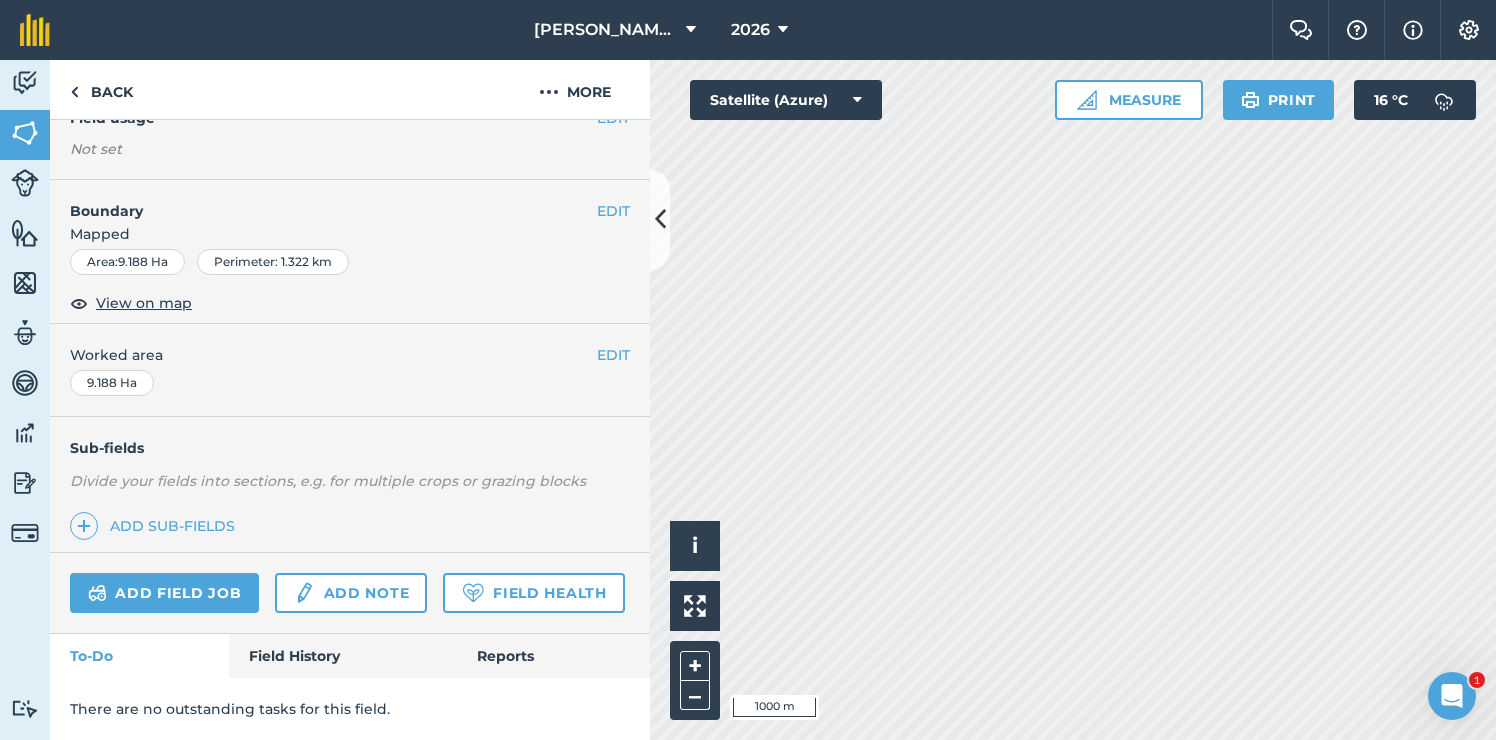 click on "Click to start drawing i © 2025 TomTom, Microsoft 1000 m + – Satellite (Azure) Measure Print 16   ° C" at bounding box center [1073, 400] 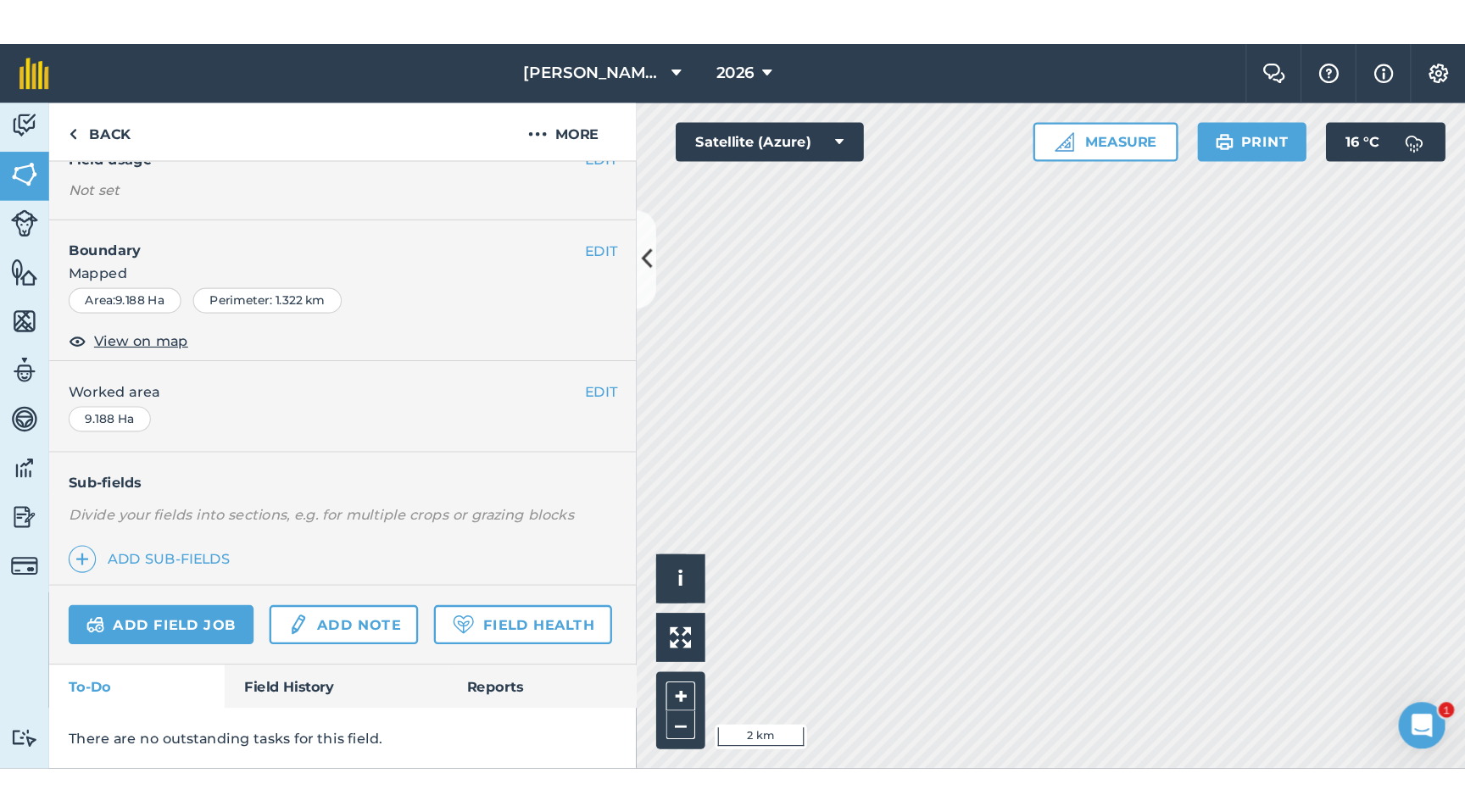 scroll, scrollTop: 0, scrollLeft: 0, axis: both 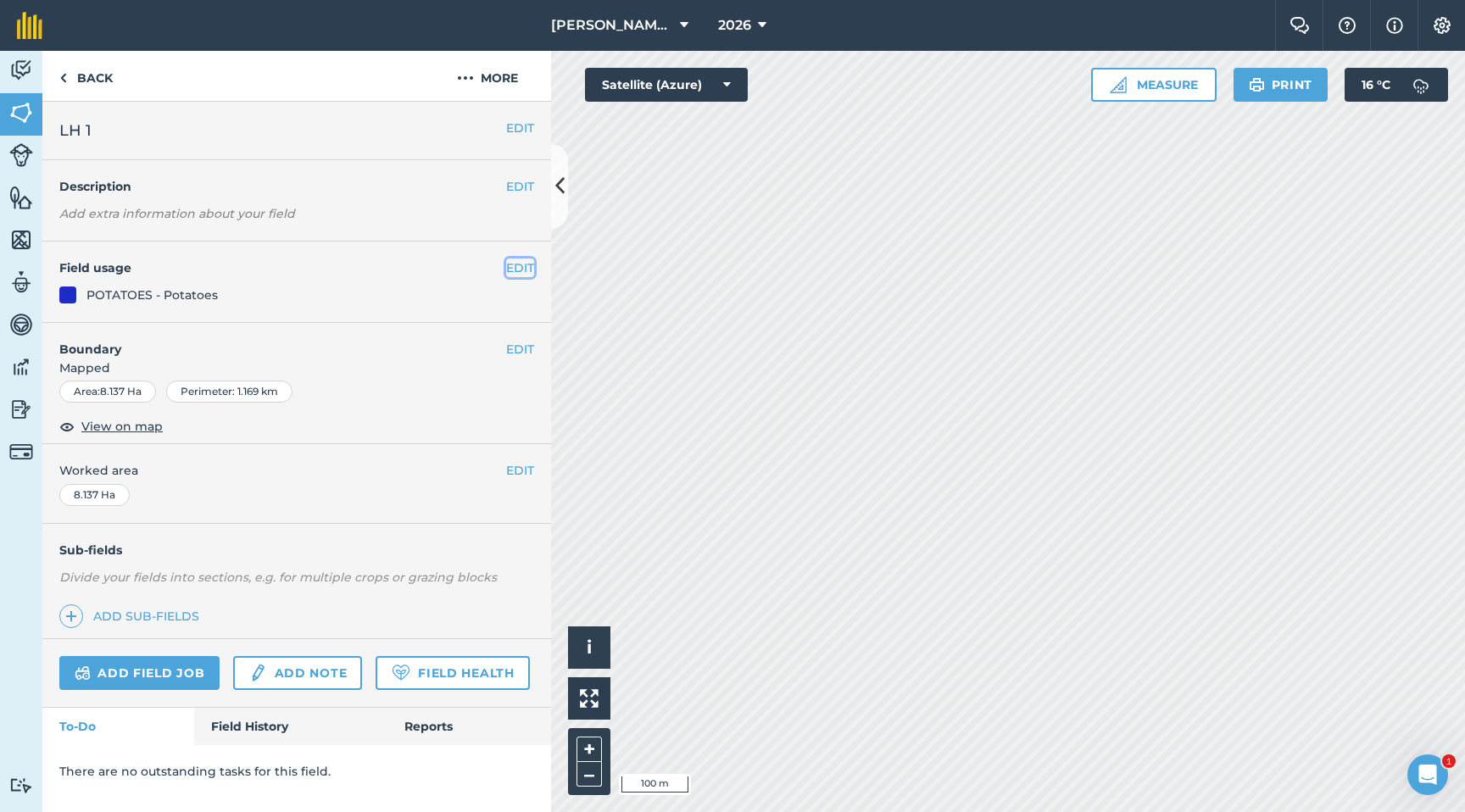 click on "EDIT" at bounding box center (520, 268) 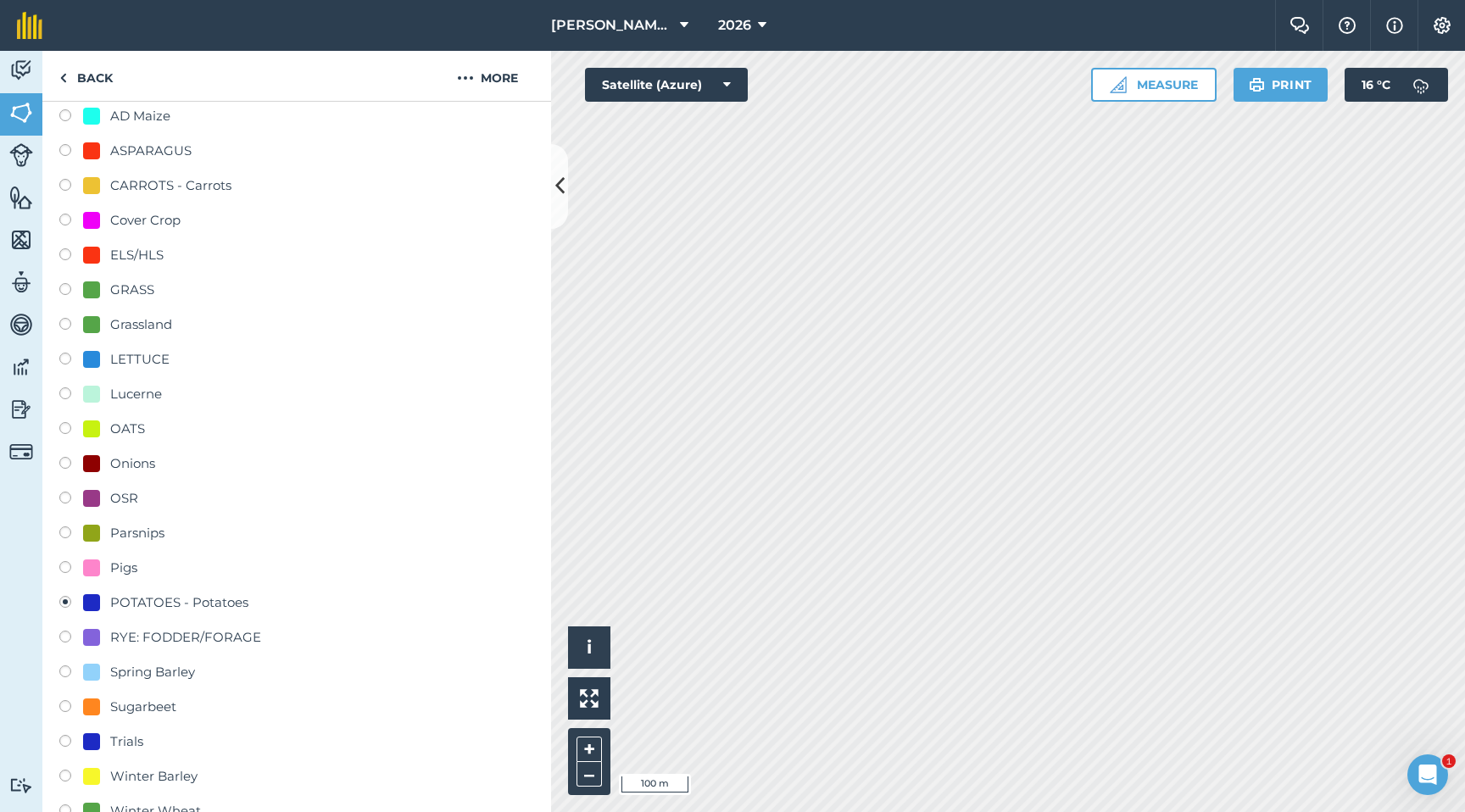 scroll, scrollTop: 241, scrollLeft: 0, axis: vertical 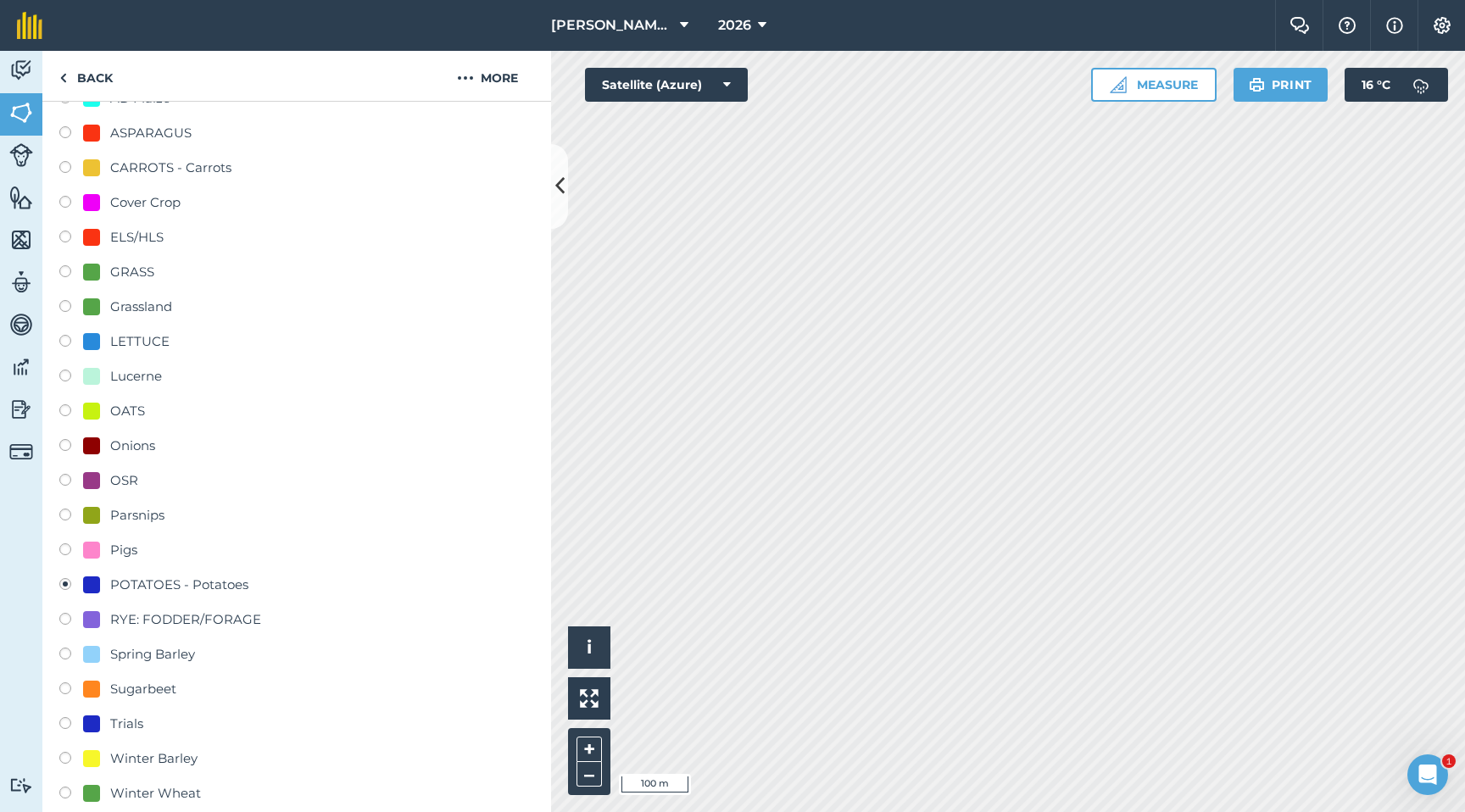 click at bounding box center [71, 552] 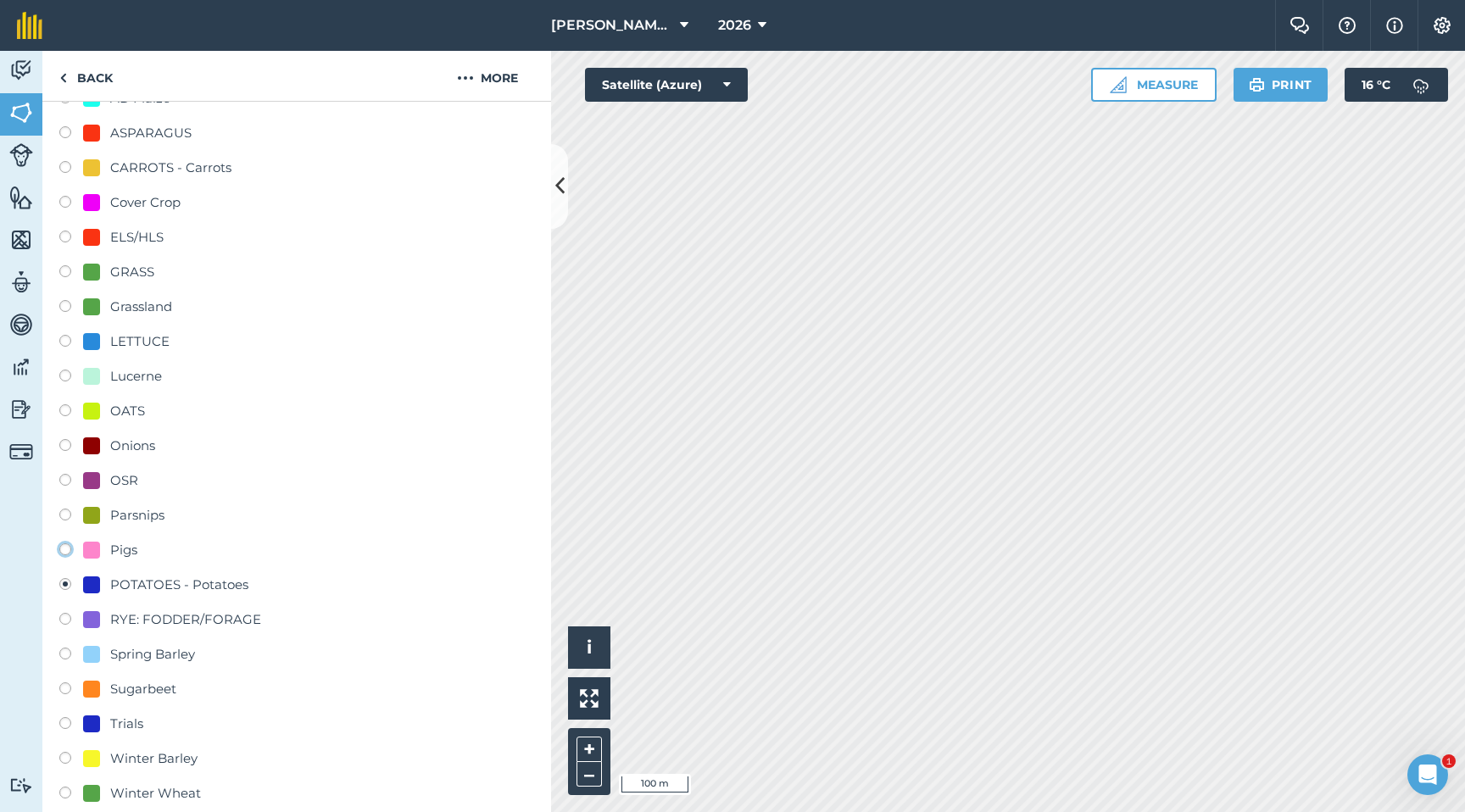 click on "Pigs" at bounding box center (-8413, 548) 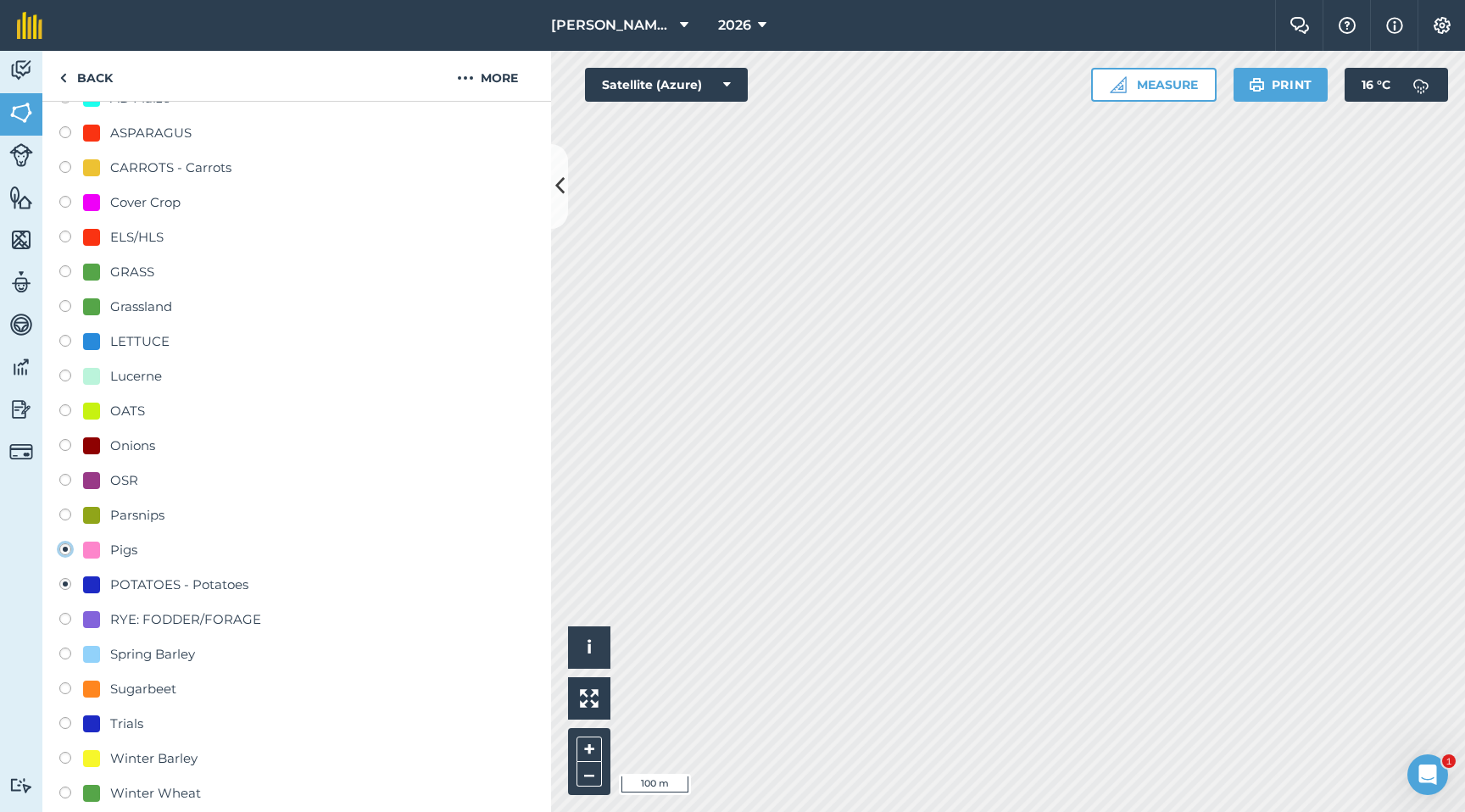 radio on "true" 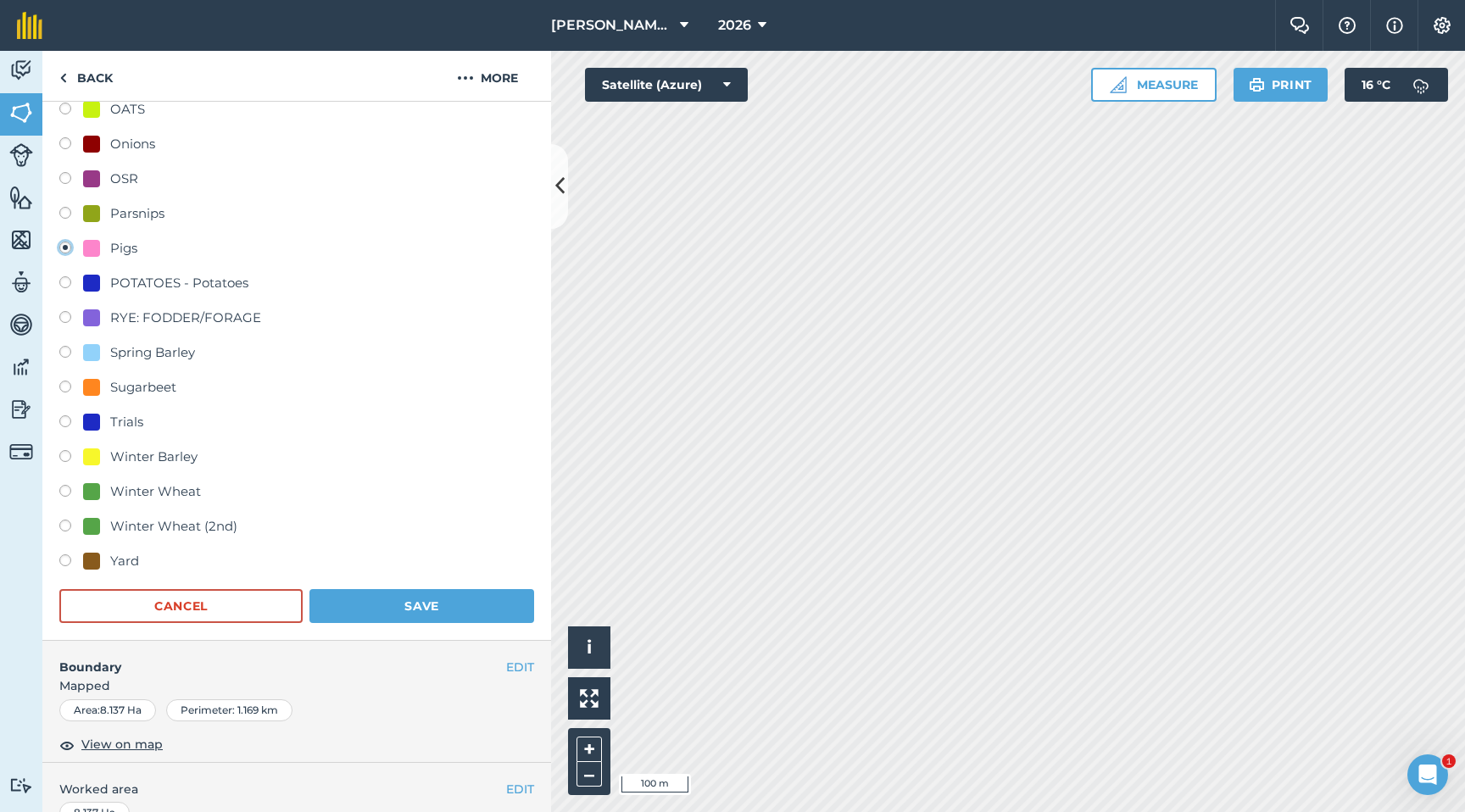 scroll, scrollTop: 588, scrollLeft: 0, axis: vertical 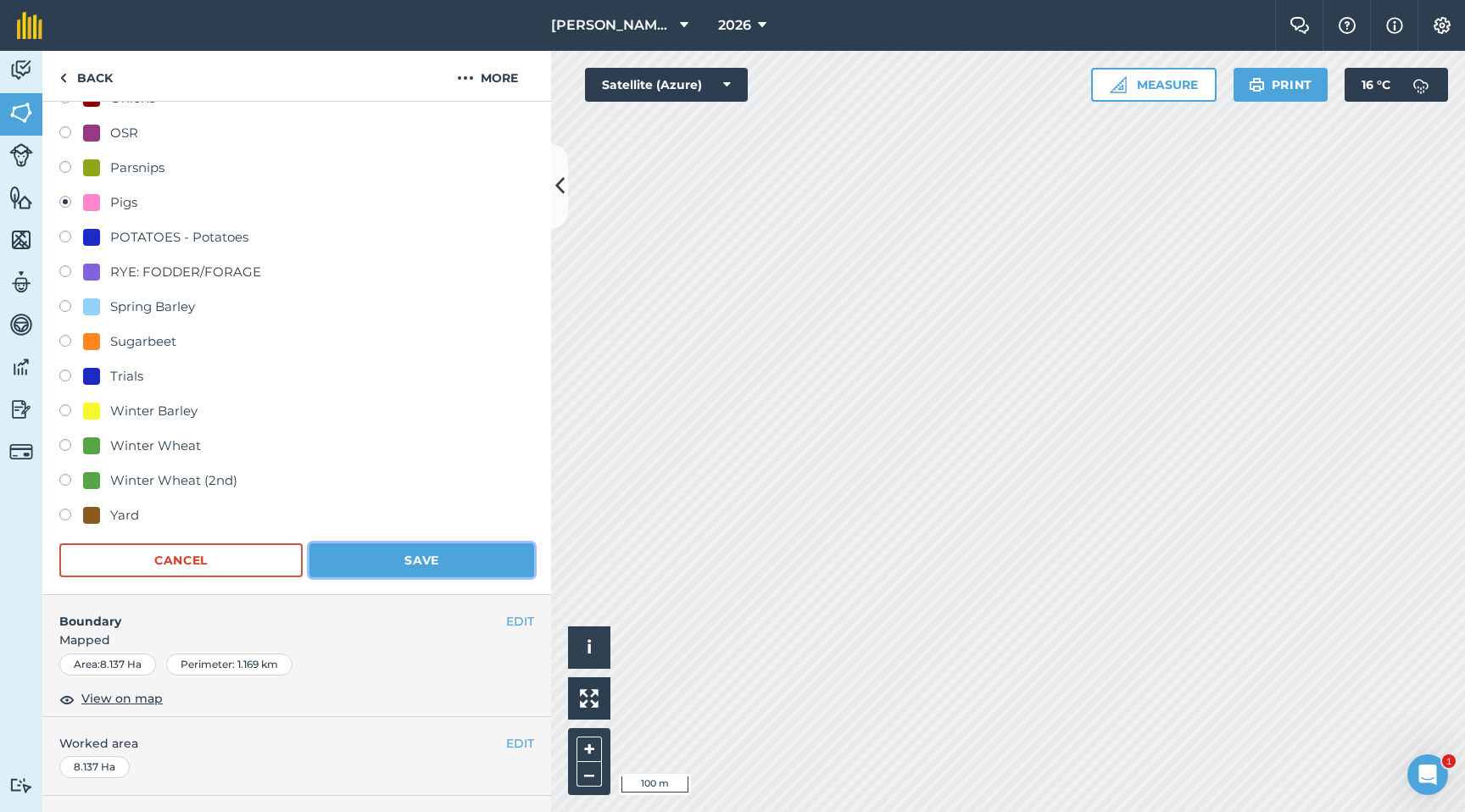 click on "Save" at bounding box center [421, 560] 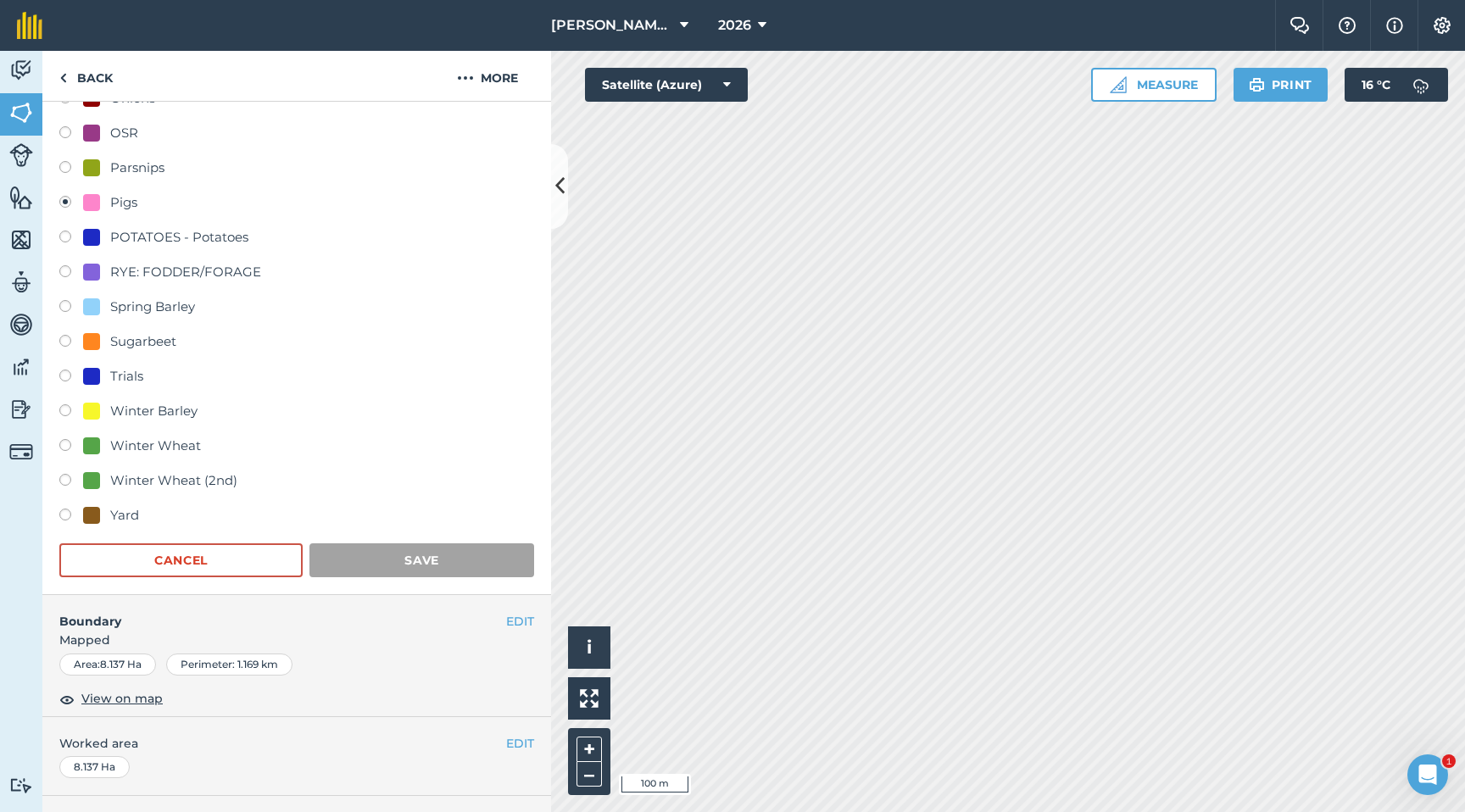 scroll, scrollTop: 0, scrollLeft: 0, axis: both 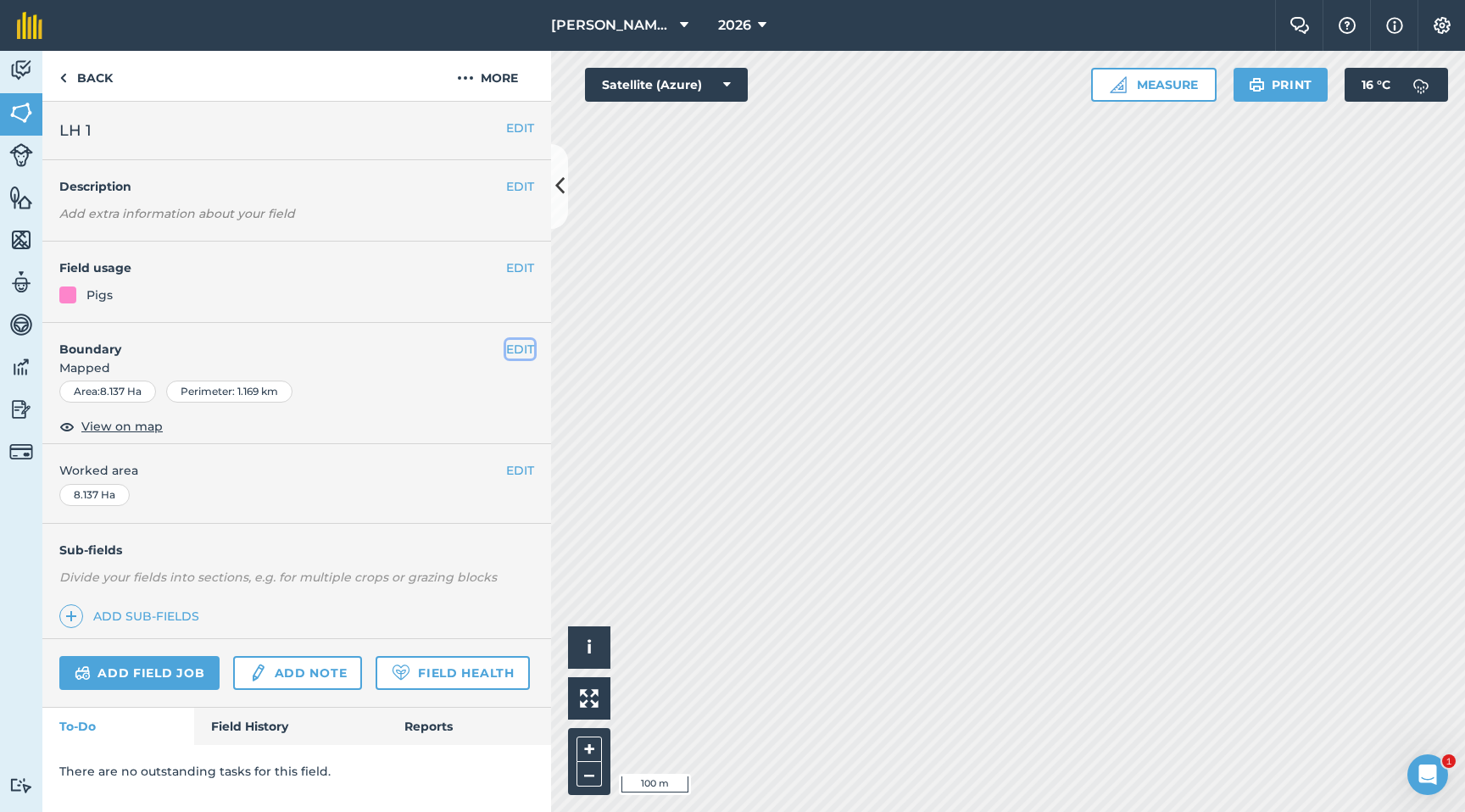 click on "EDIT" at bounding box center (520, 349) 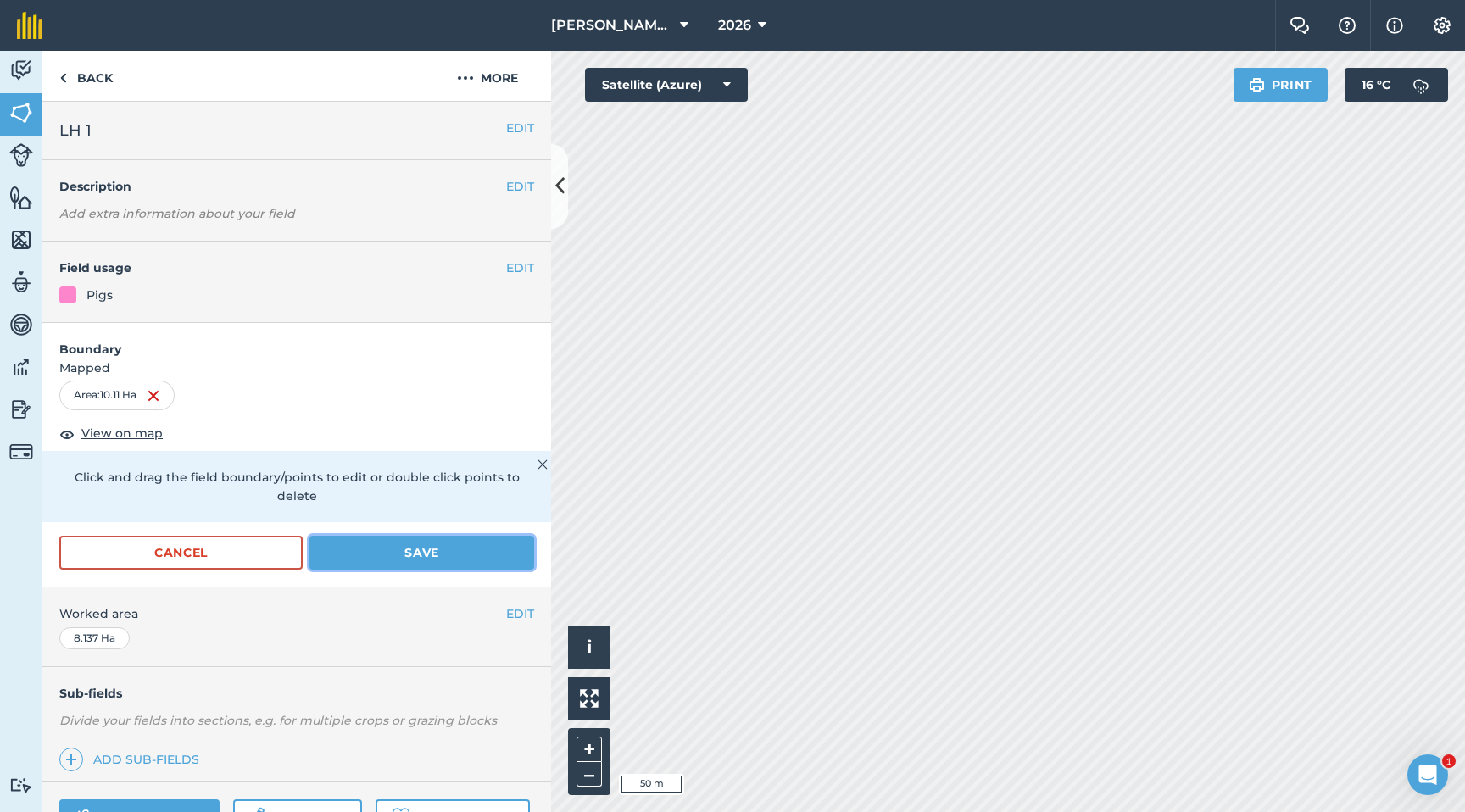 click on "Save" at bounding box center (421, 553) 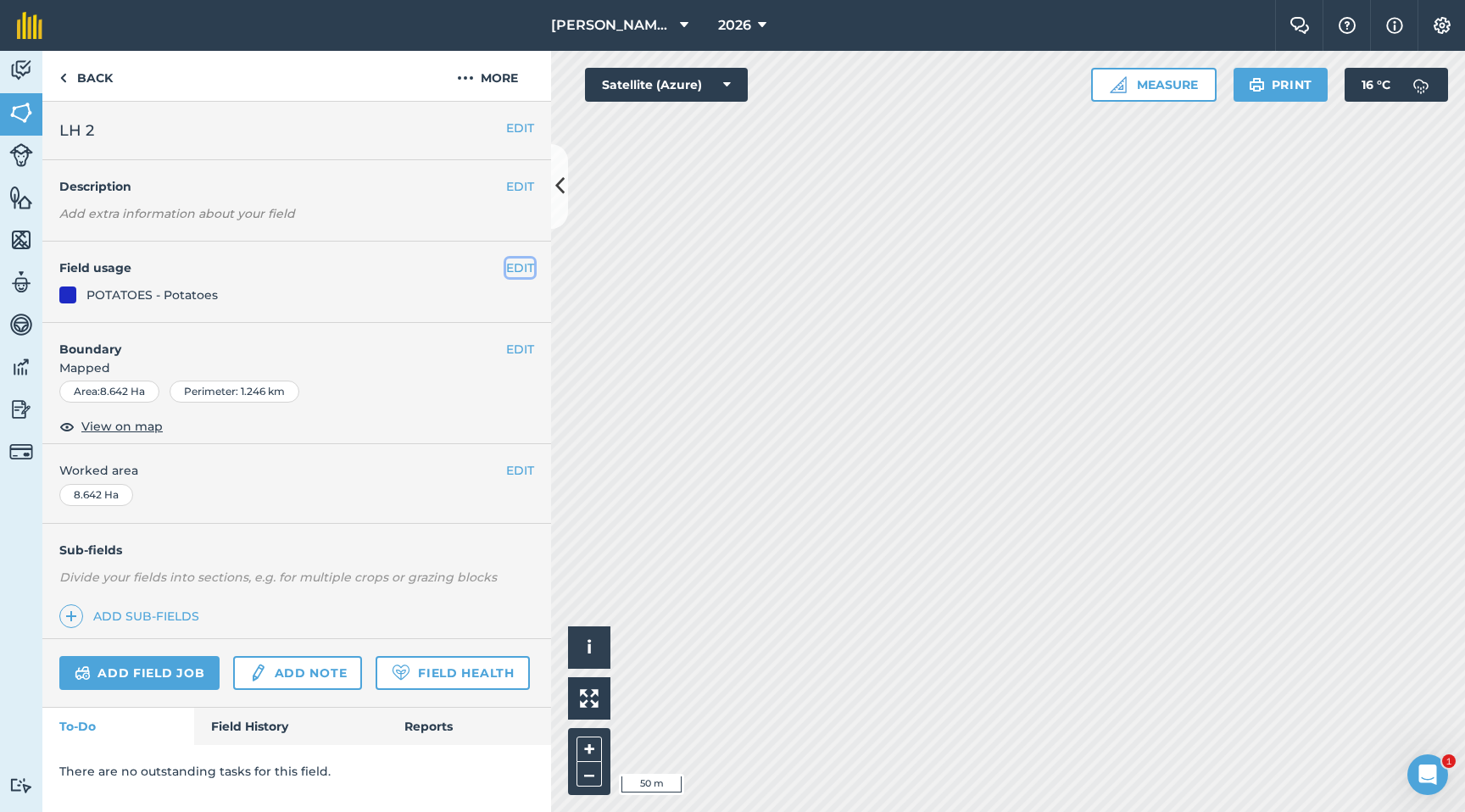 click on "EDIT" at bounding box center (520, 268) 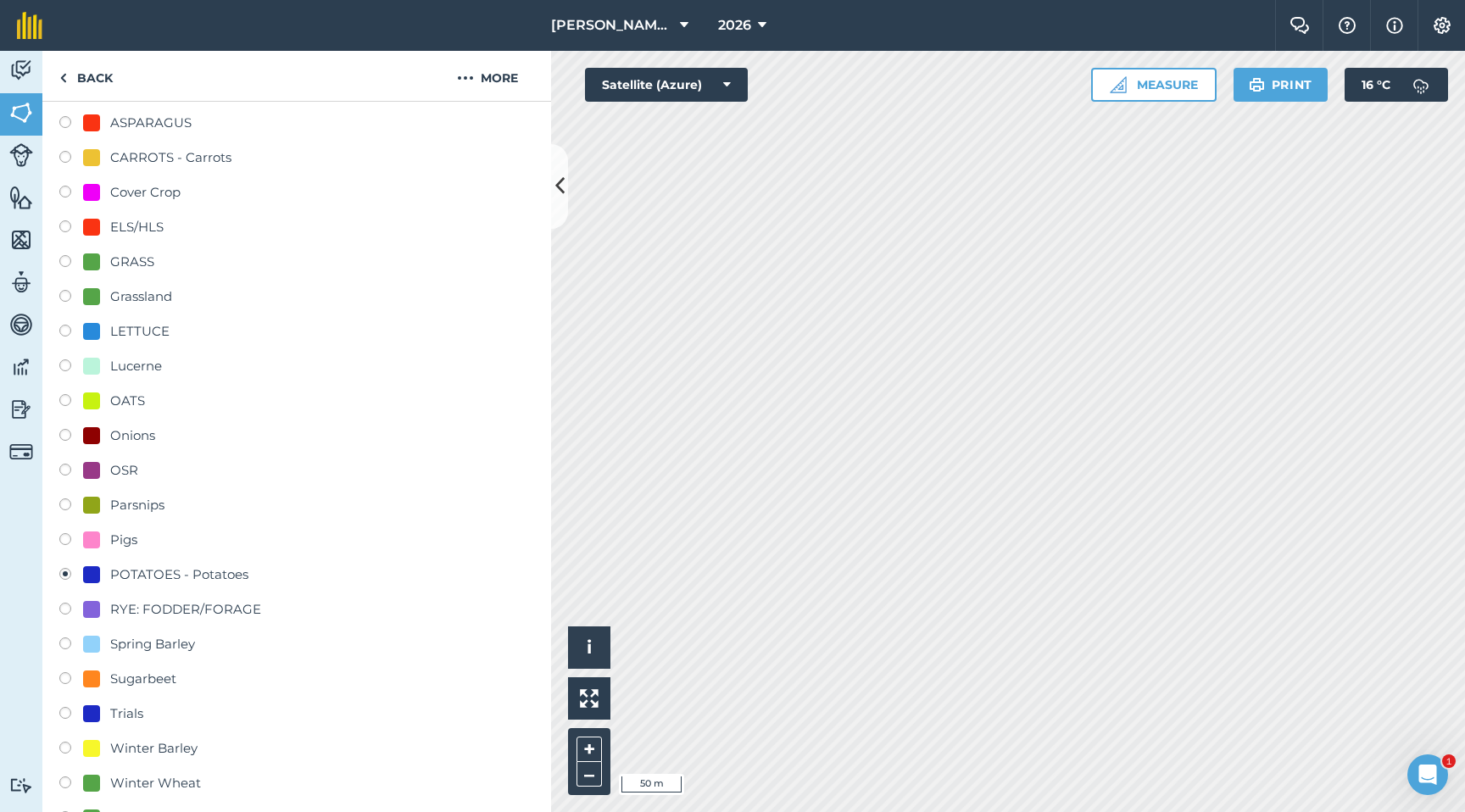 scroll, scrollTop: 279, scrollLeft: 0, axis: vertical 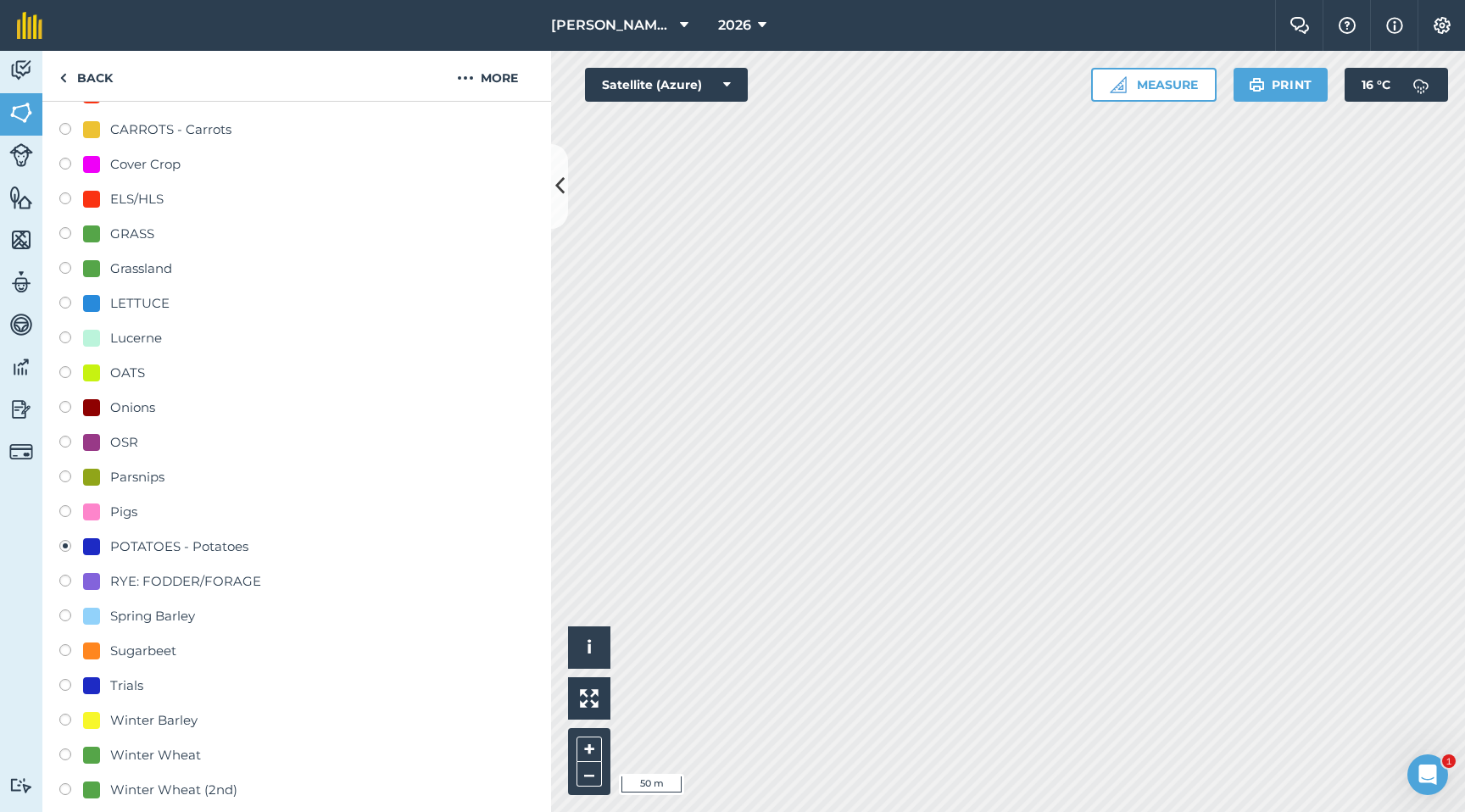 click at bounding box center [71, 653] 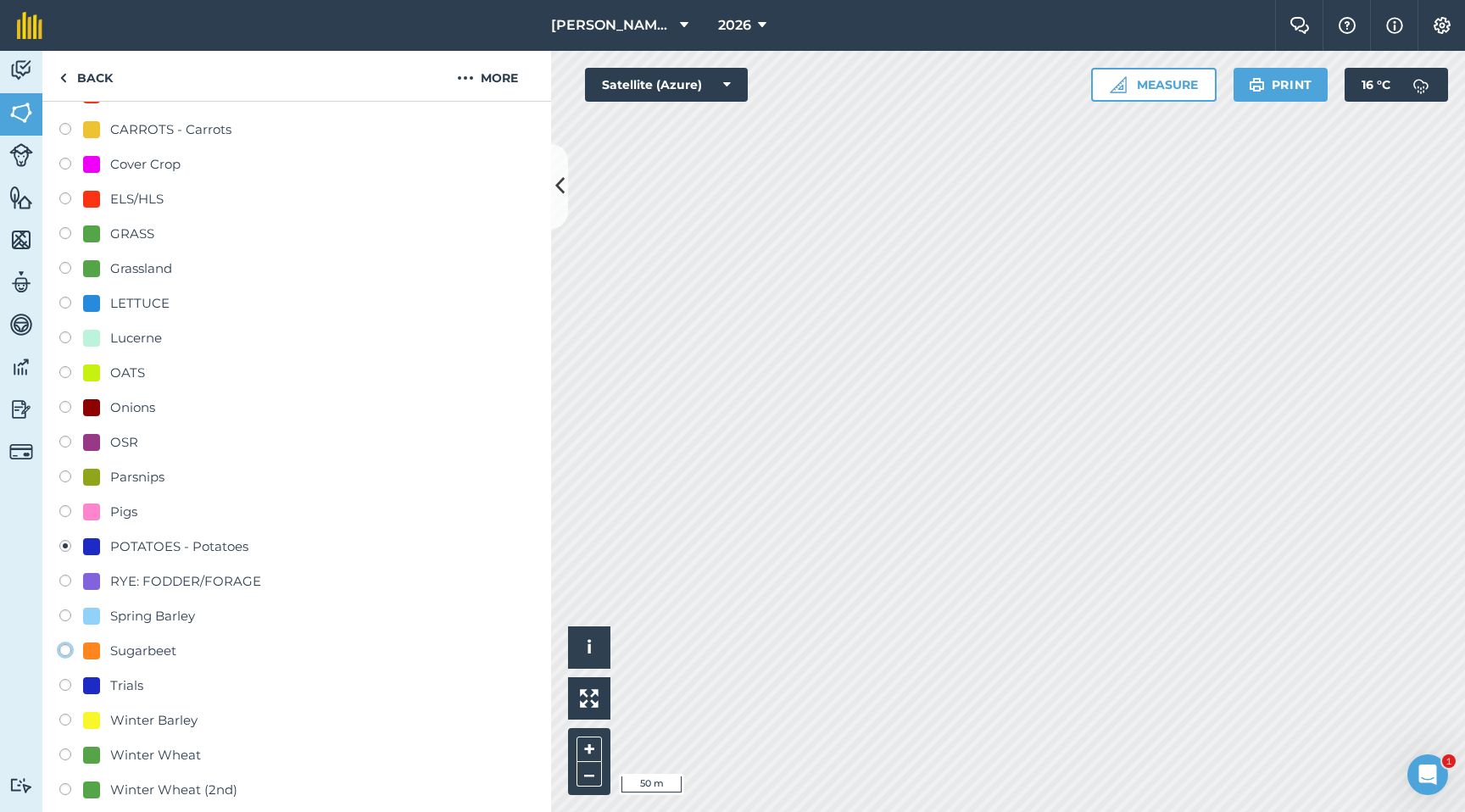 click on "Sugarbeet" at bounding box center [-8413, 649] 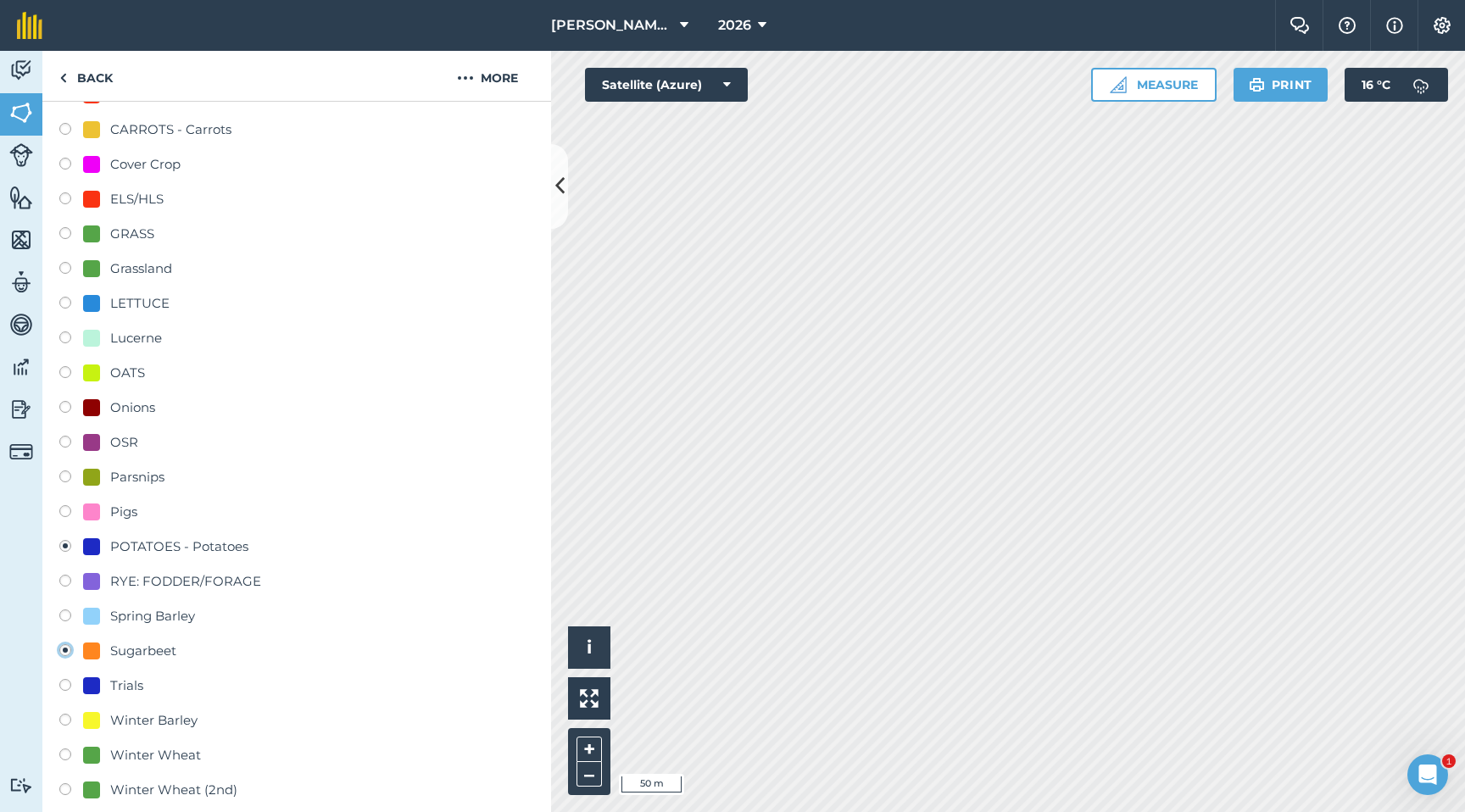 radio on "true" 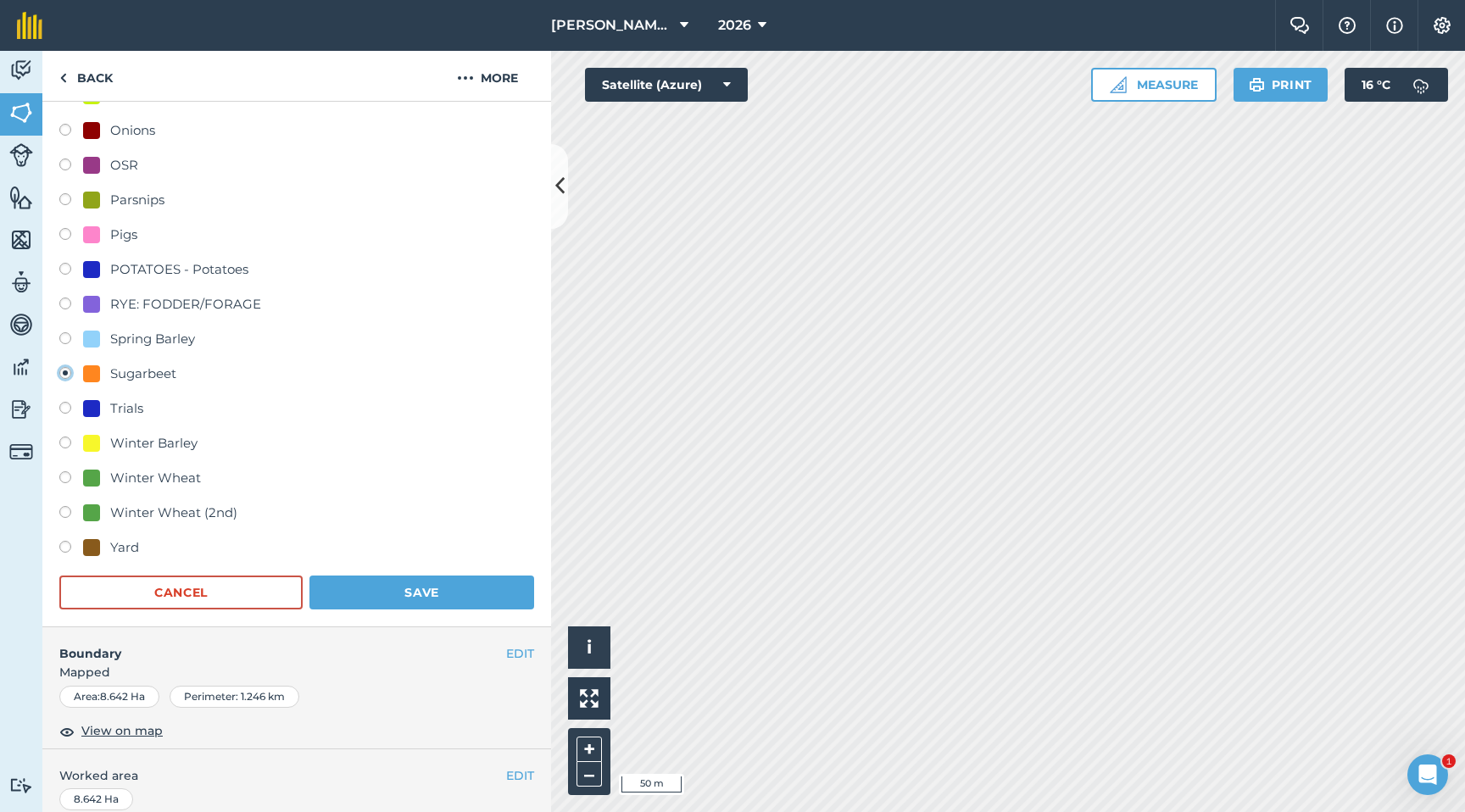 scroll, scrollTop: 624, scrollLeft: 0, axis: vertical 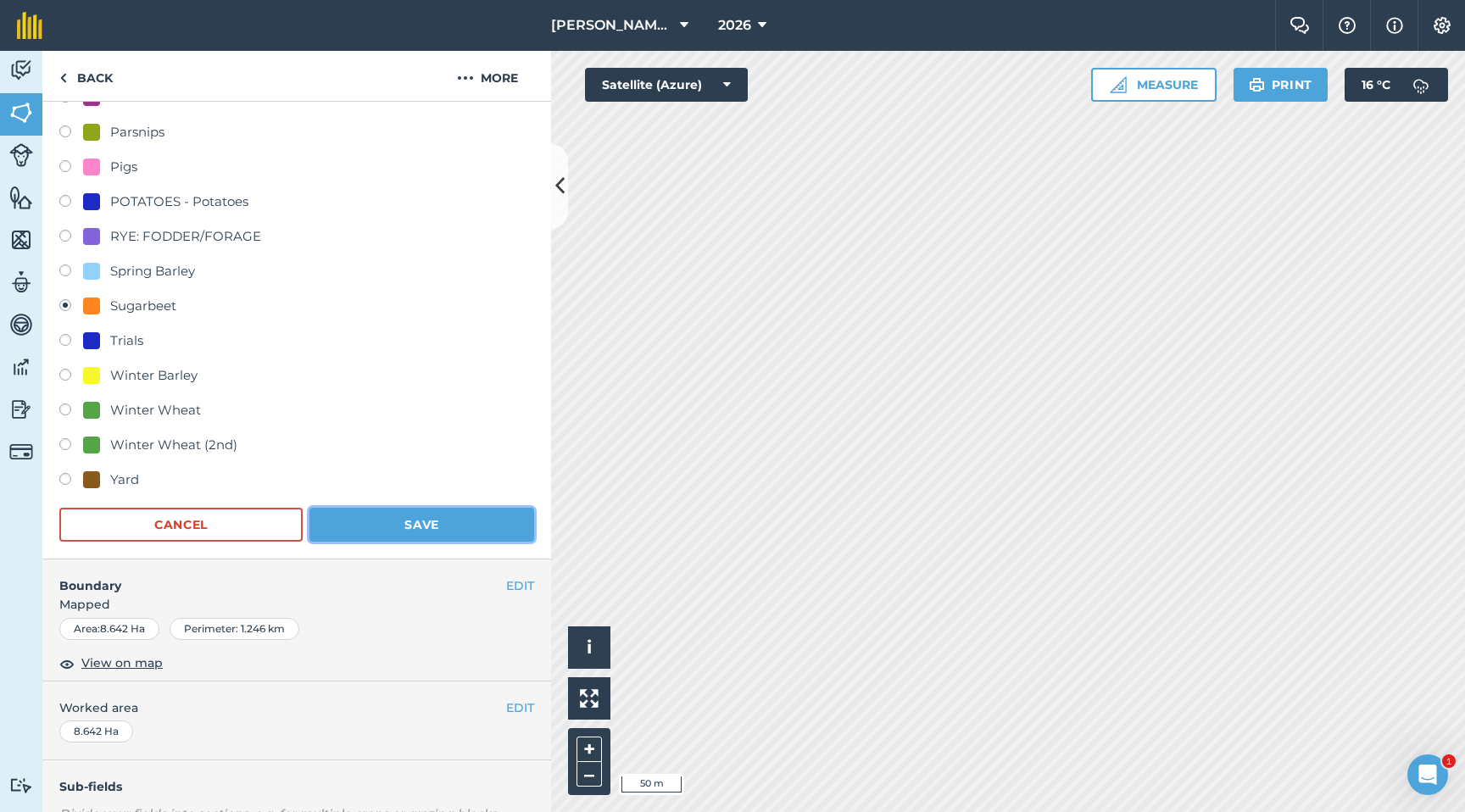 click on "Save" at bounding box center (421, 525) 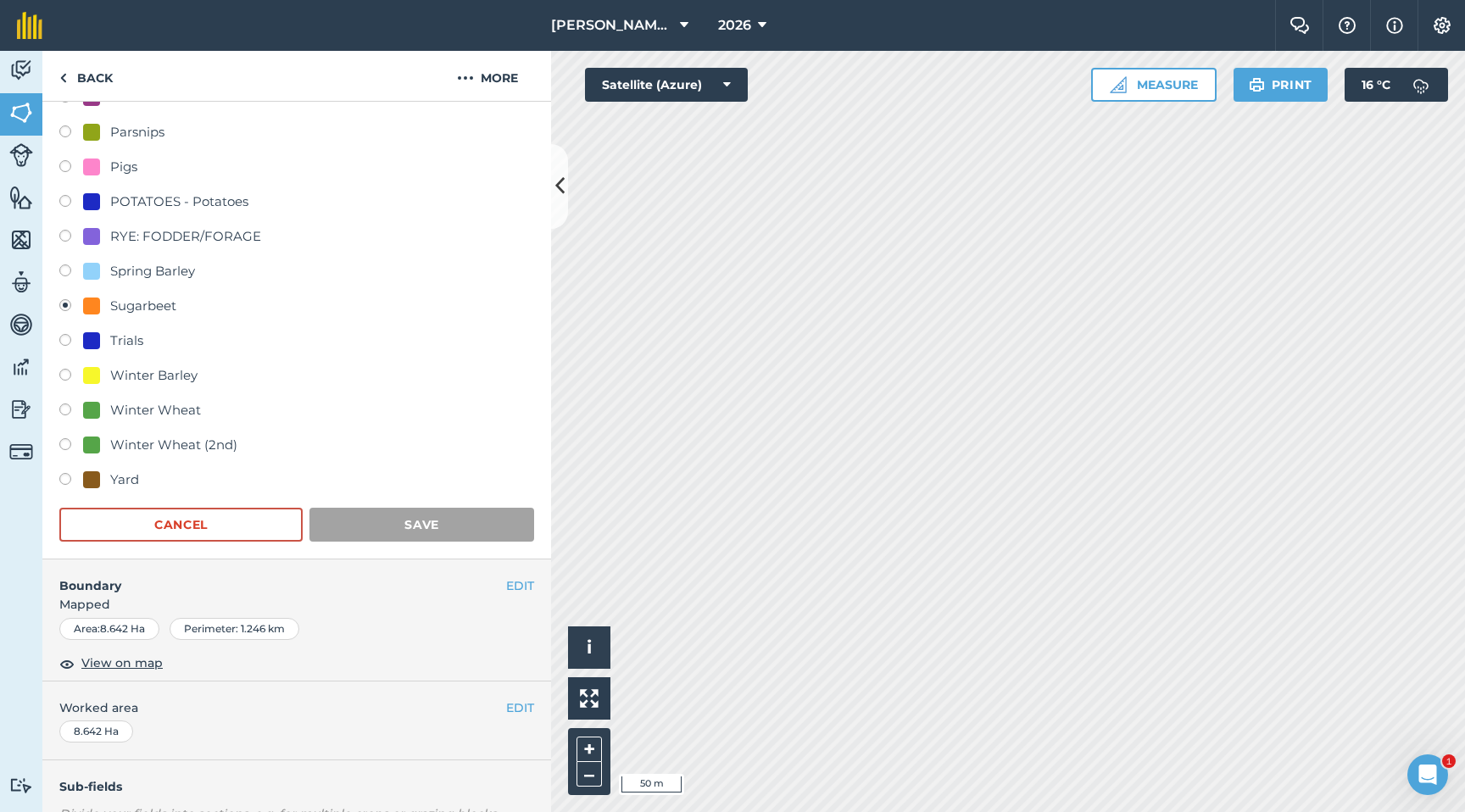 scroll, scrollTop: 0, scrollLeft: 0, axis: both 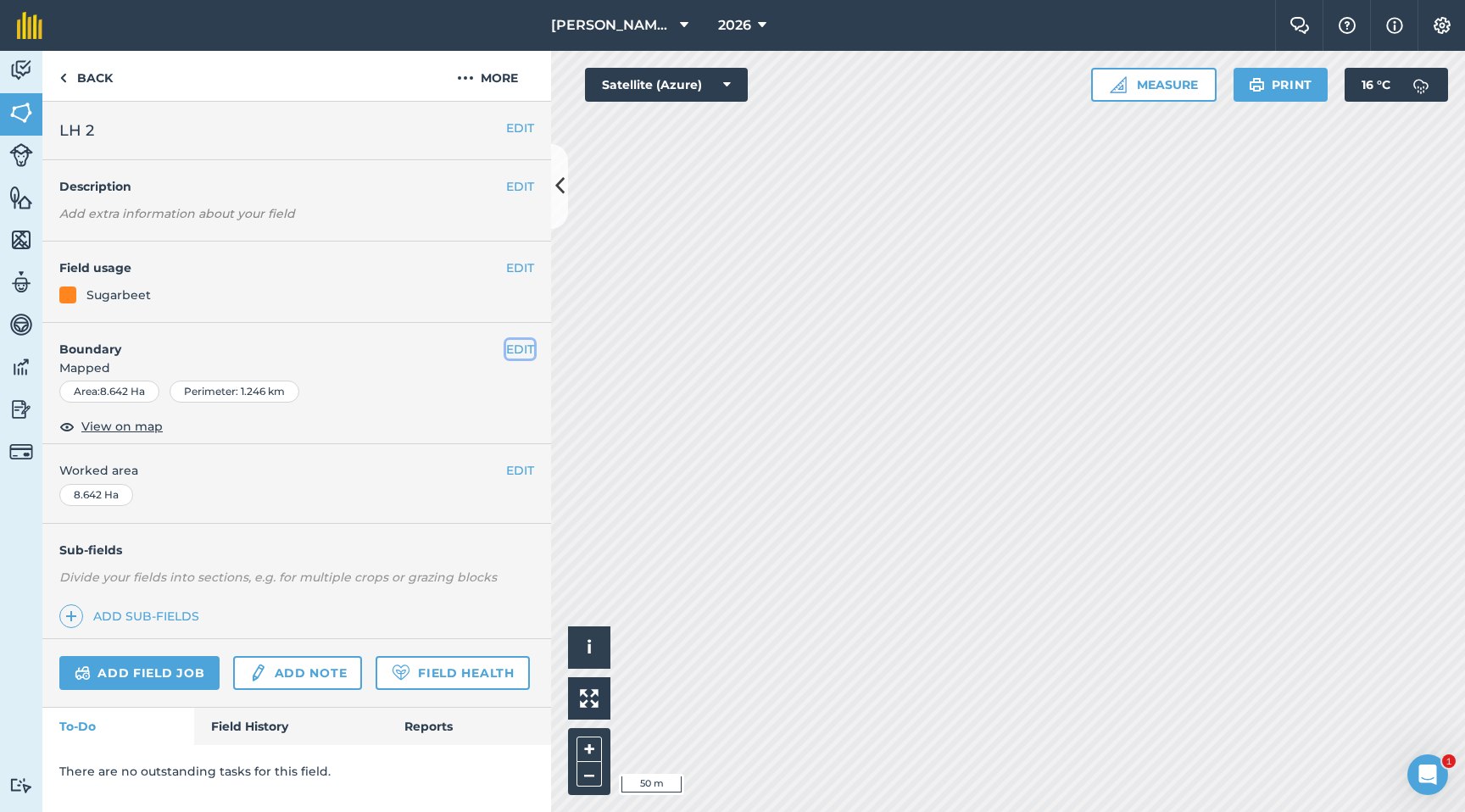 click on "EDIT" at bounding box center [520, 349] 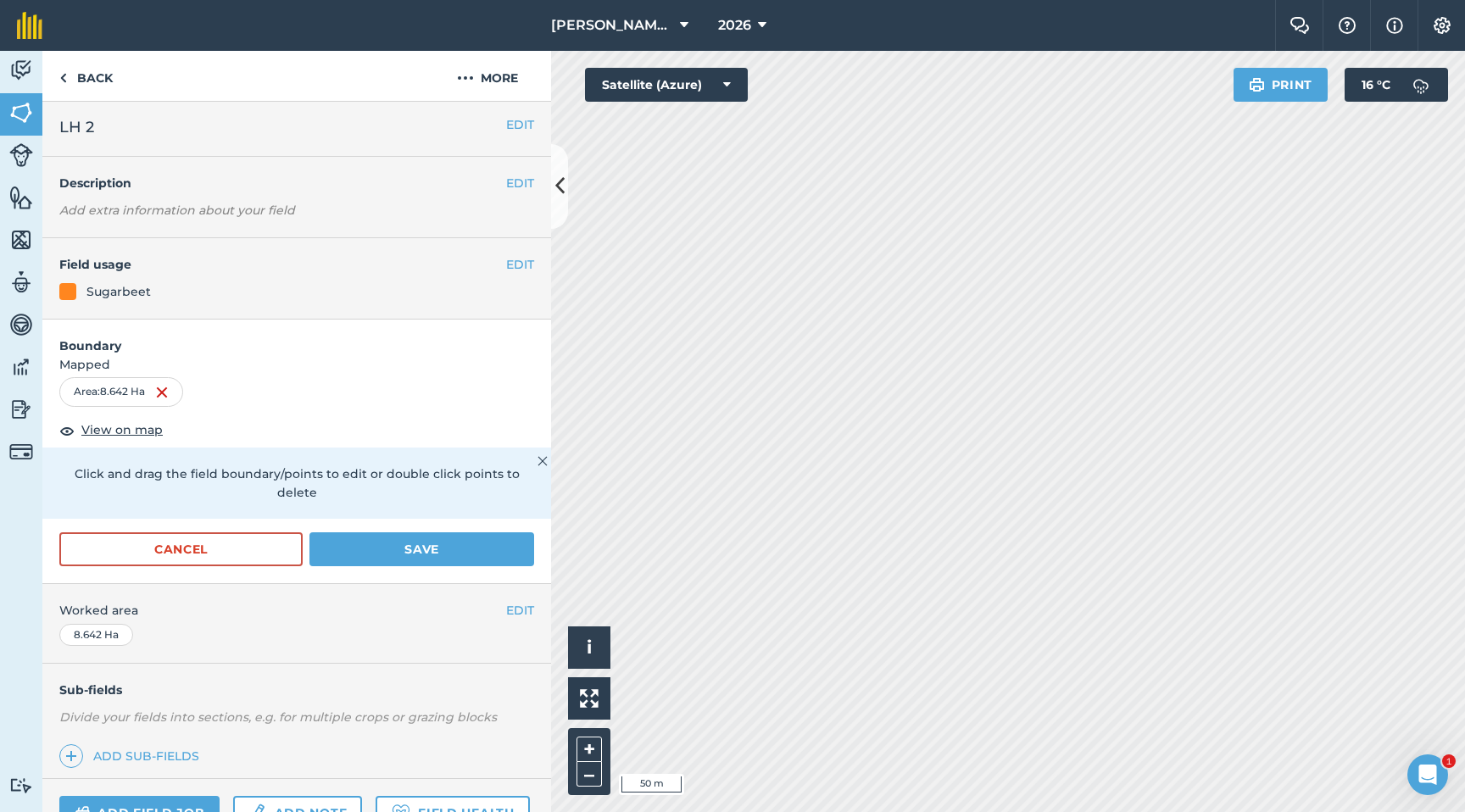 scroll, scrollTop: 0, scrollLeft: 0, axis: both 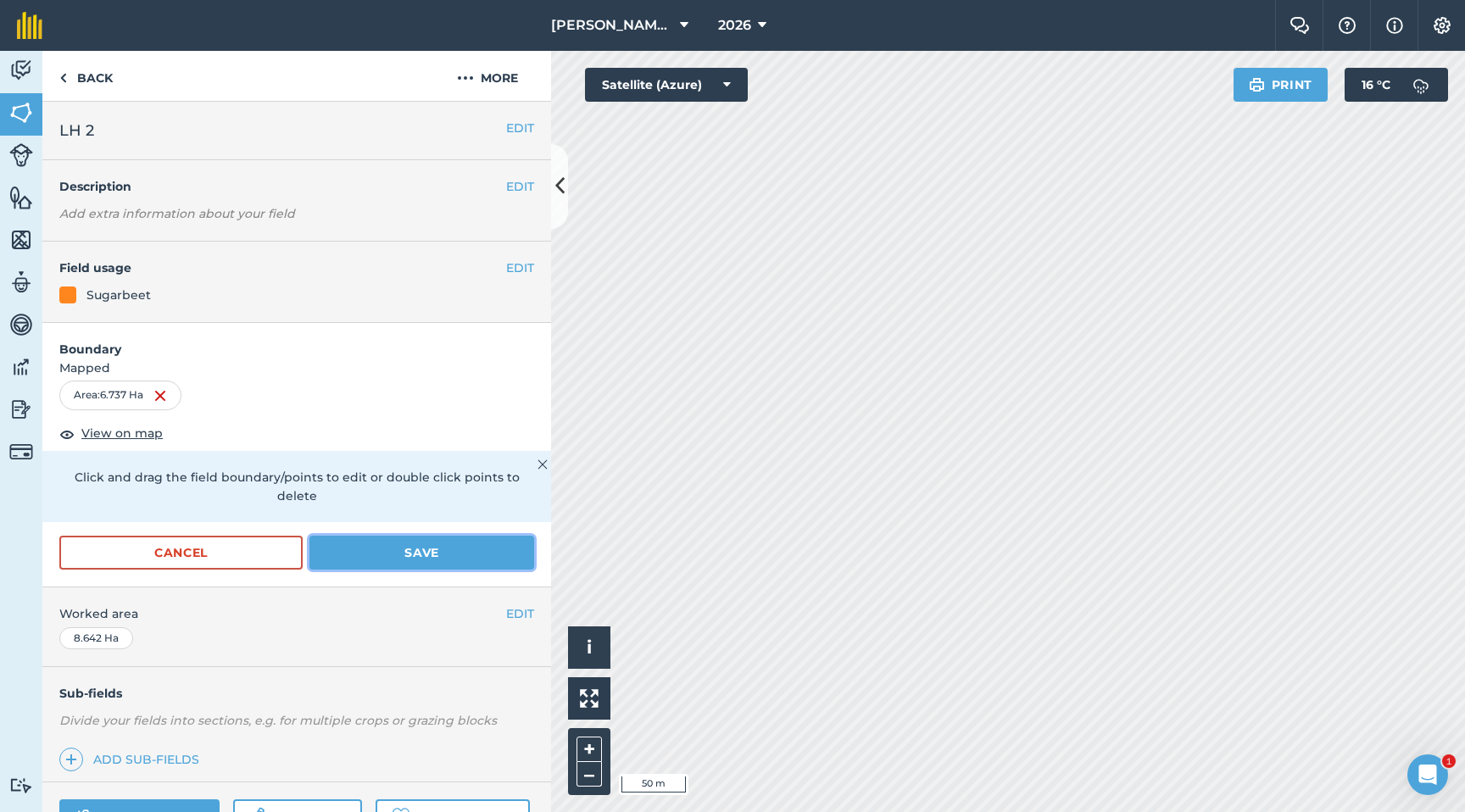 drag, startPoint x: 476, startPoint y: 535, endPoint x: 508, endPoint y: 526, distance: 33.24154 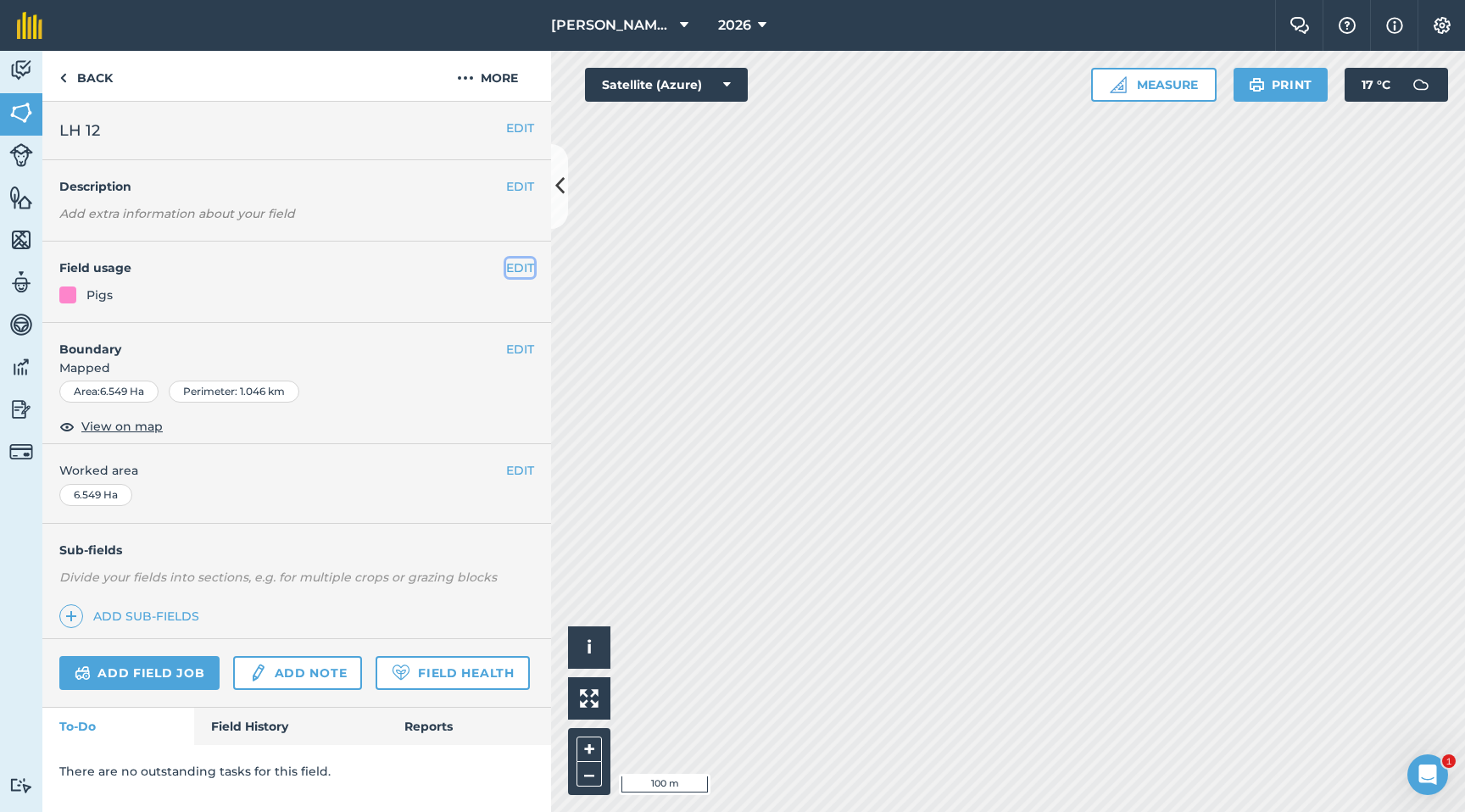 click on "EDIT" at bounding box center [520, 268] 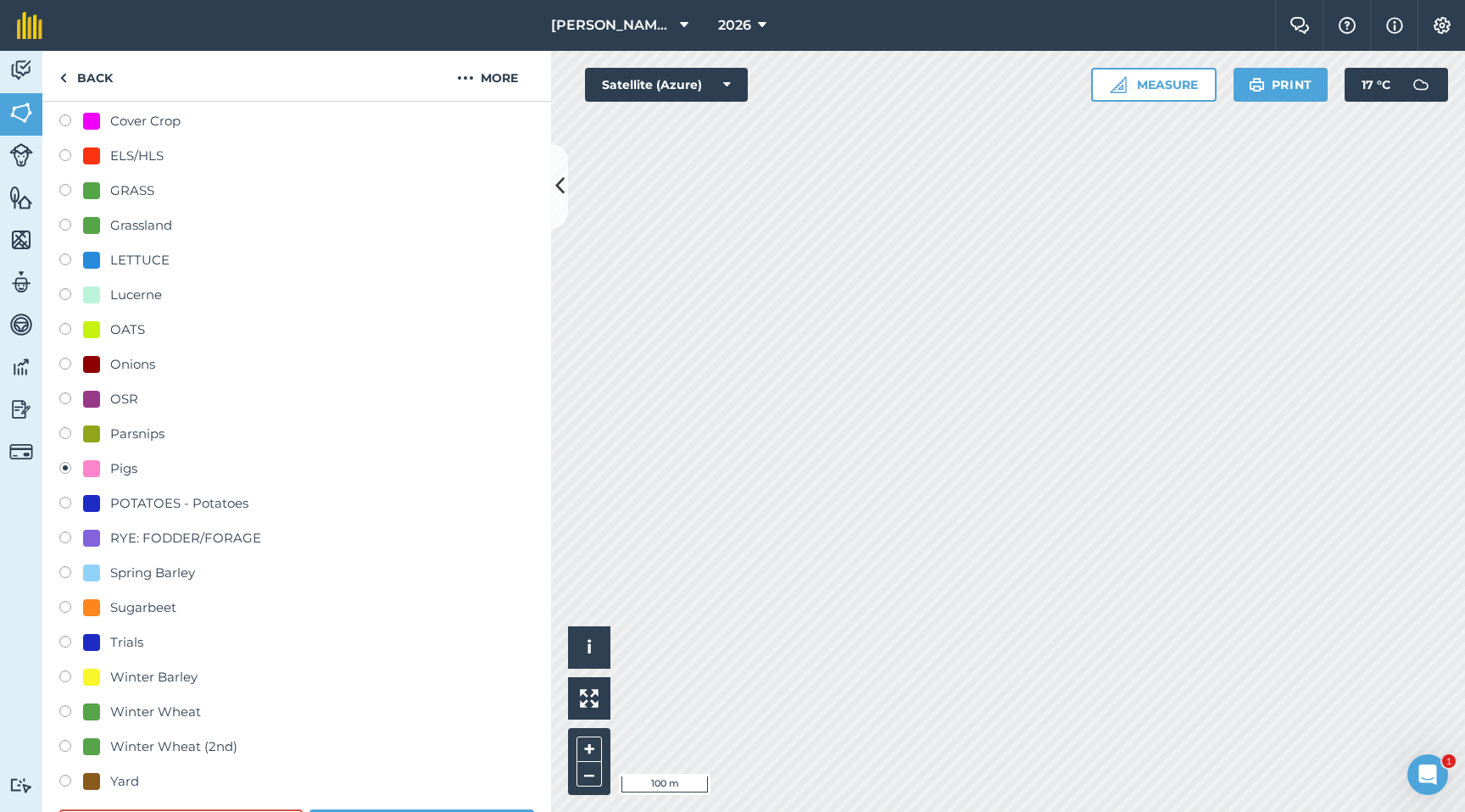 scroll, scrollTop: 333, scrollLeft: 0, axis: vertical 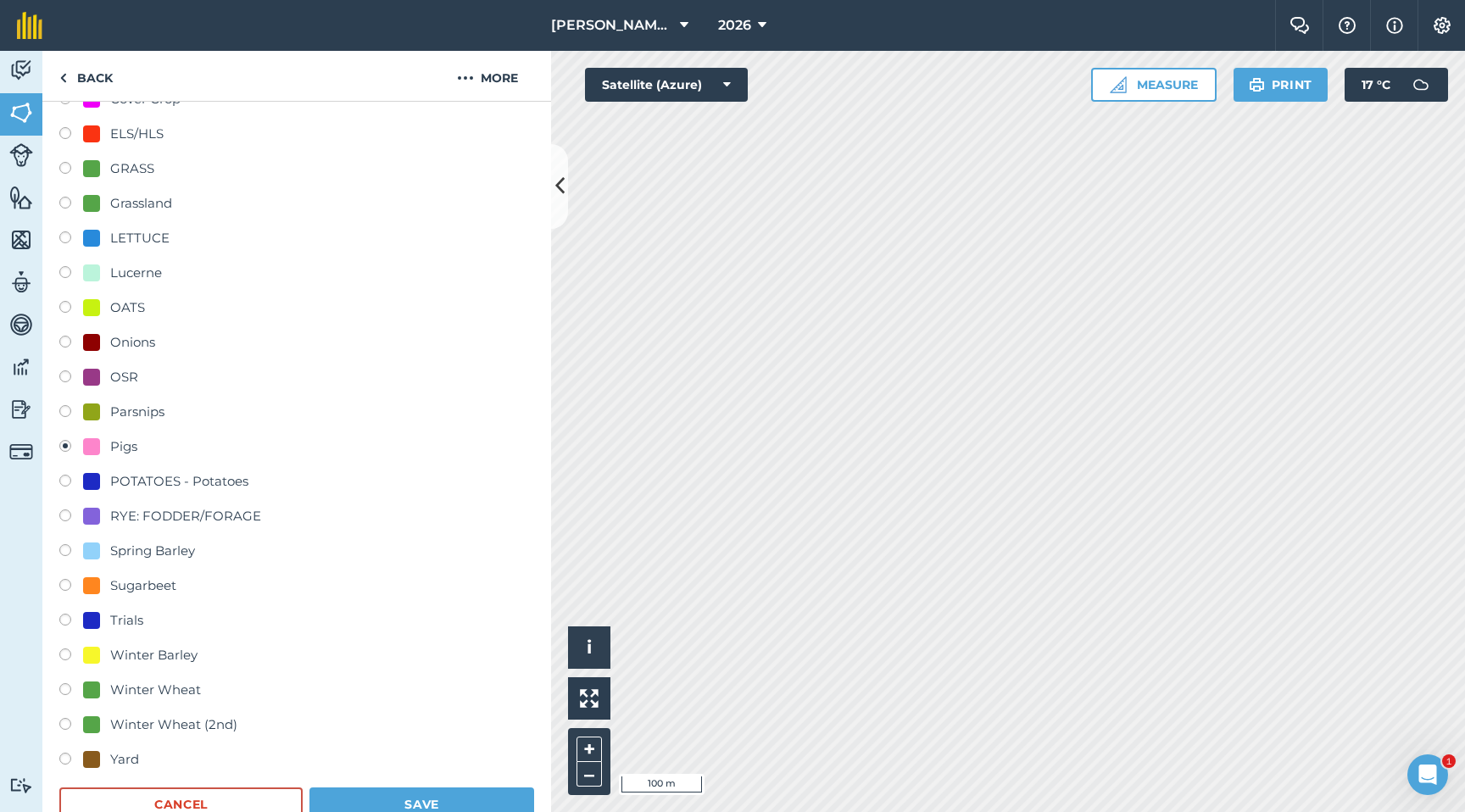 click at bounding box center (71, 553) 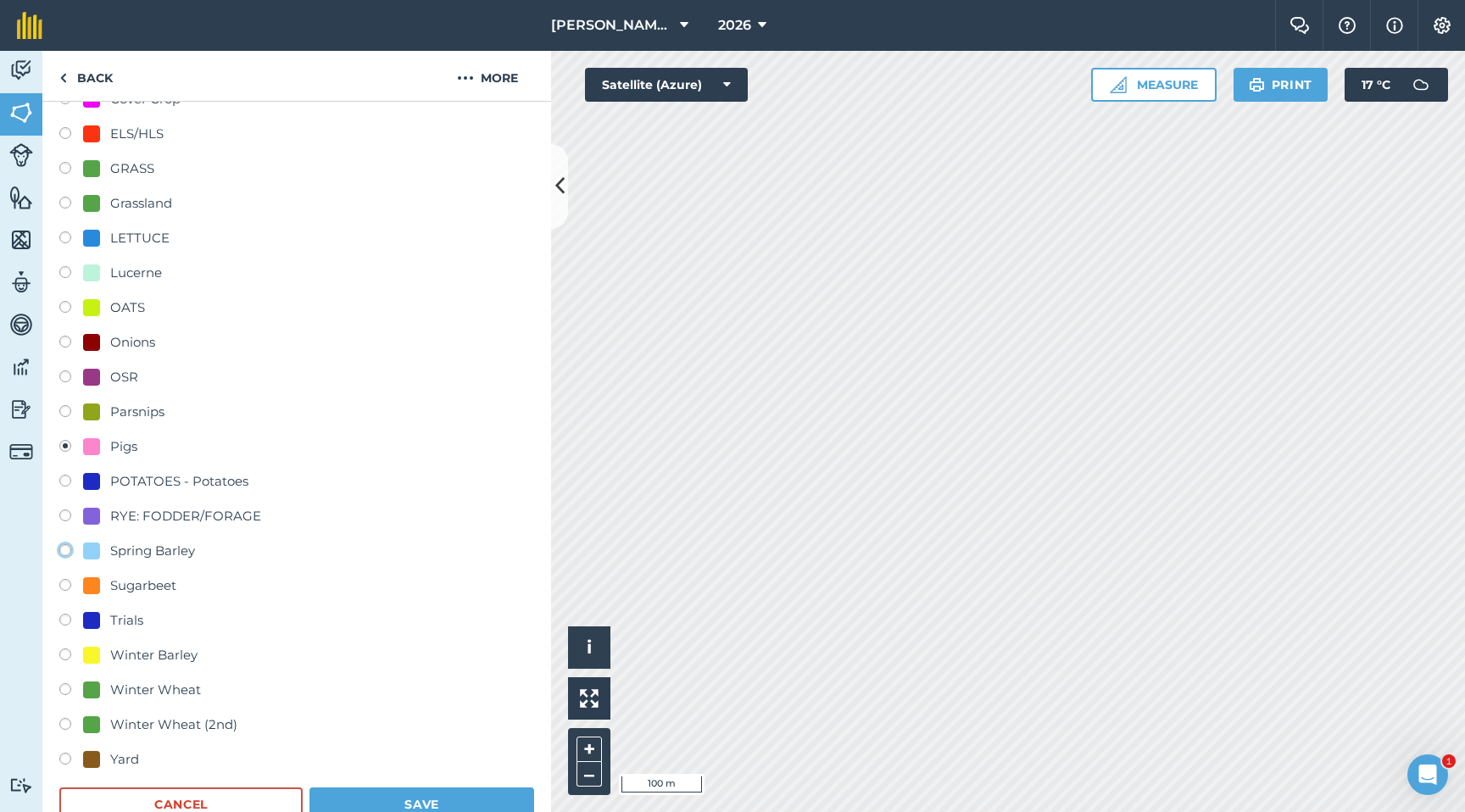 click on "Spring Barley" at bounding box center [-8413, 549] 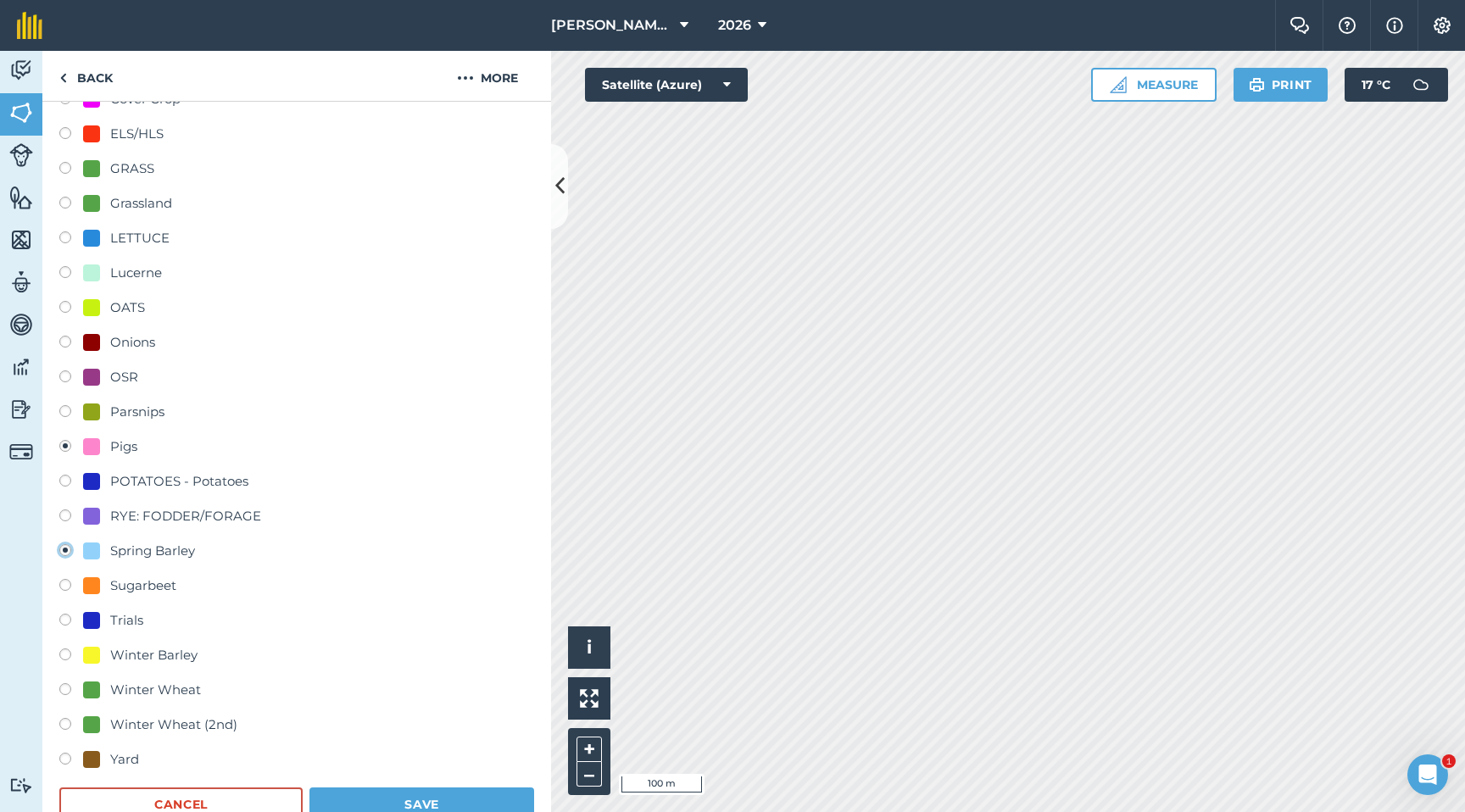radio on "true" 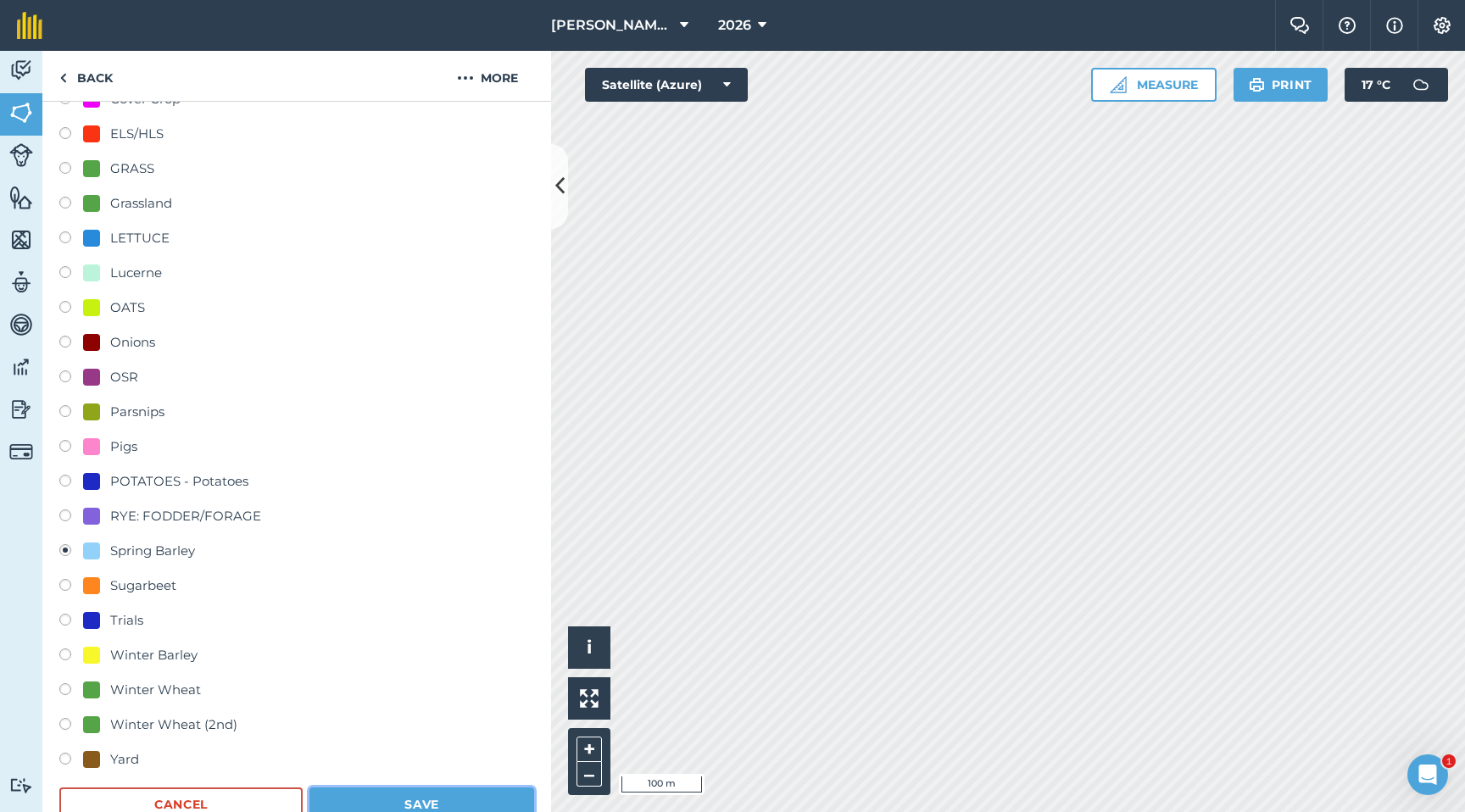 click on "Save" at bounding box center (421, 804) 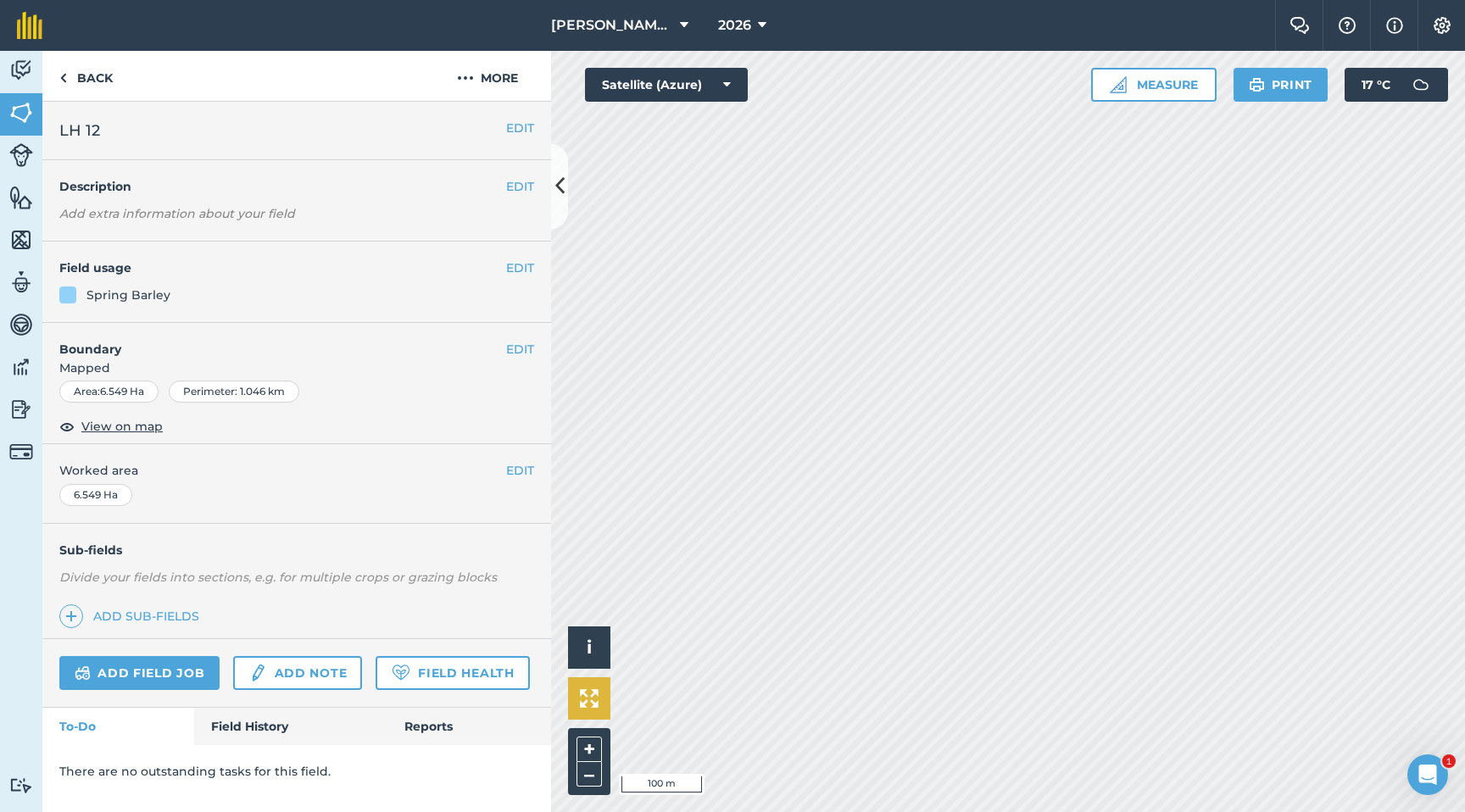scroll, scrollTop: 0, scrollLeft: 0, axis: both 